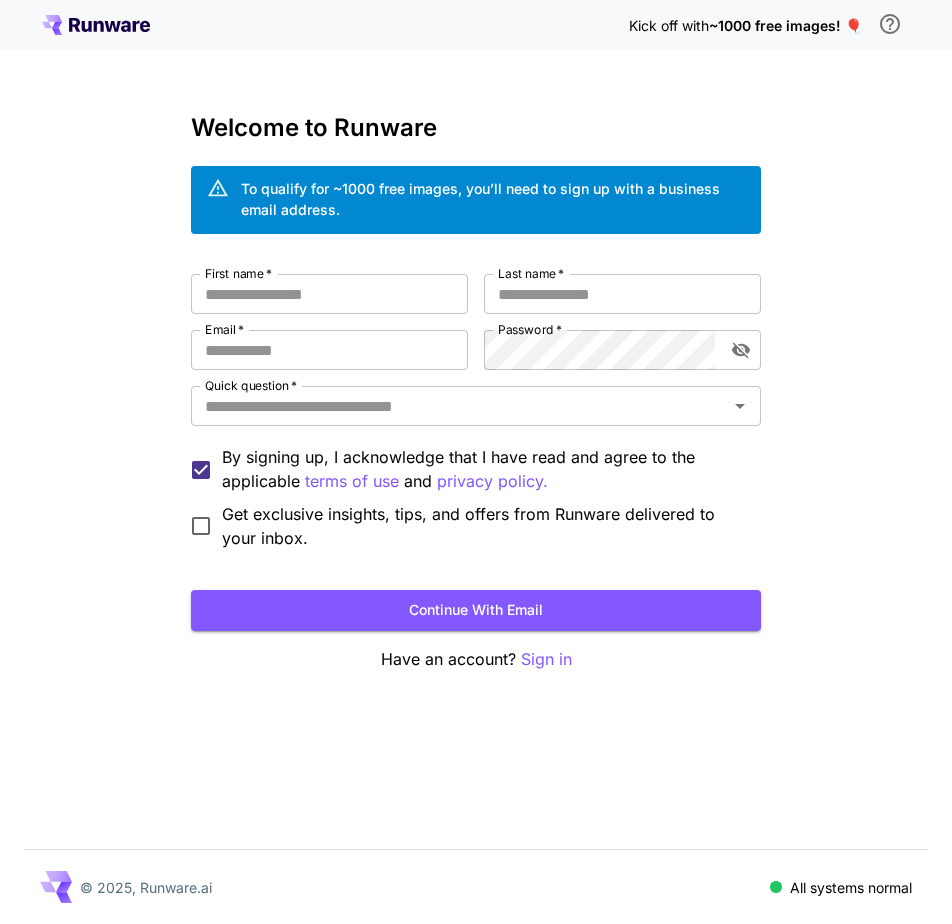 scroll, scrollTop: 0, scrollLeft: 0, axis: both 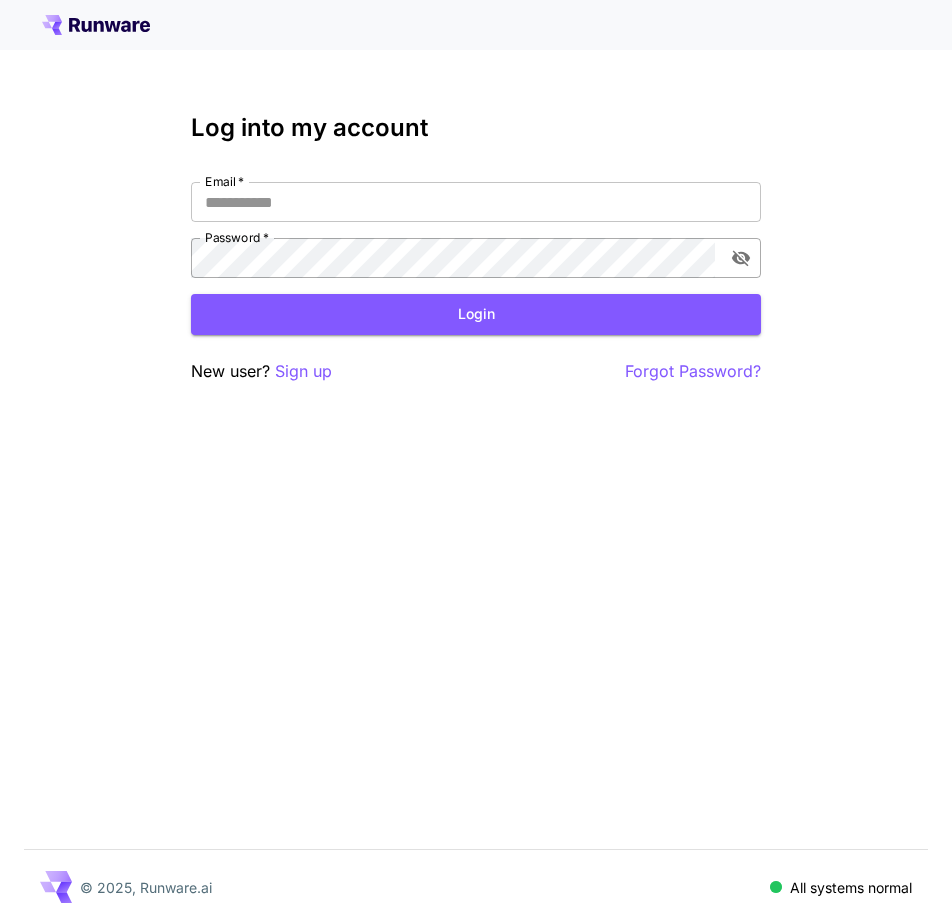type on "**********" 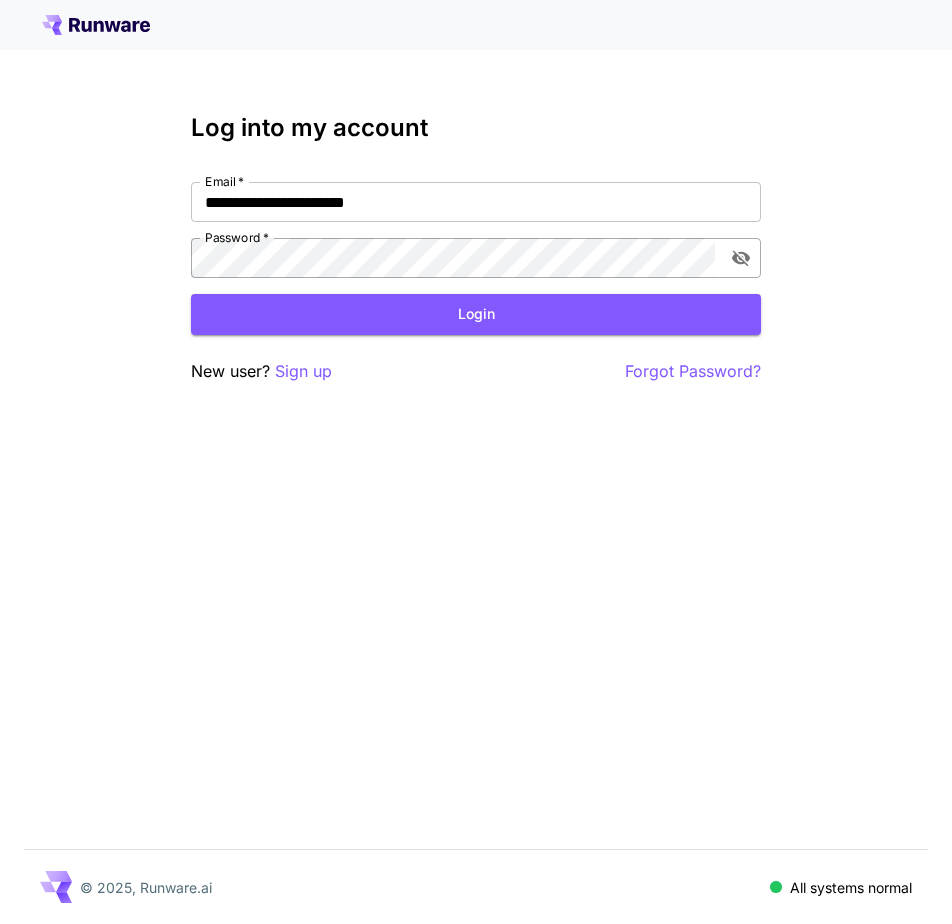 click 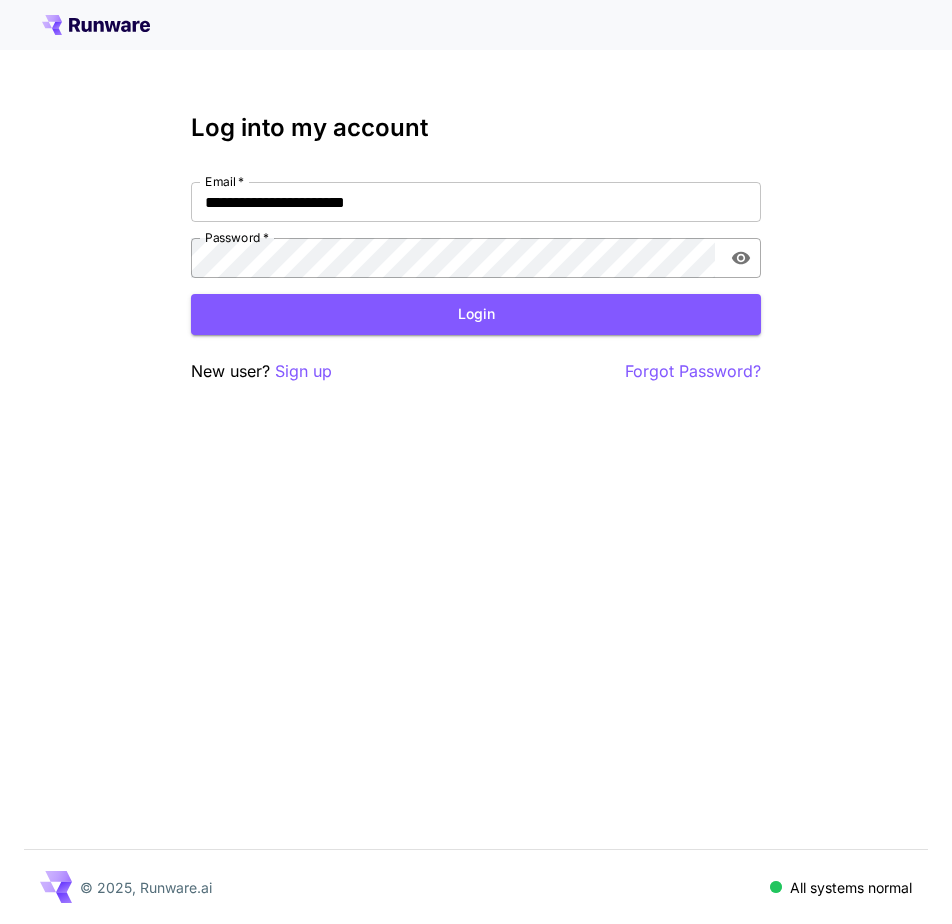 click 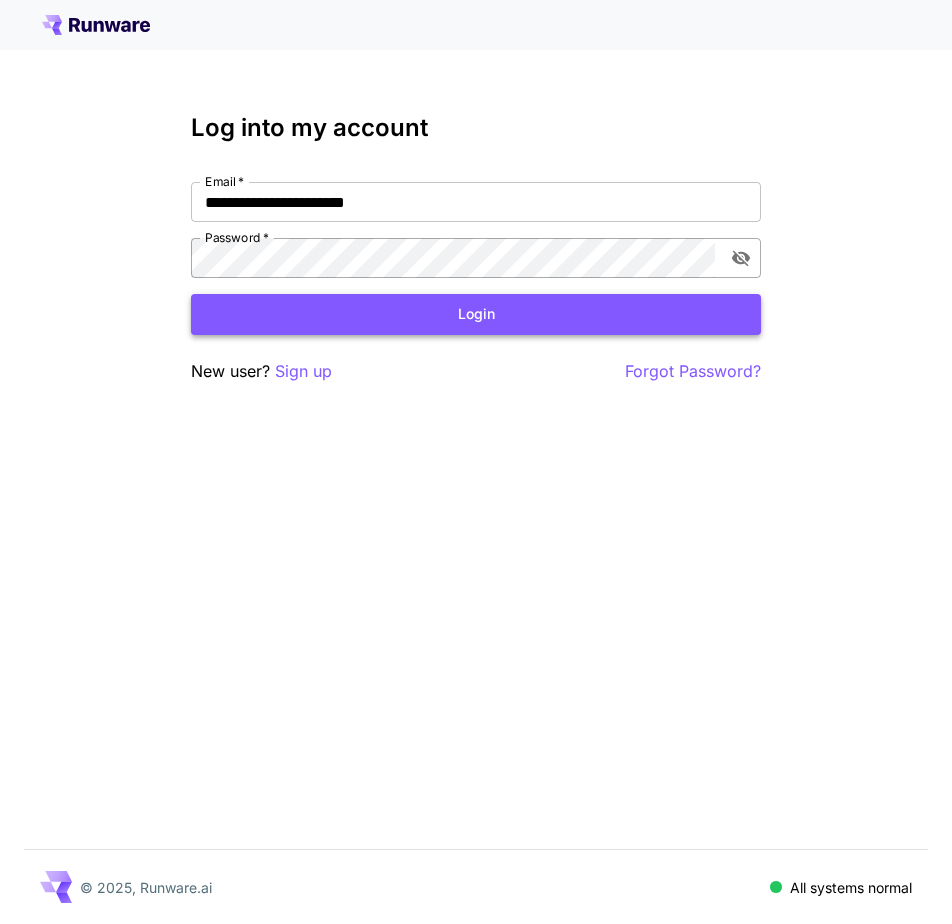 click on "Login" at bounding box center [476, 314] 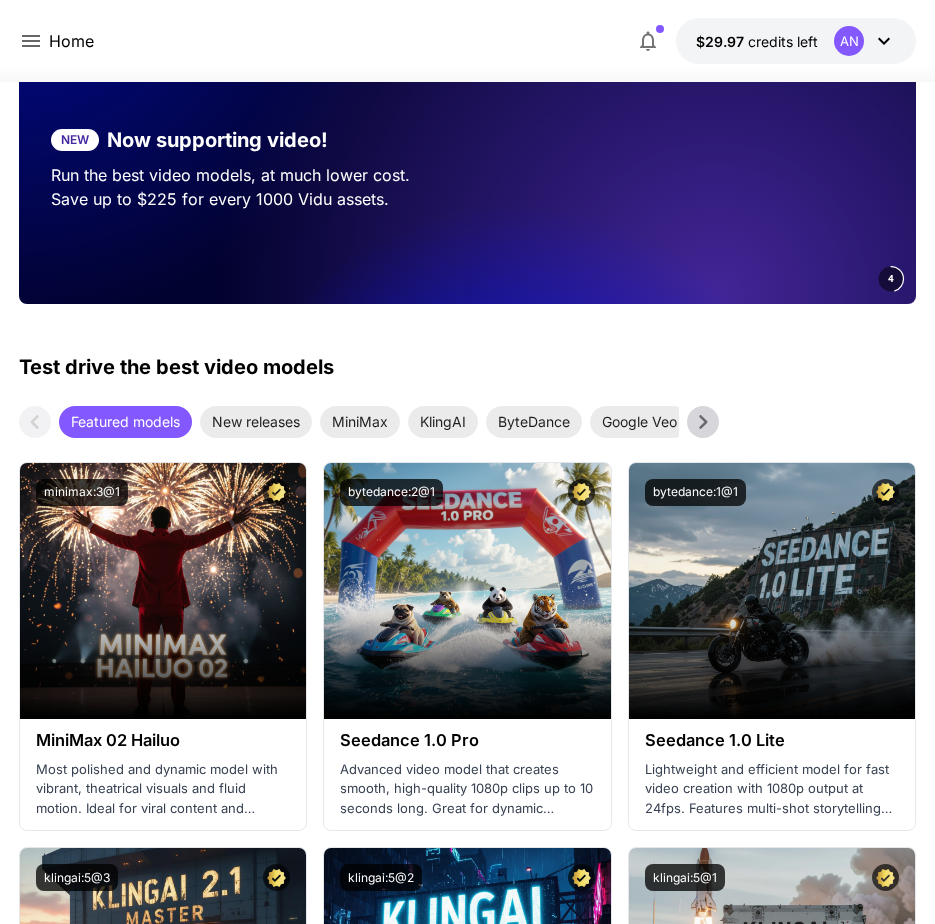 scroll, scrollTop: 0, scrollLeft: 0, axis: both 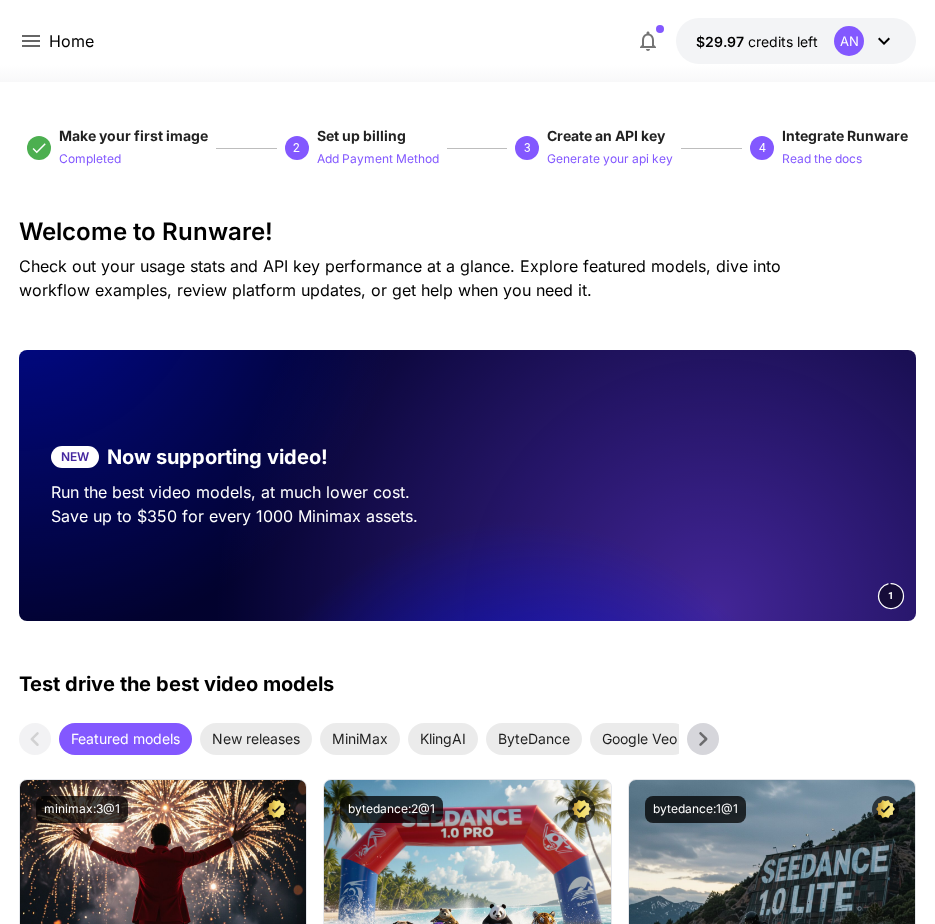 click on "Featured models" at bounding box center [125, 739] 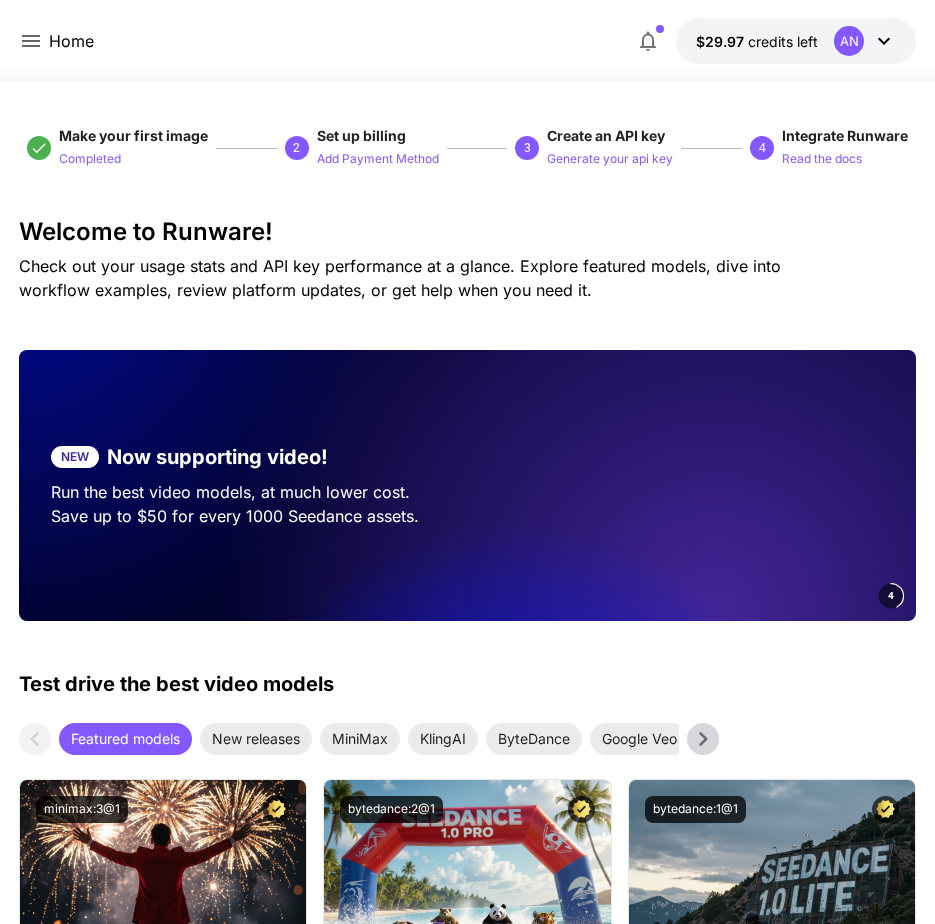 click 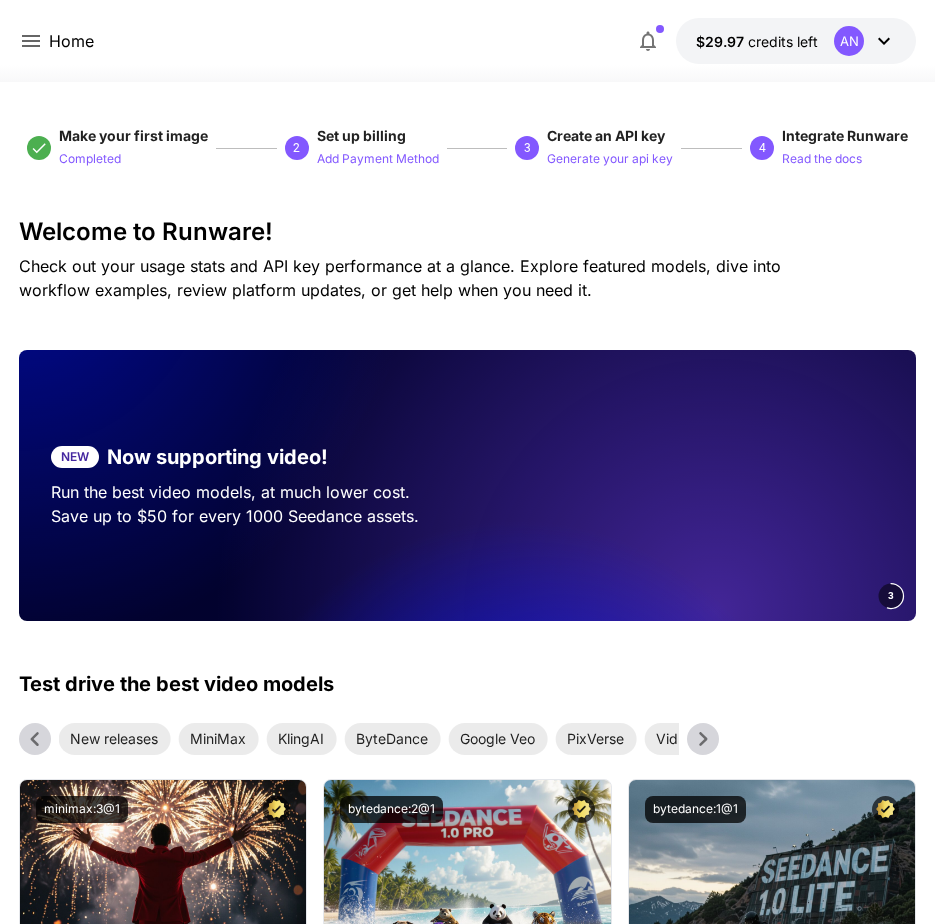 click 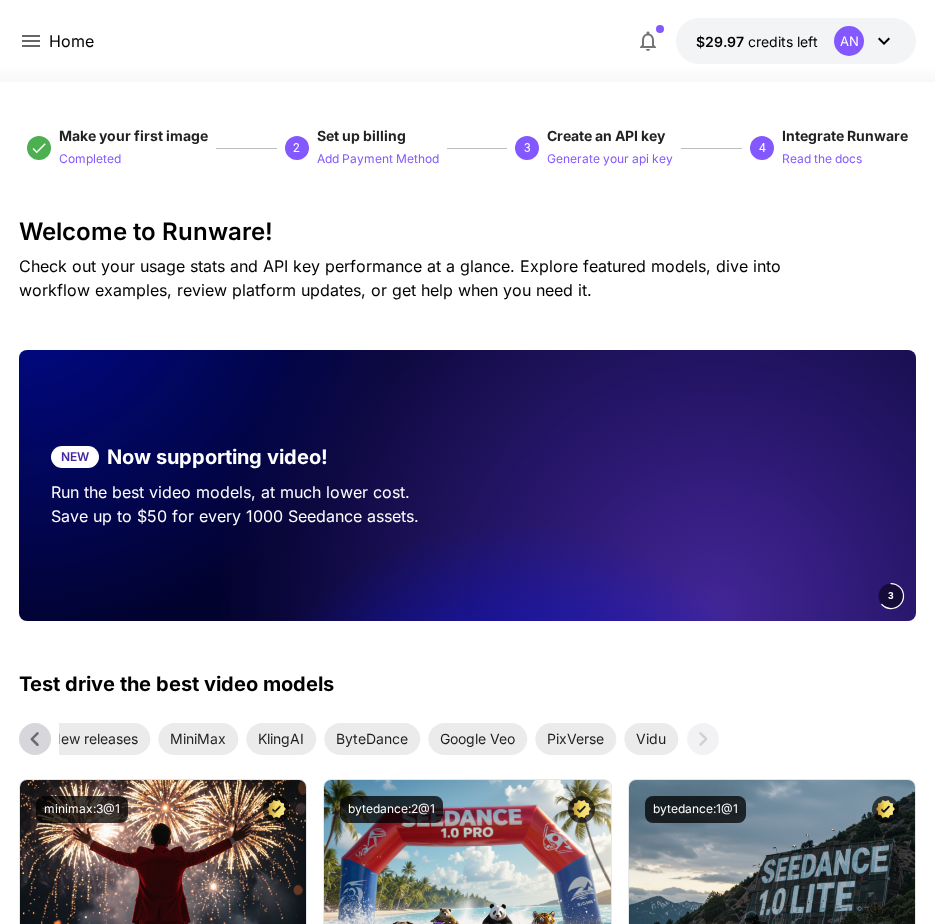click 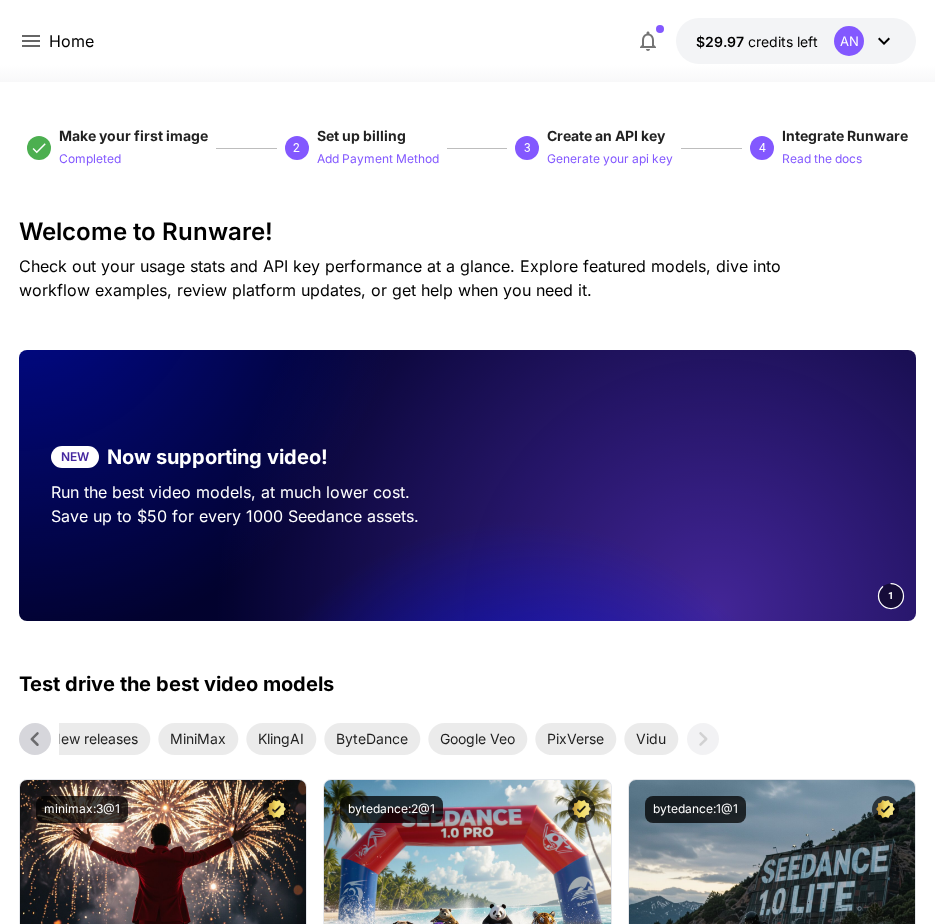 click 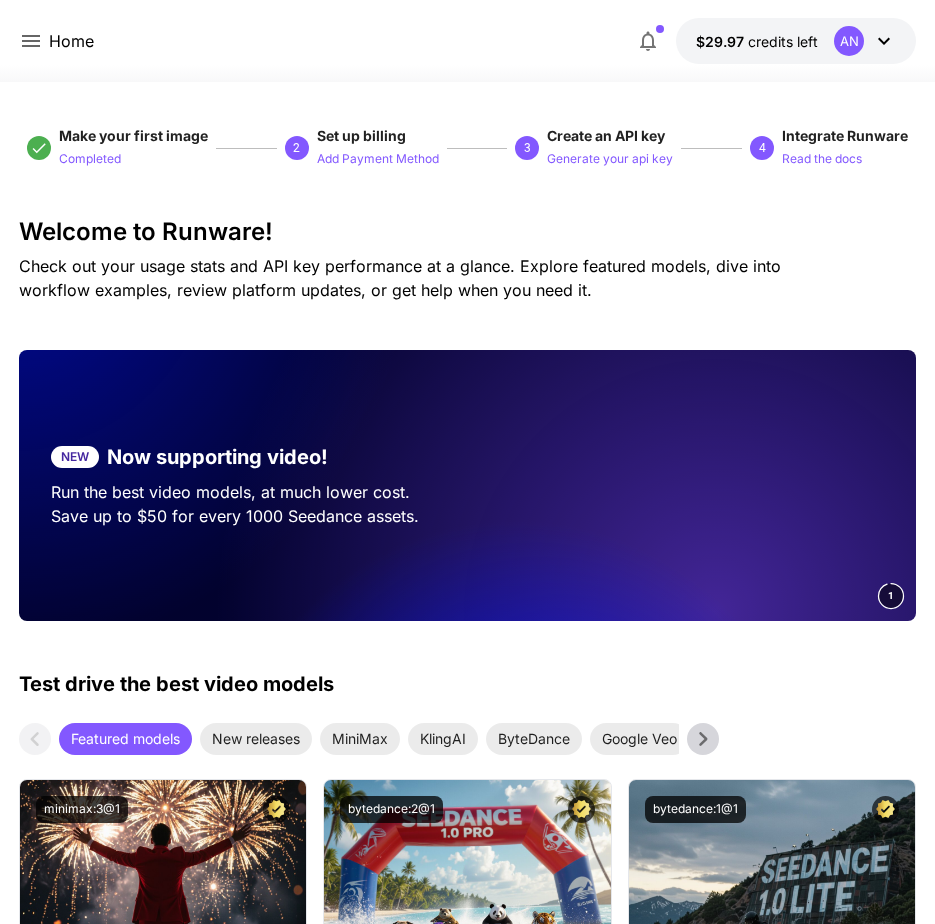 click 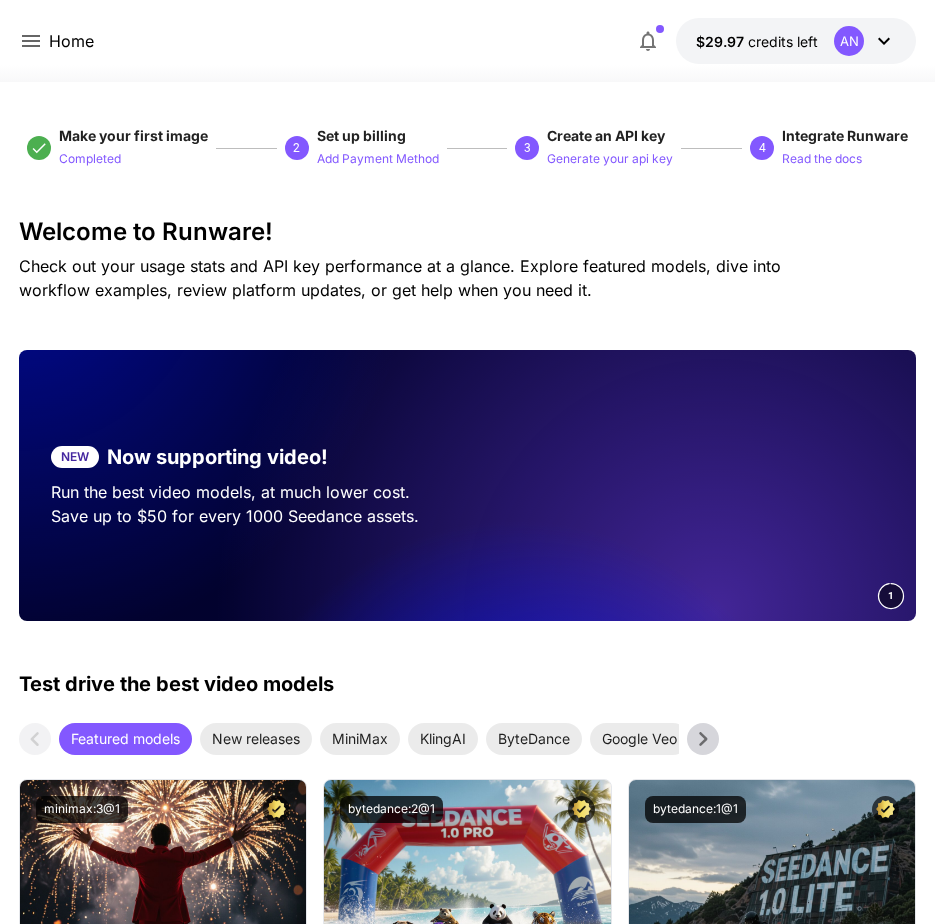 click 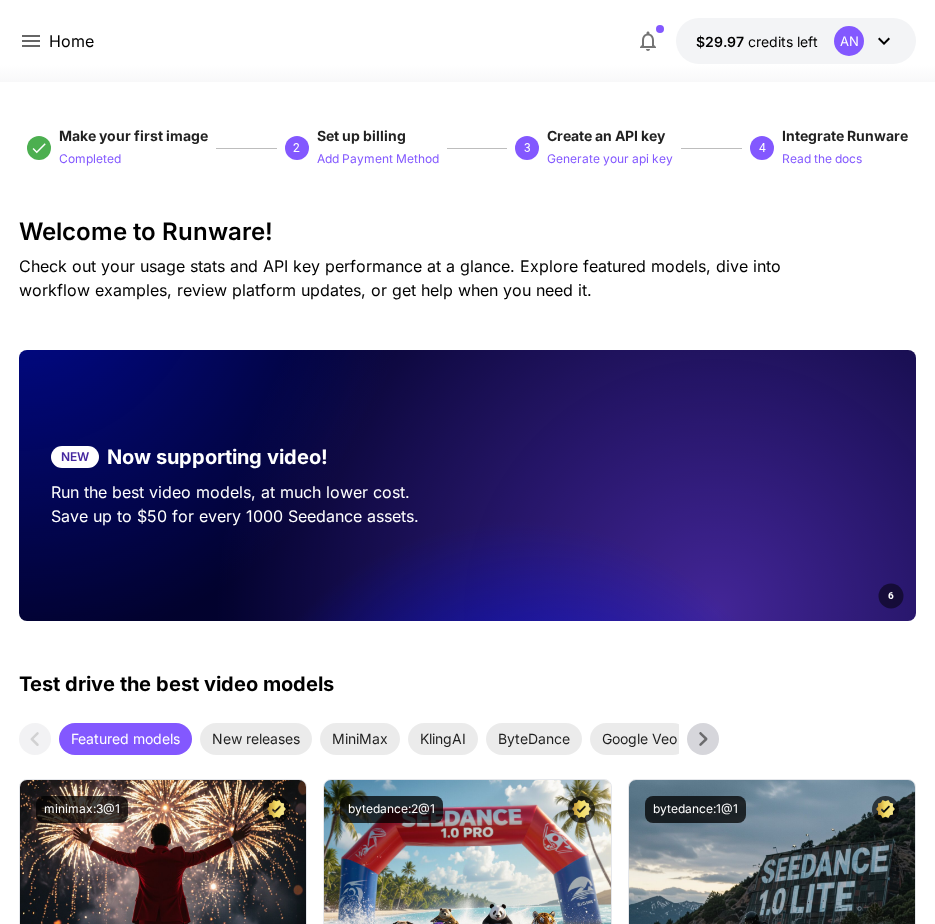 click 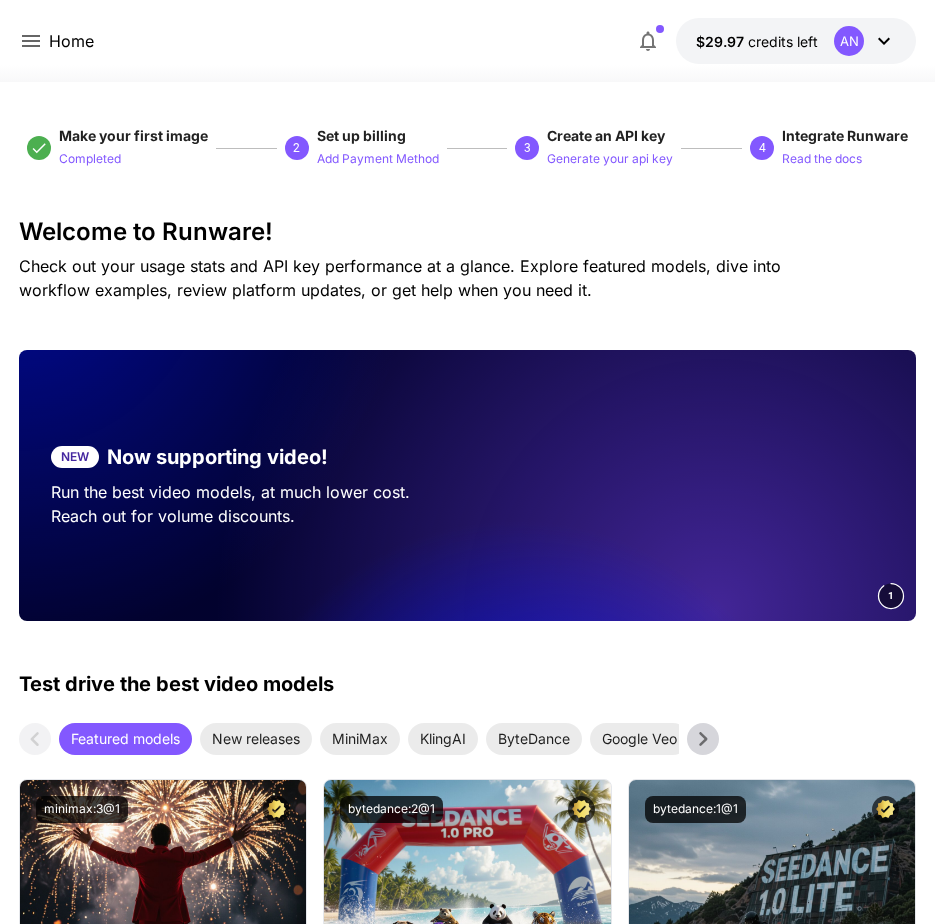 click on "Home" at bounding box center (71, 41) 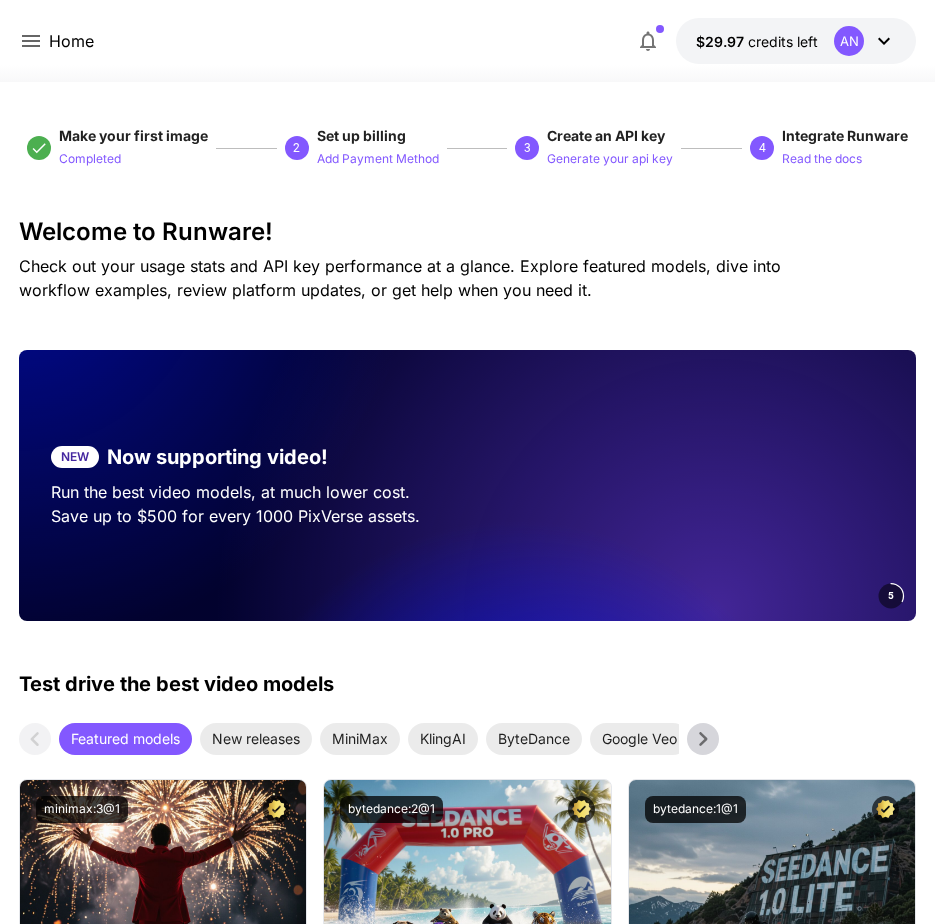 click 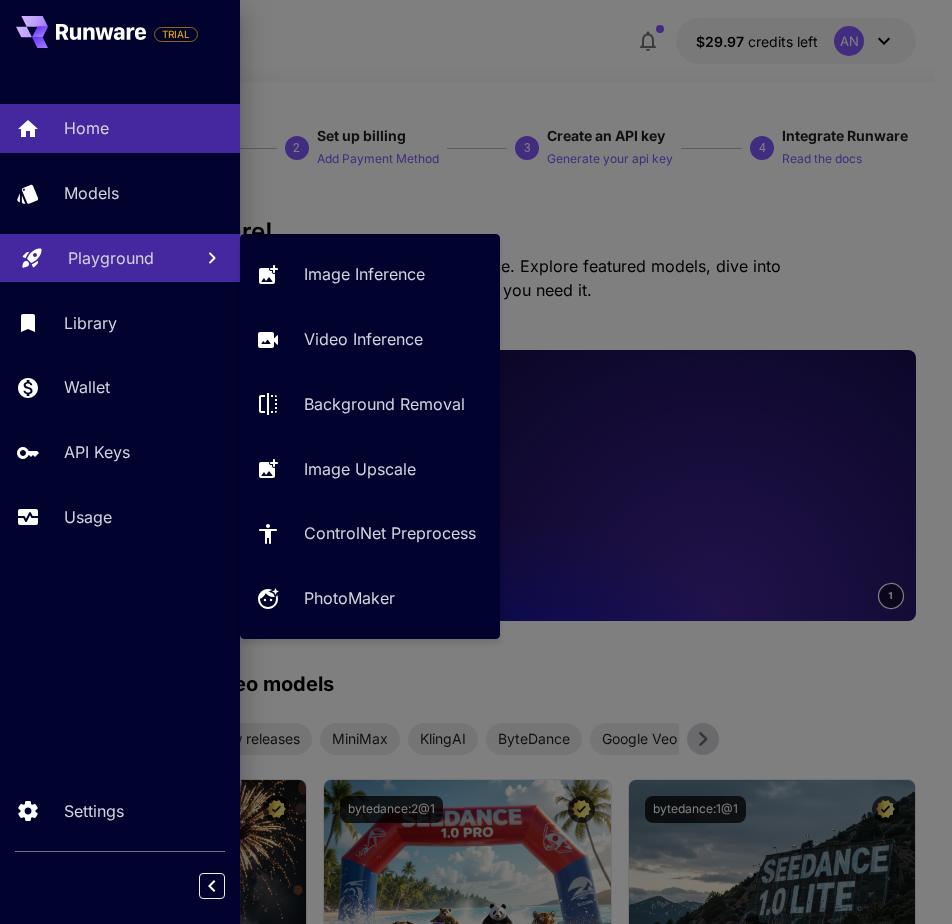 click on "Playground" at bounding box center (111, 258) 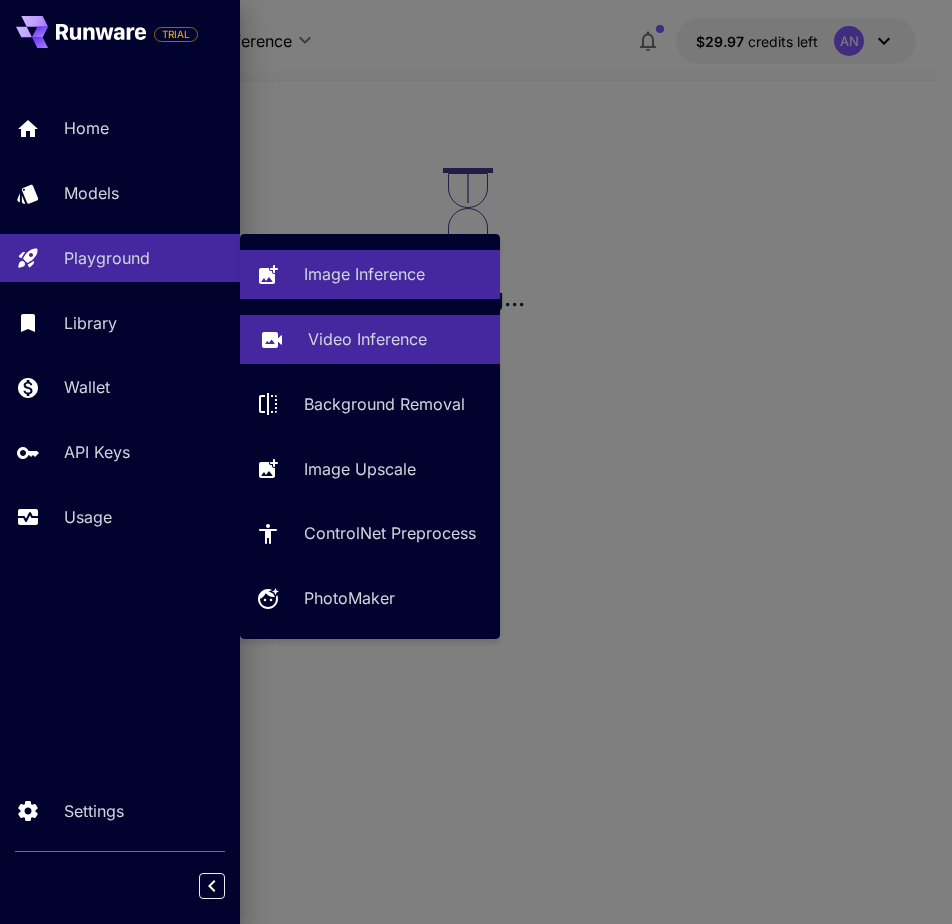 click on "Image Inference" at bounding box center (364, 274) 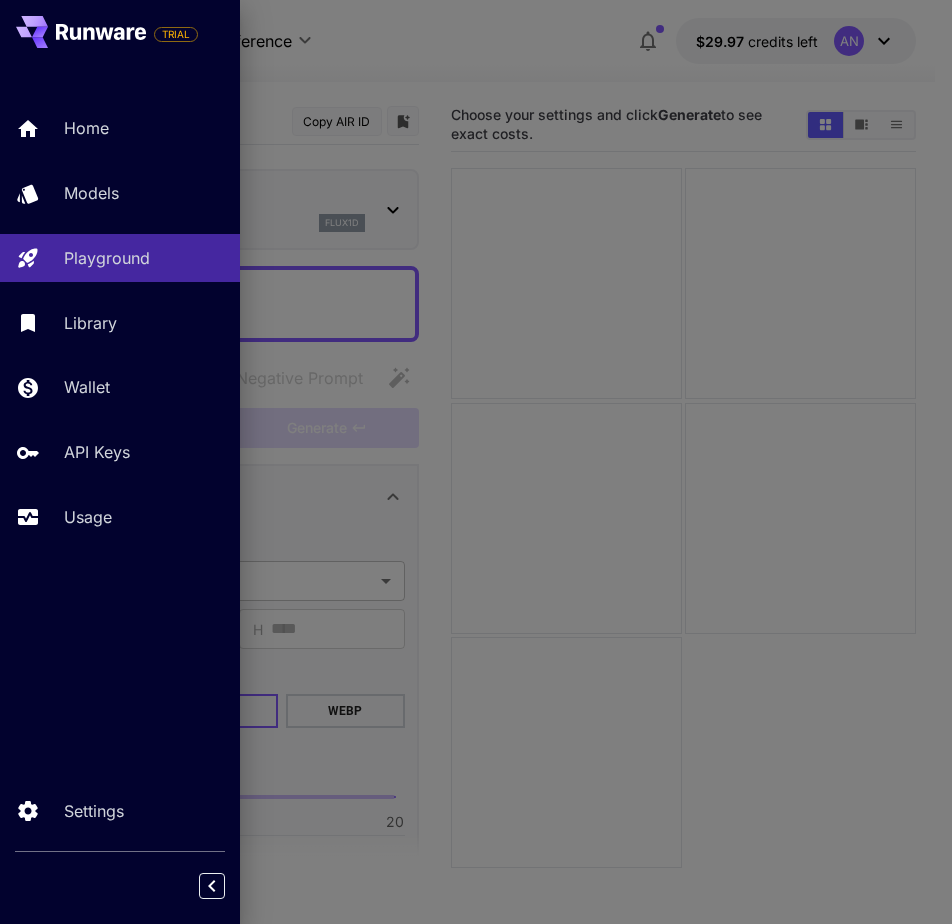 type on "**********" 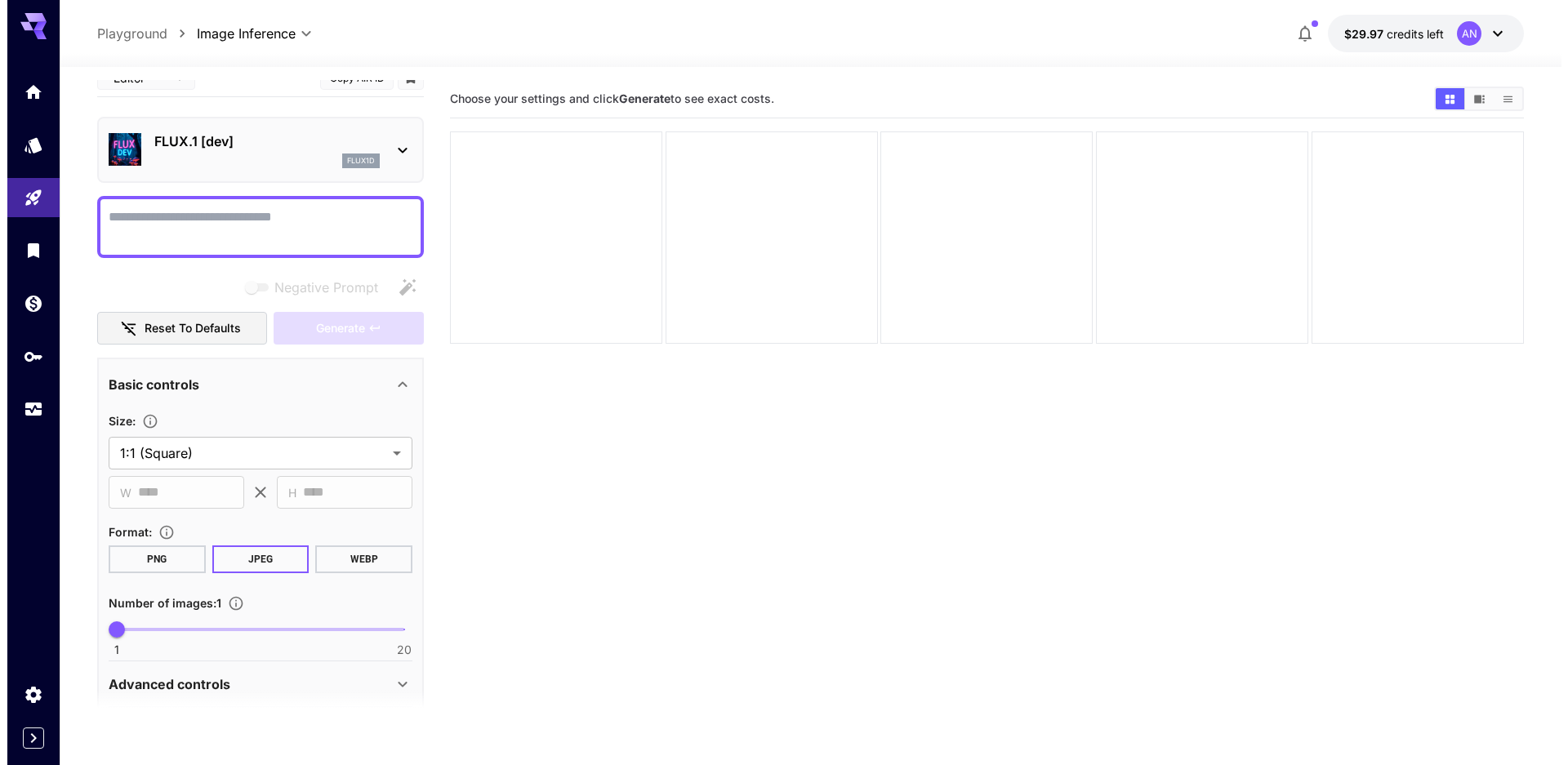 scroll, scrollTop: 0, scrollLeft: 0, axis: both 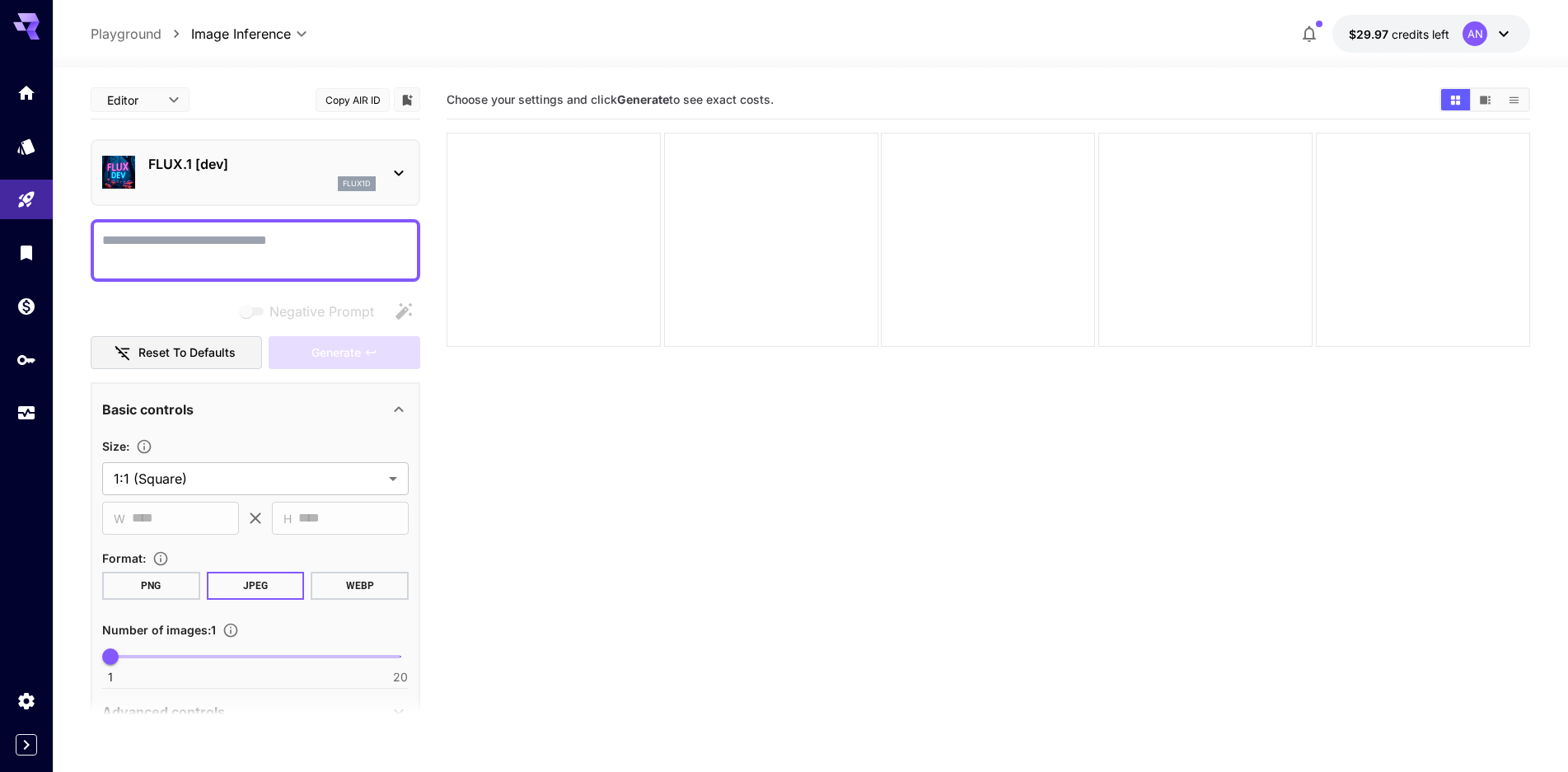 click on "Editor **** ​ Copy AIR ID" at bounding box center [255, 100] 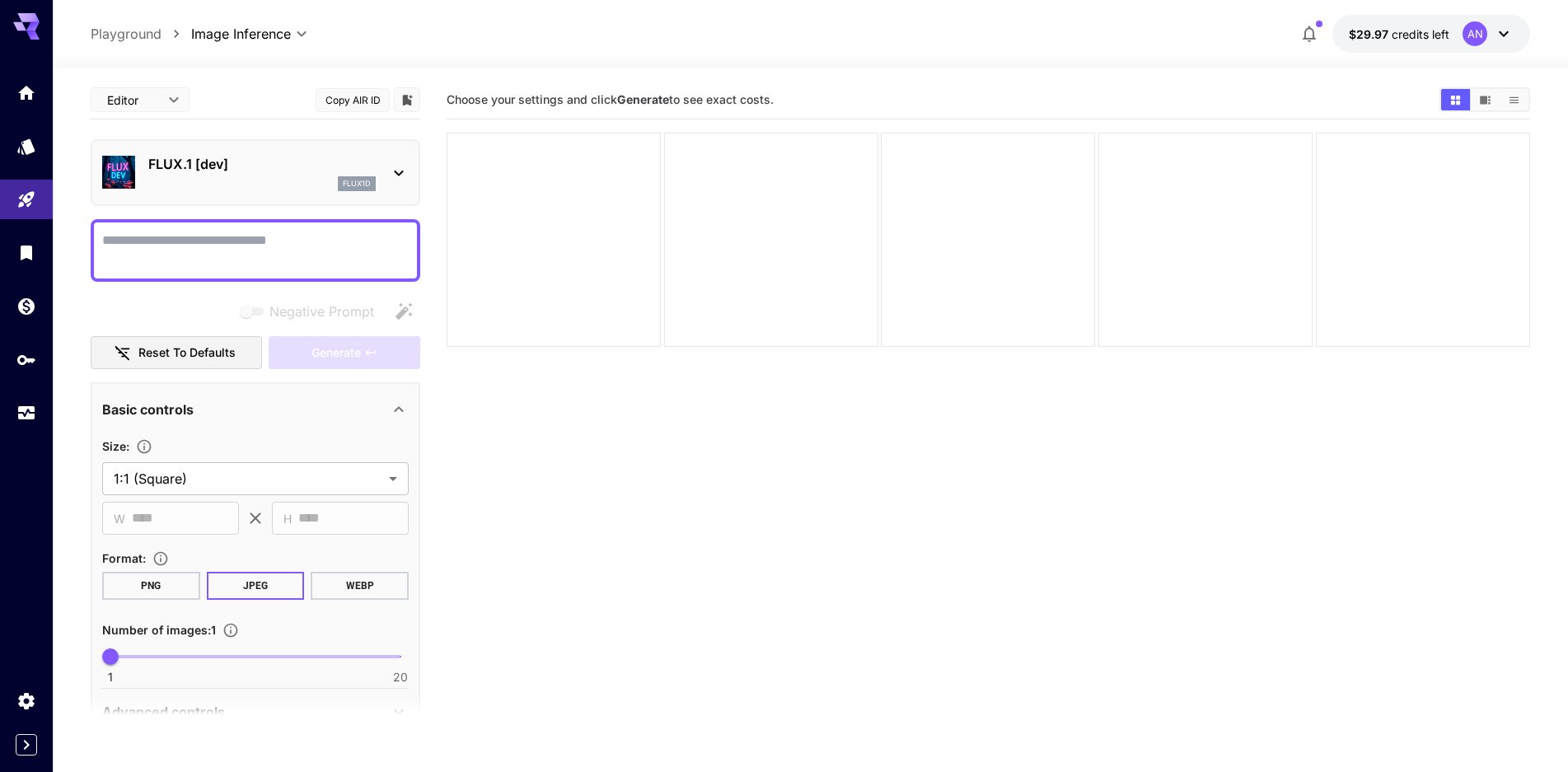 click 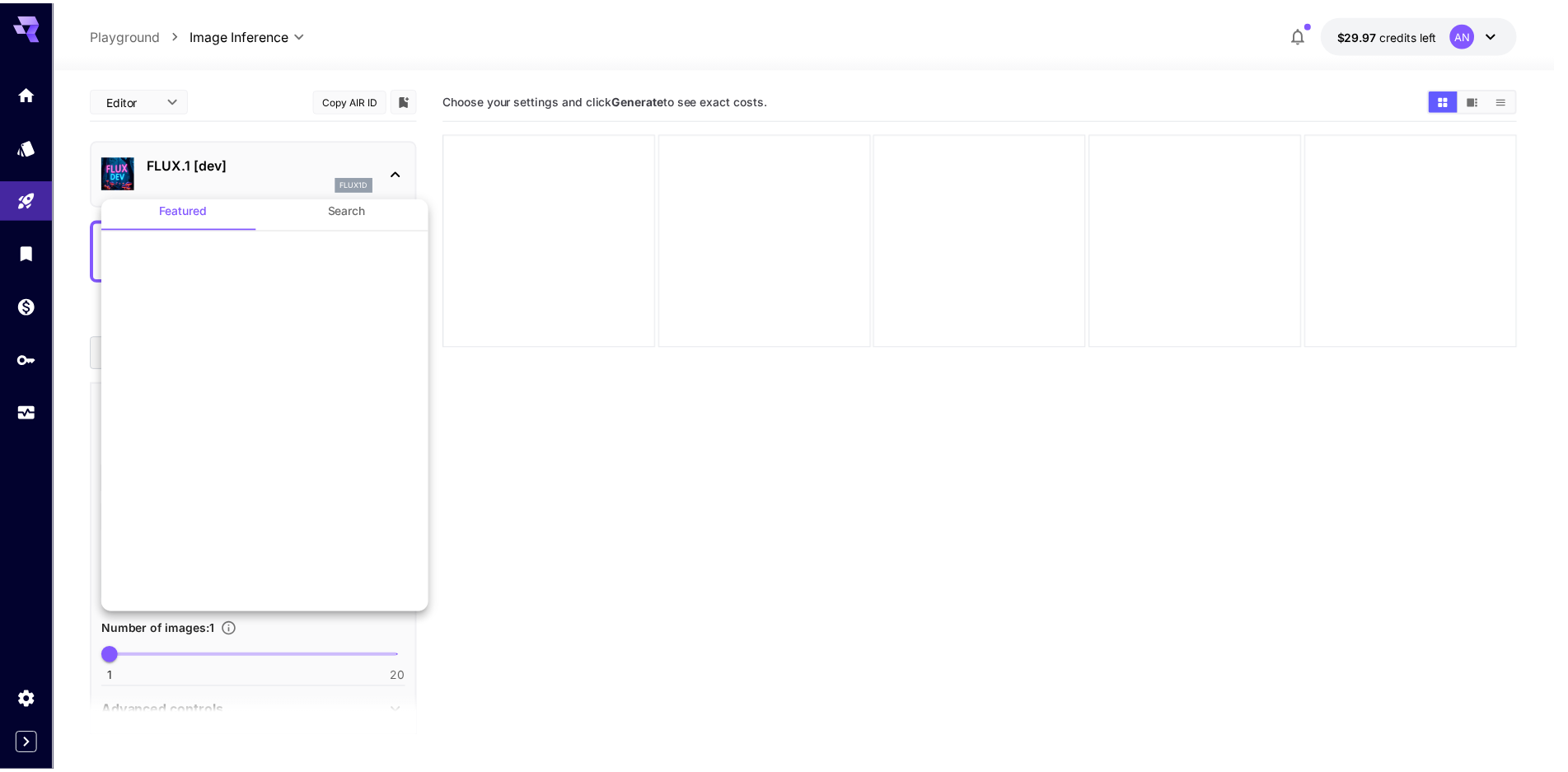 scroll, scrollTop: 0, scrollLeft: 0, axis: both 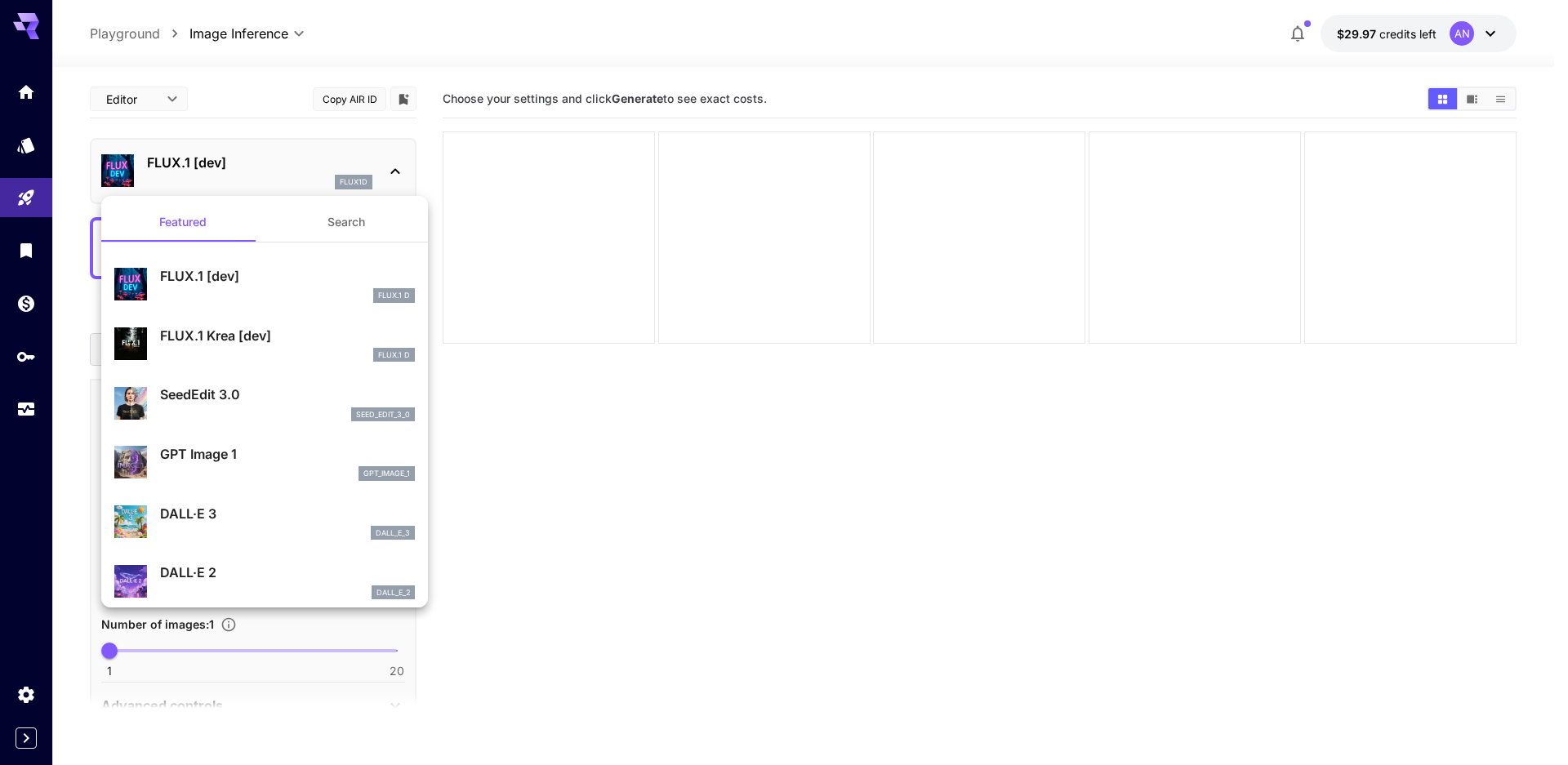 click at bounding box center (784, 382) 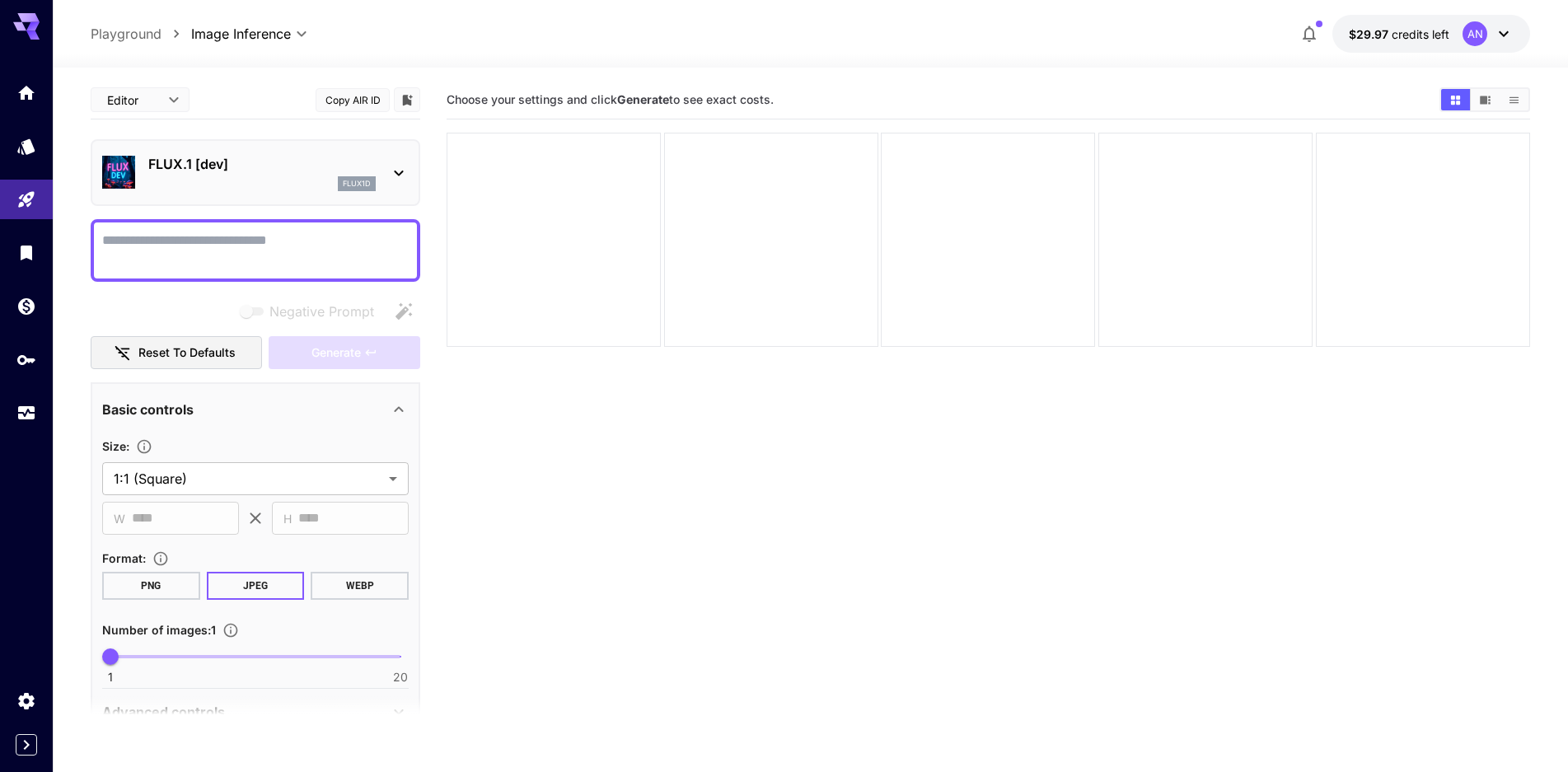 click on "Basic controls" at bounding box center [246, 409] 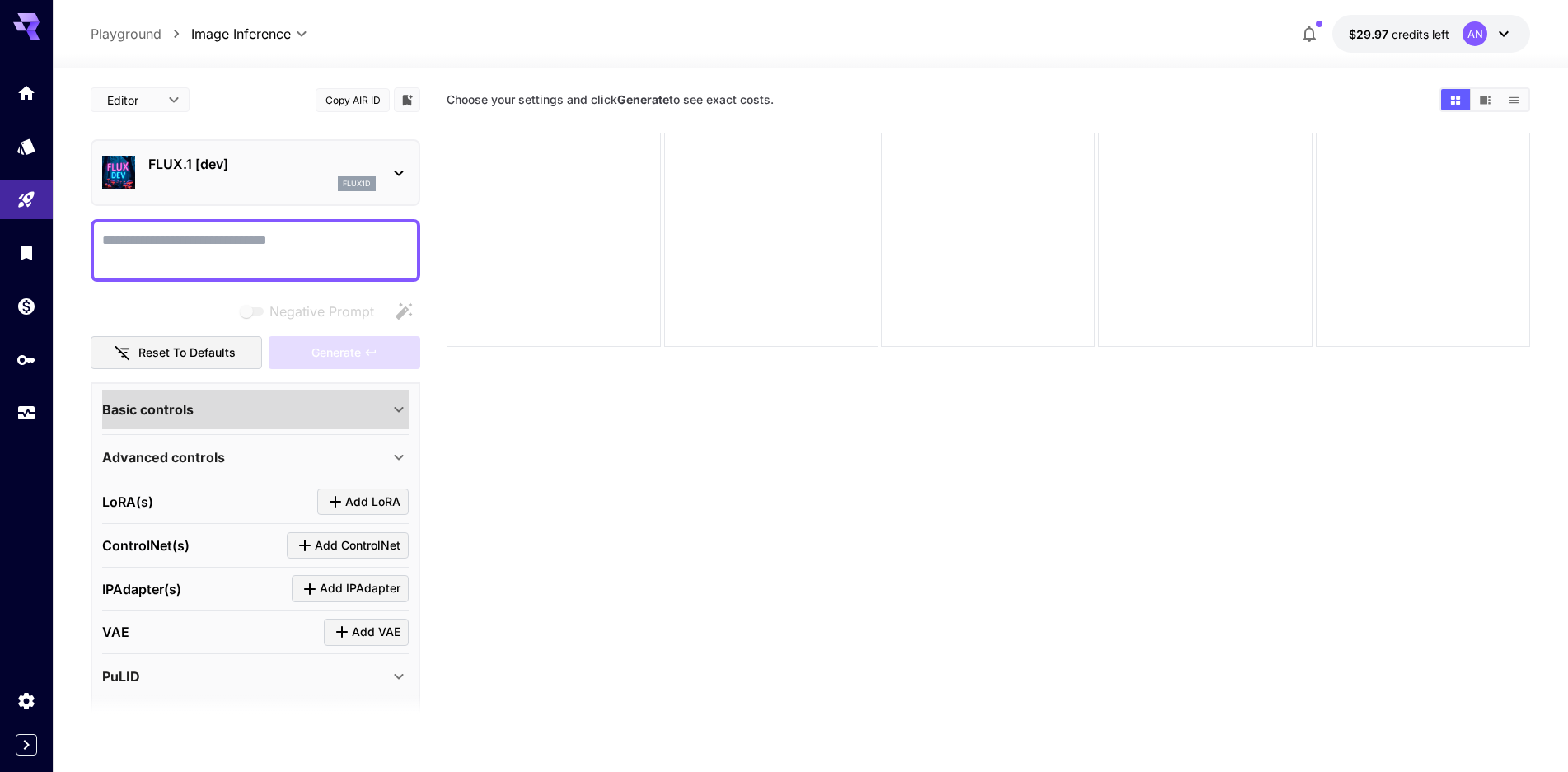 click 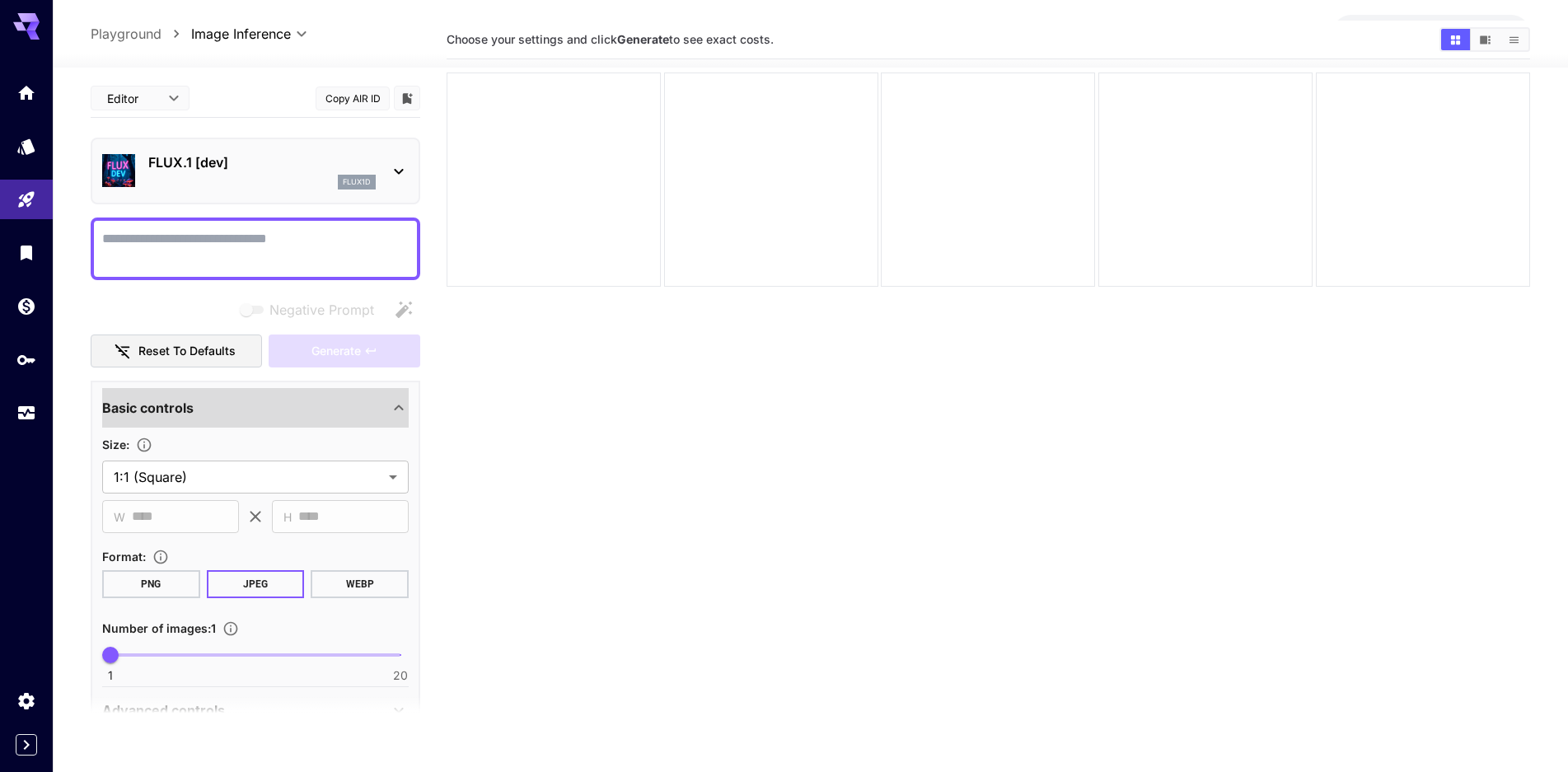 scroll, scrollTop: 130, scrollLeft: 0, axis: vertical 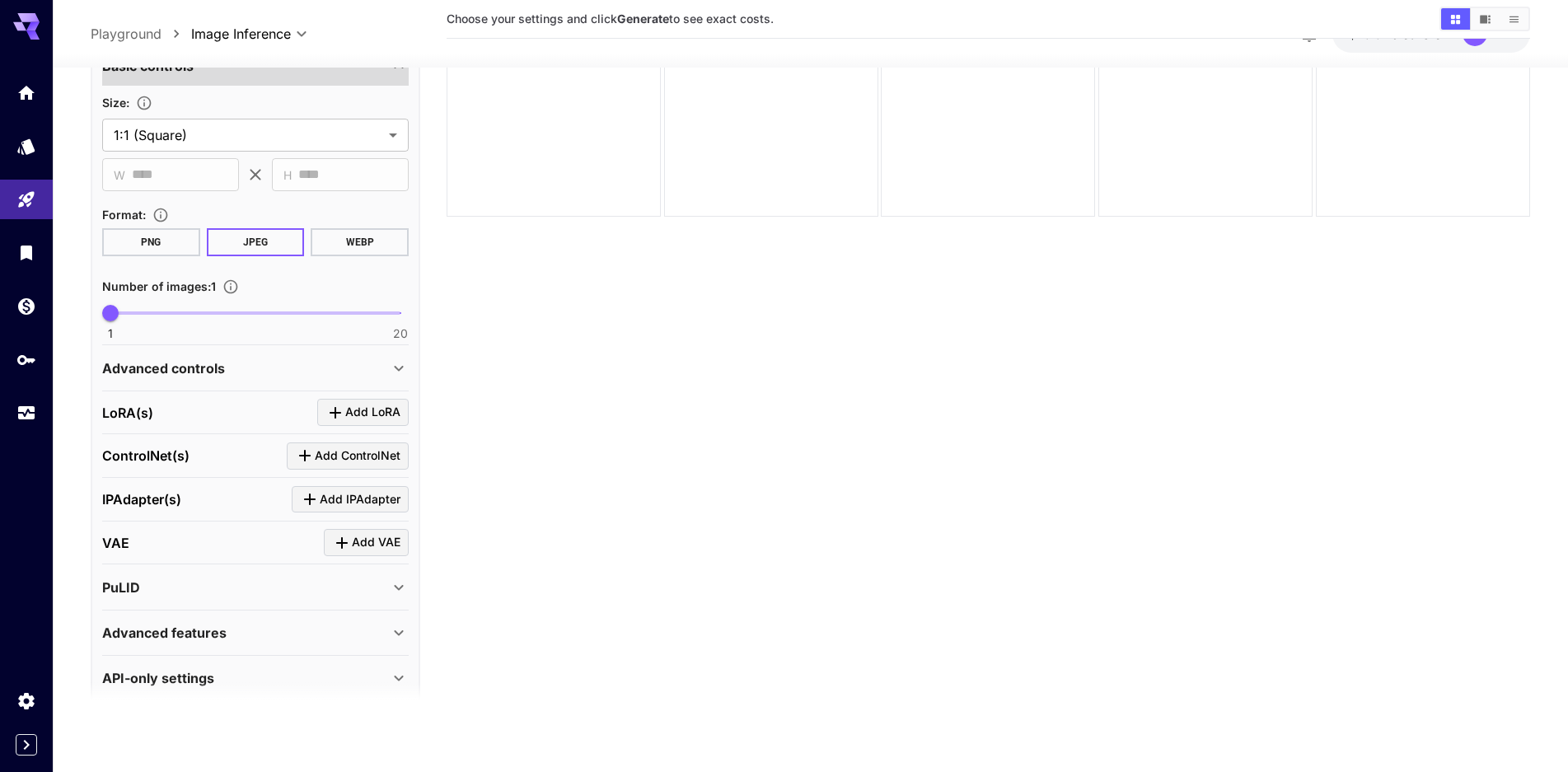 click 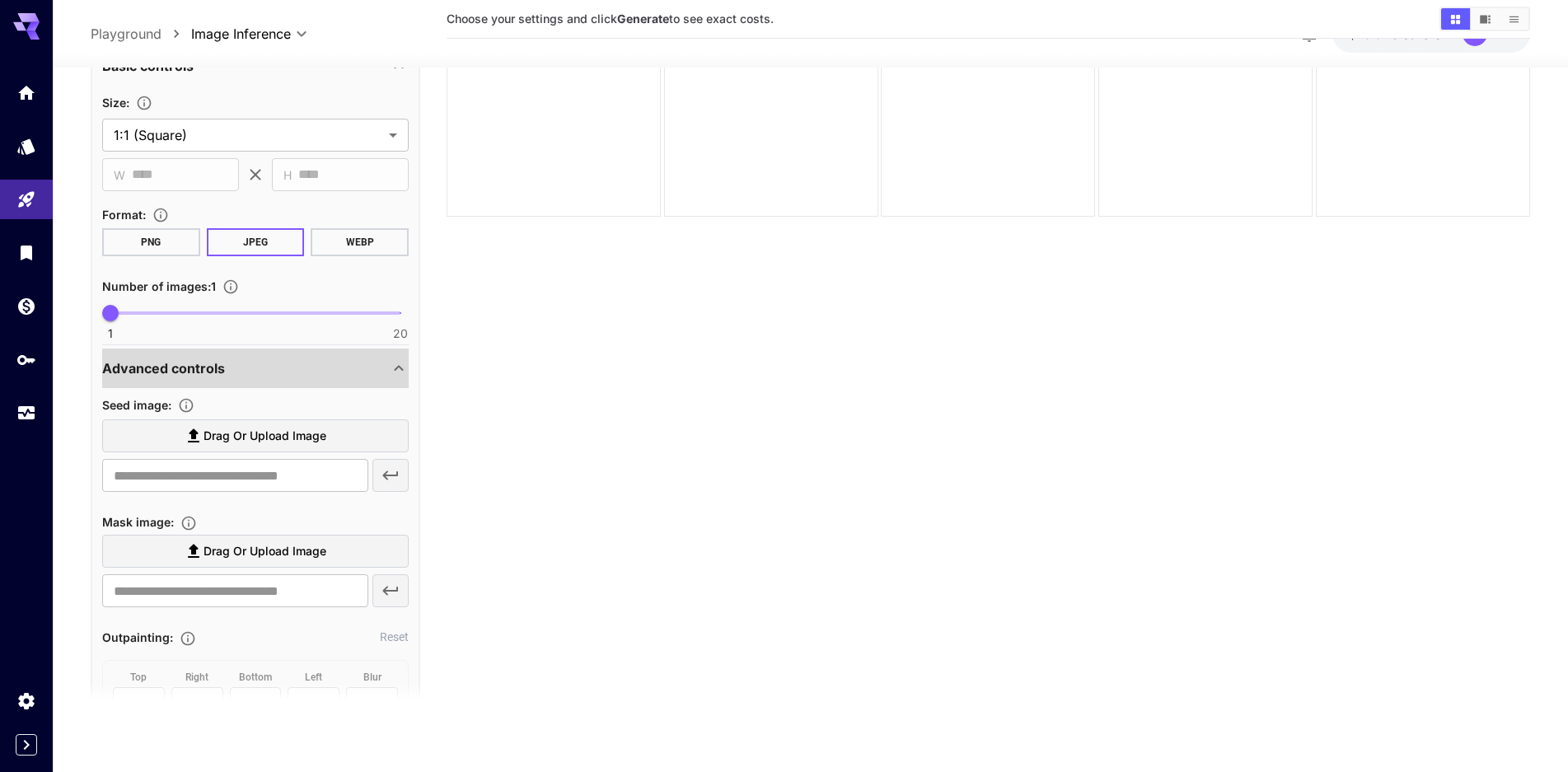 click on "Drag or upload image" at bounding box center [264, 436] 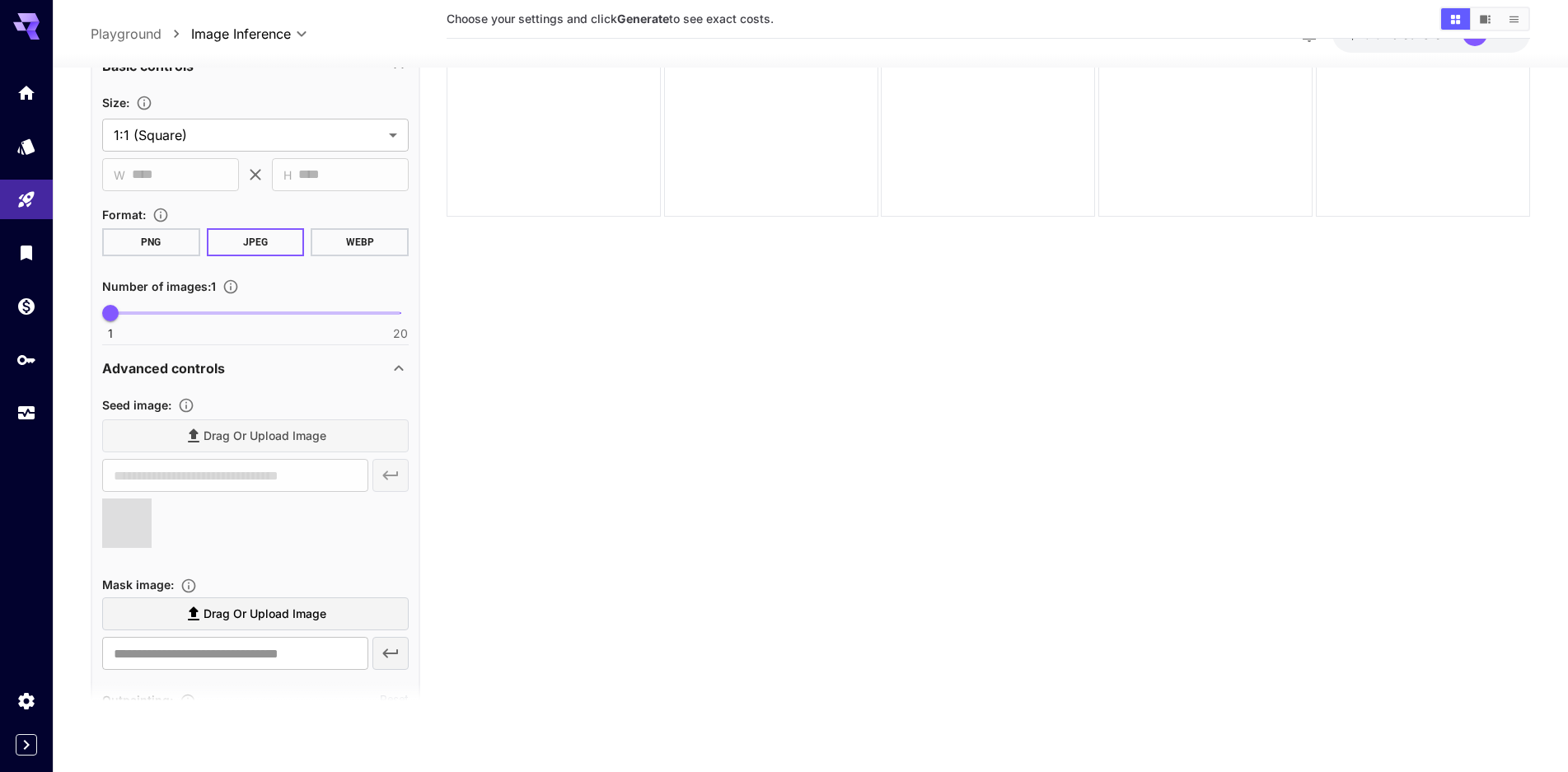 type on "**********" 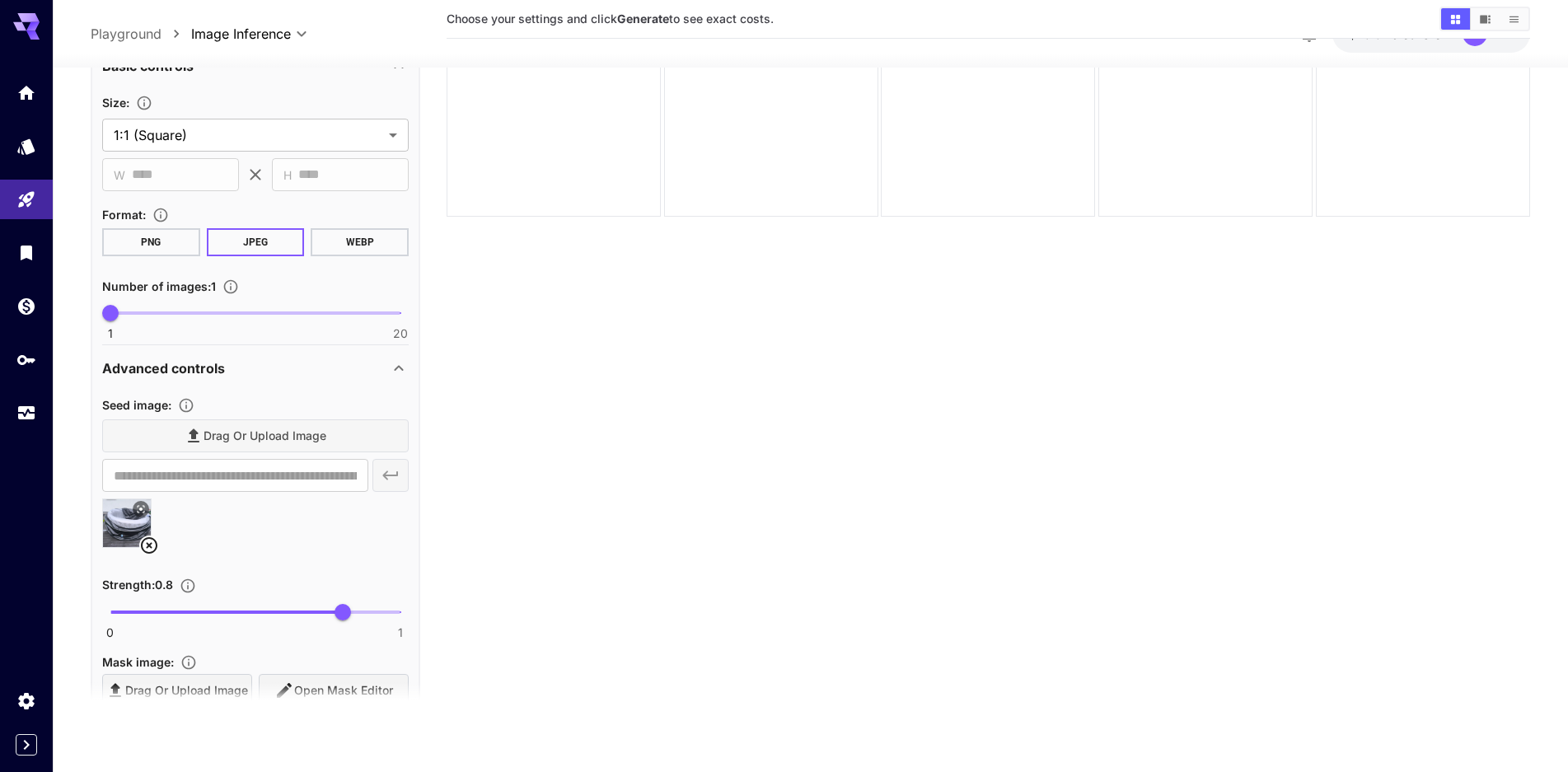 click on "Drag or upload image" at bounding box center [255, 436] 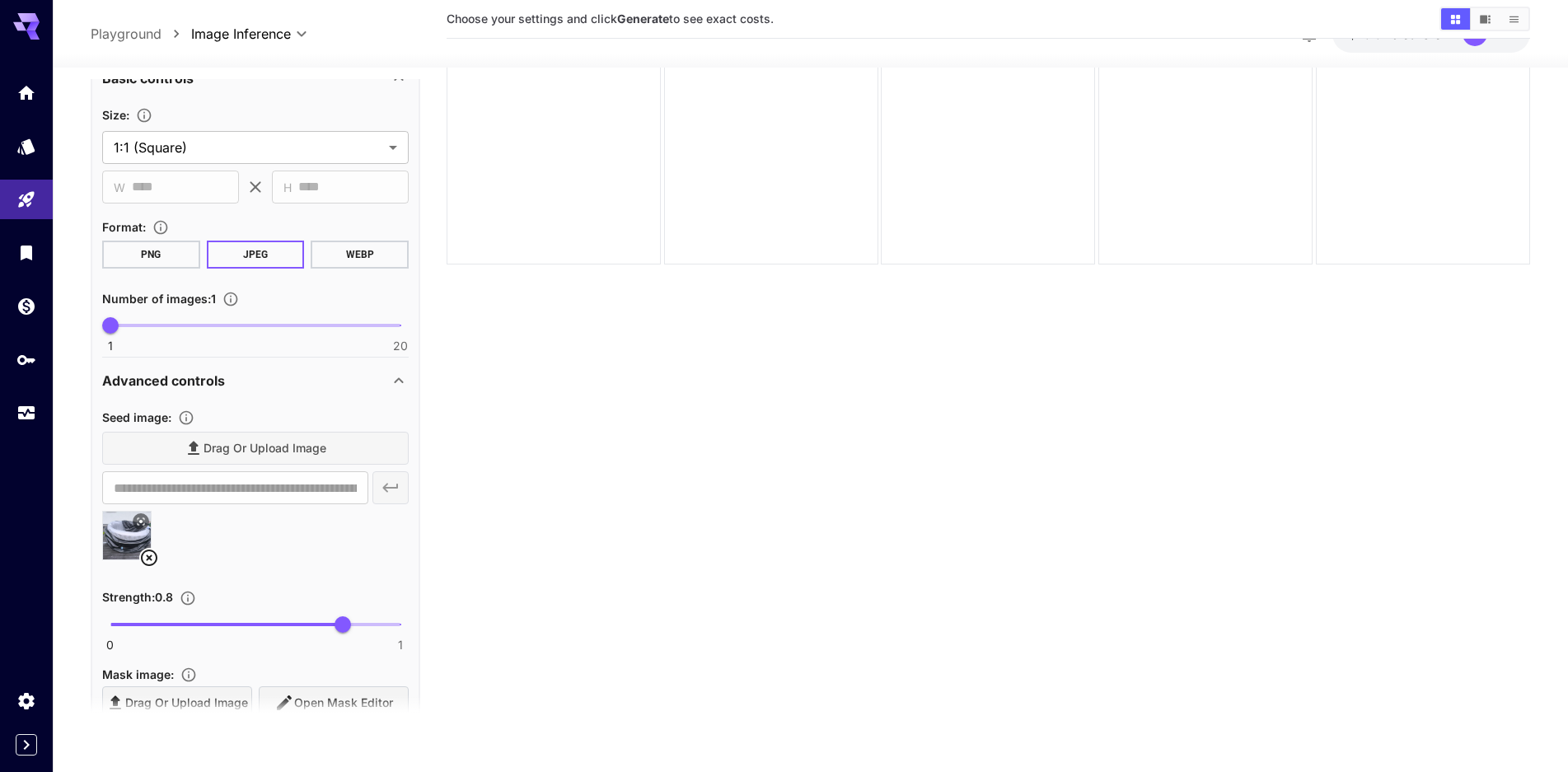 scroll, scrollTop: 0, scrollLeft: 0, axis: both 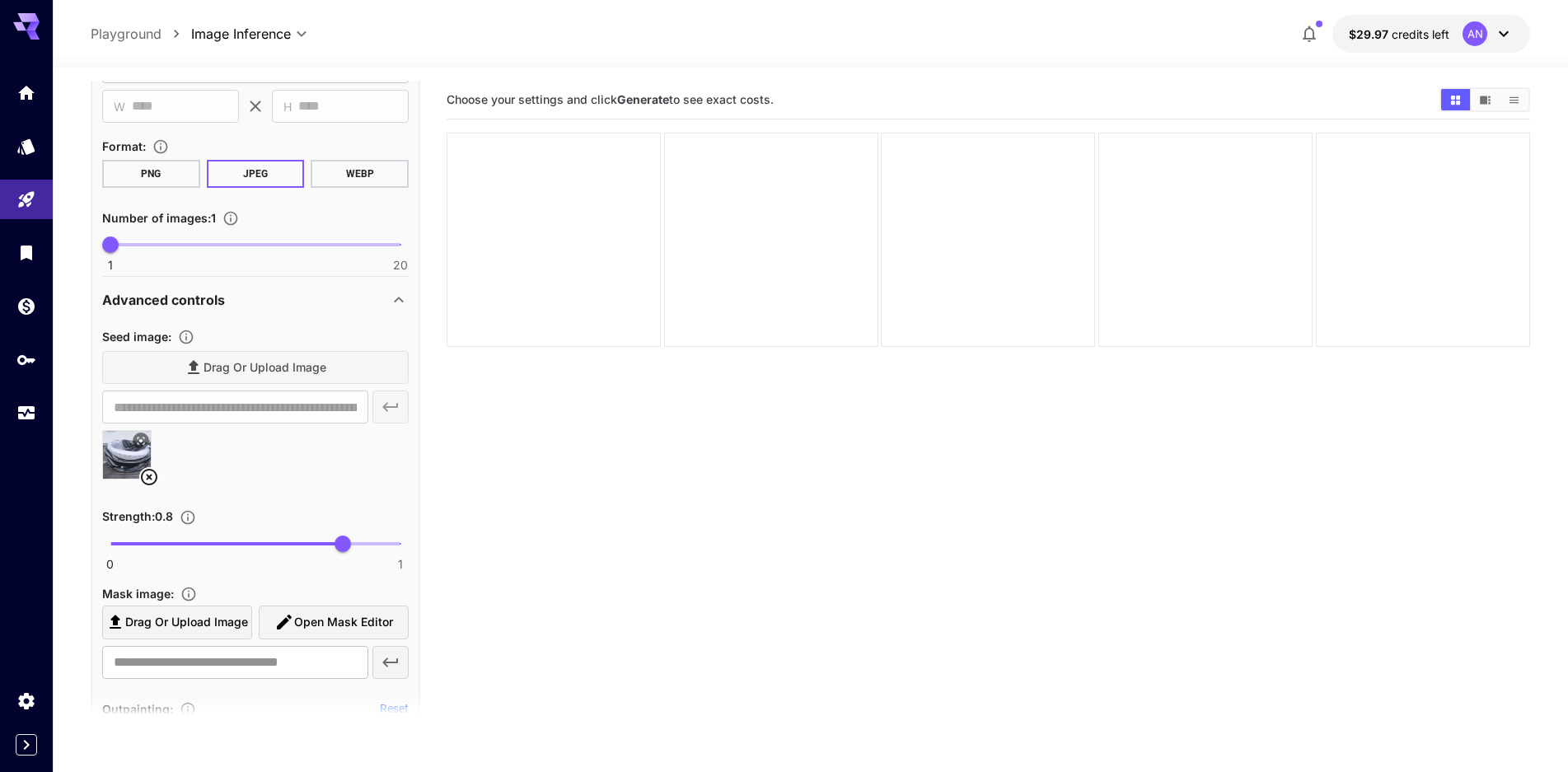 click on "Drag or upload image" at bounding box center (186, 622) 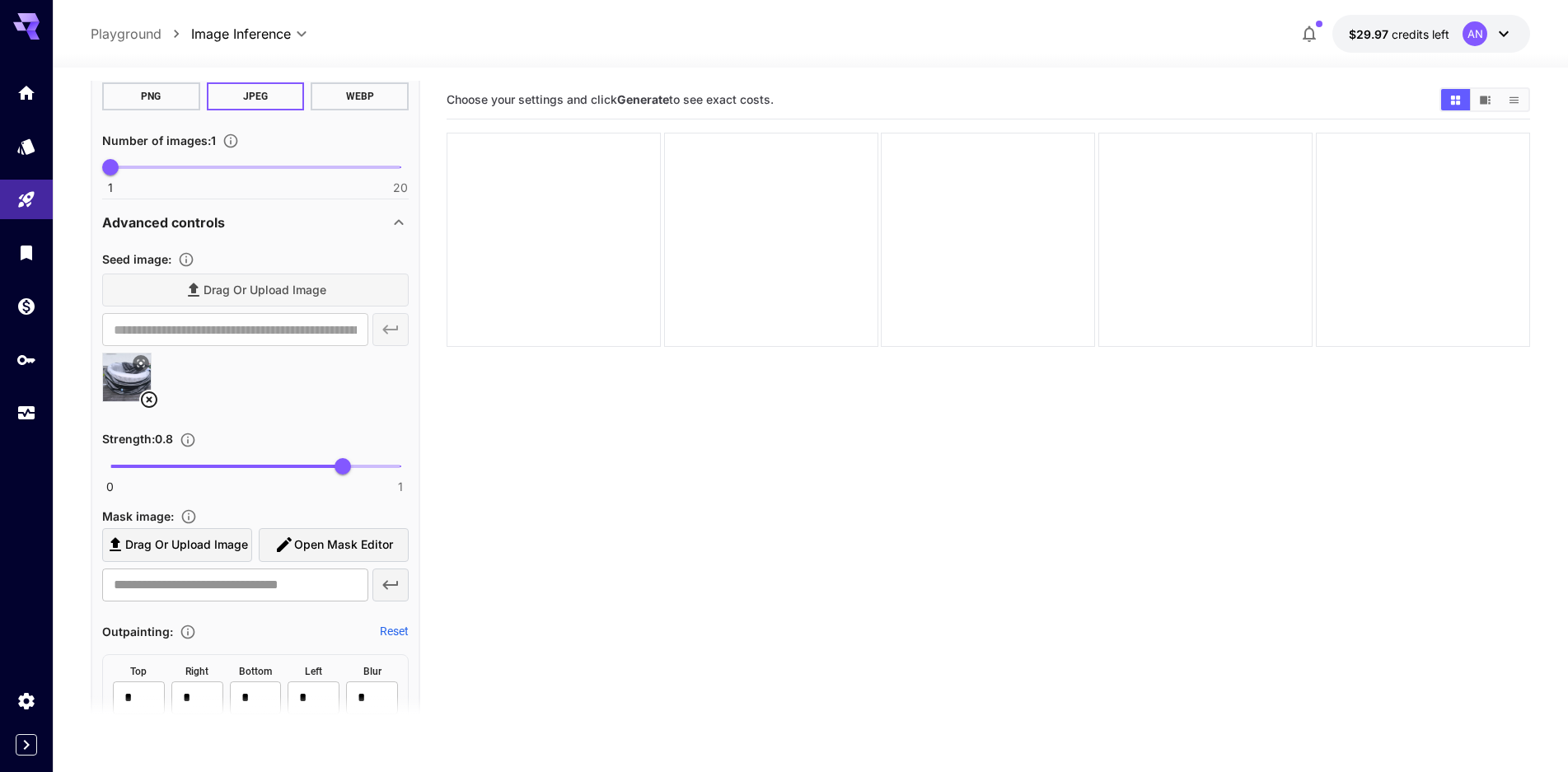 scroll, scrollTop: 412, scrollLeft: 0, axis: vertical 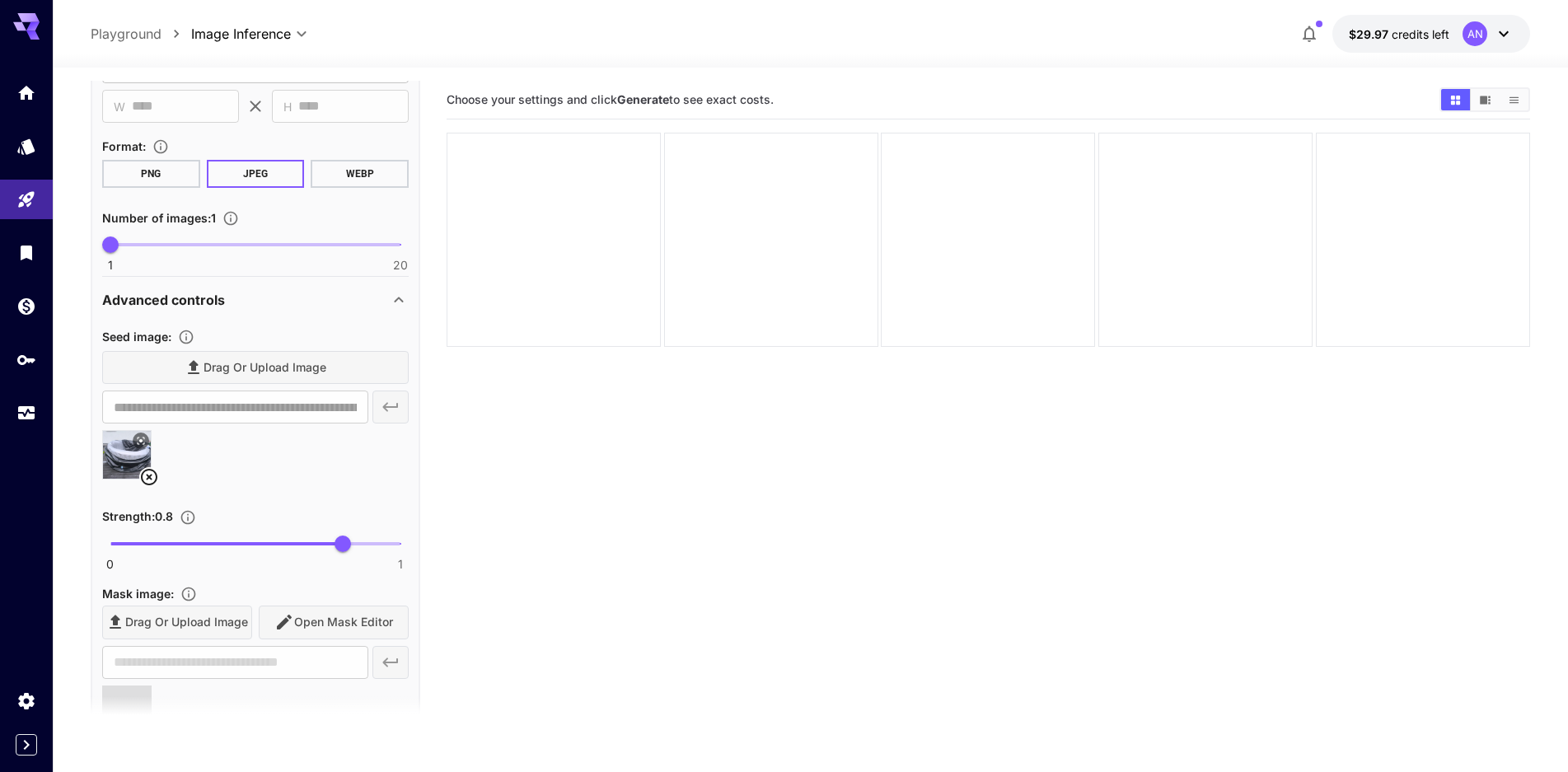 click on "Drag or upload image" at bounding box center (255, 367) 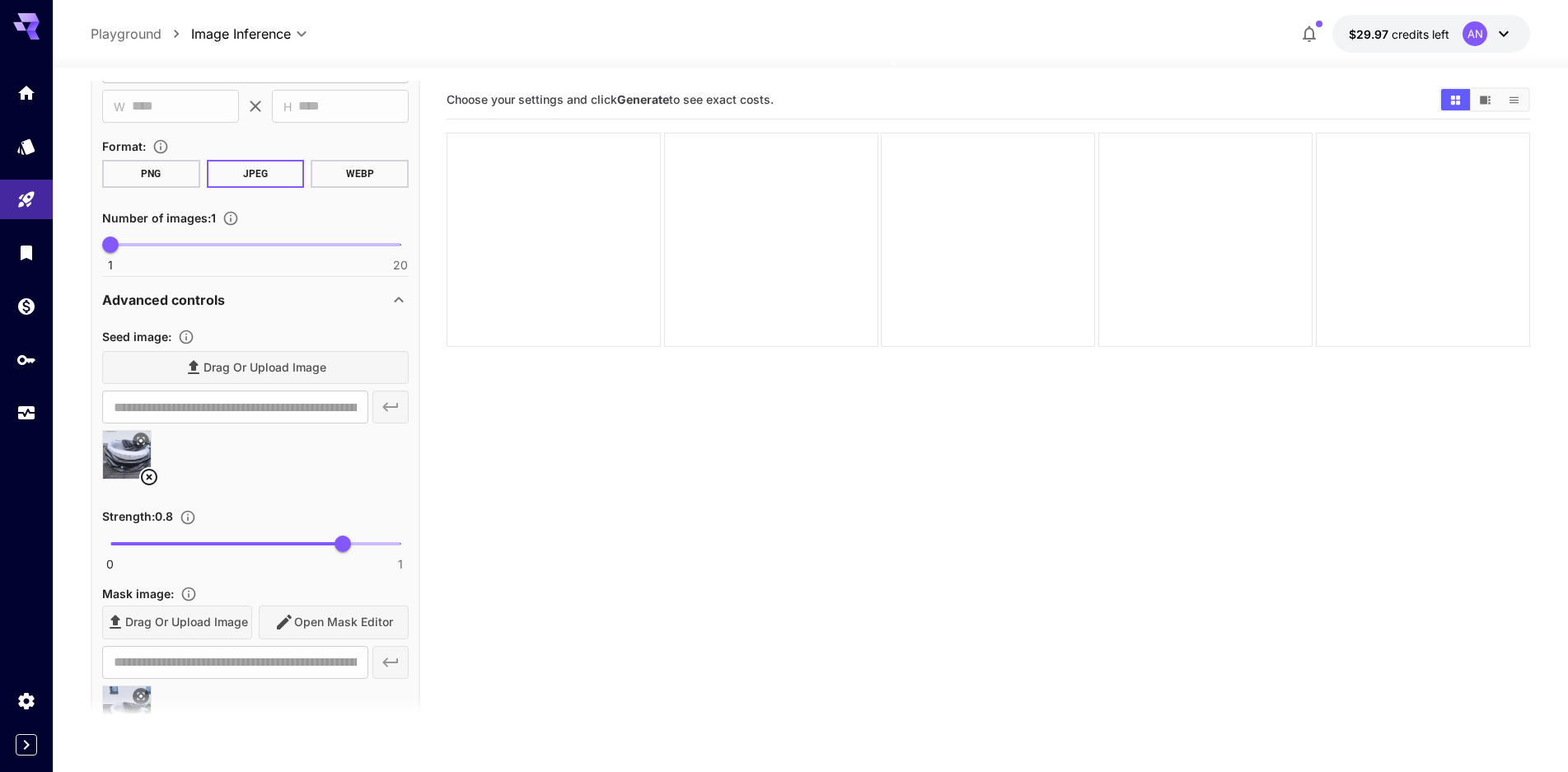 type on "**********" 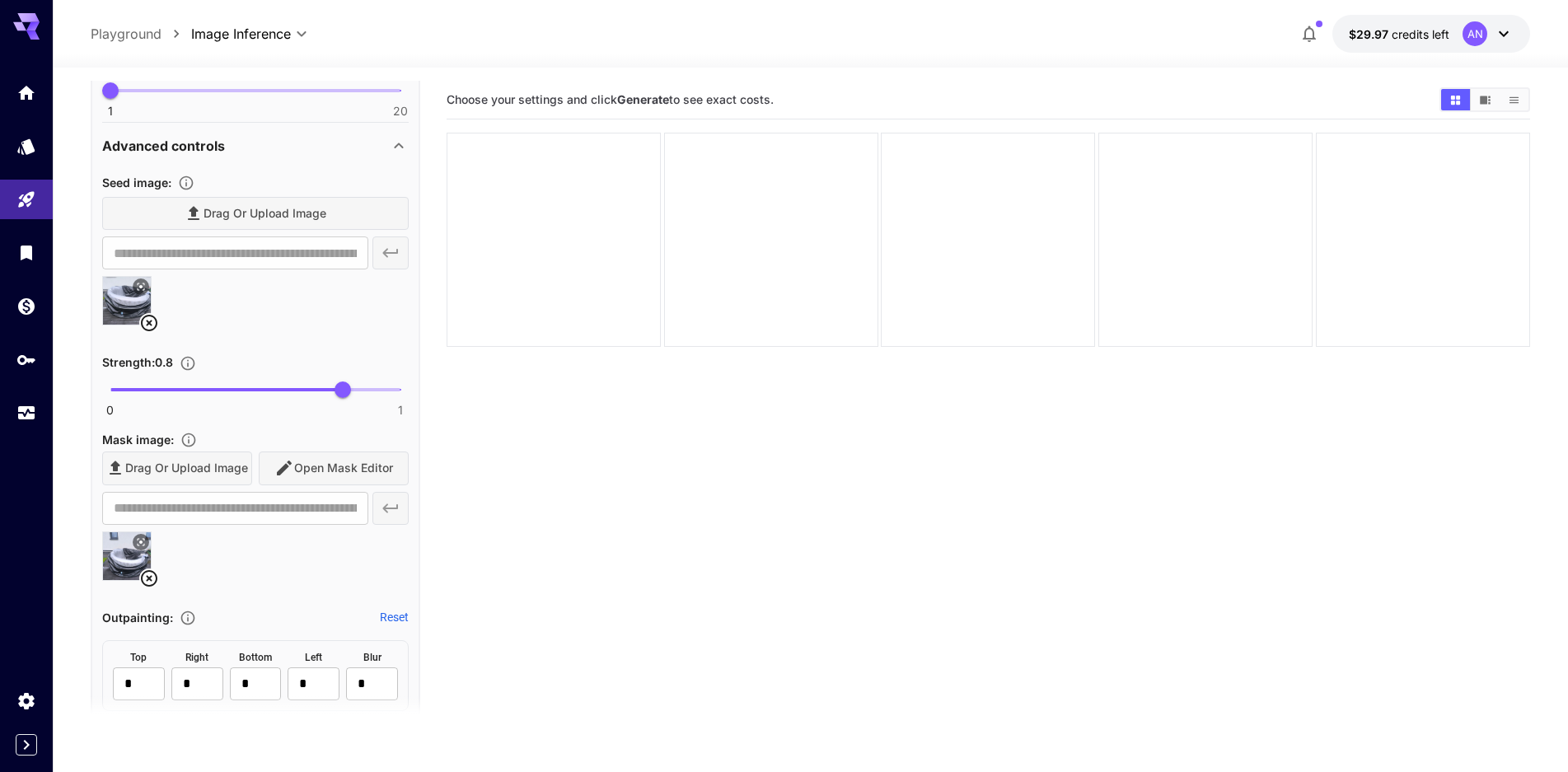 scroll, scrollTop: 577, scrollLeft: 0, axis: vertical 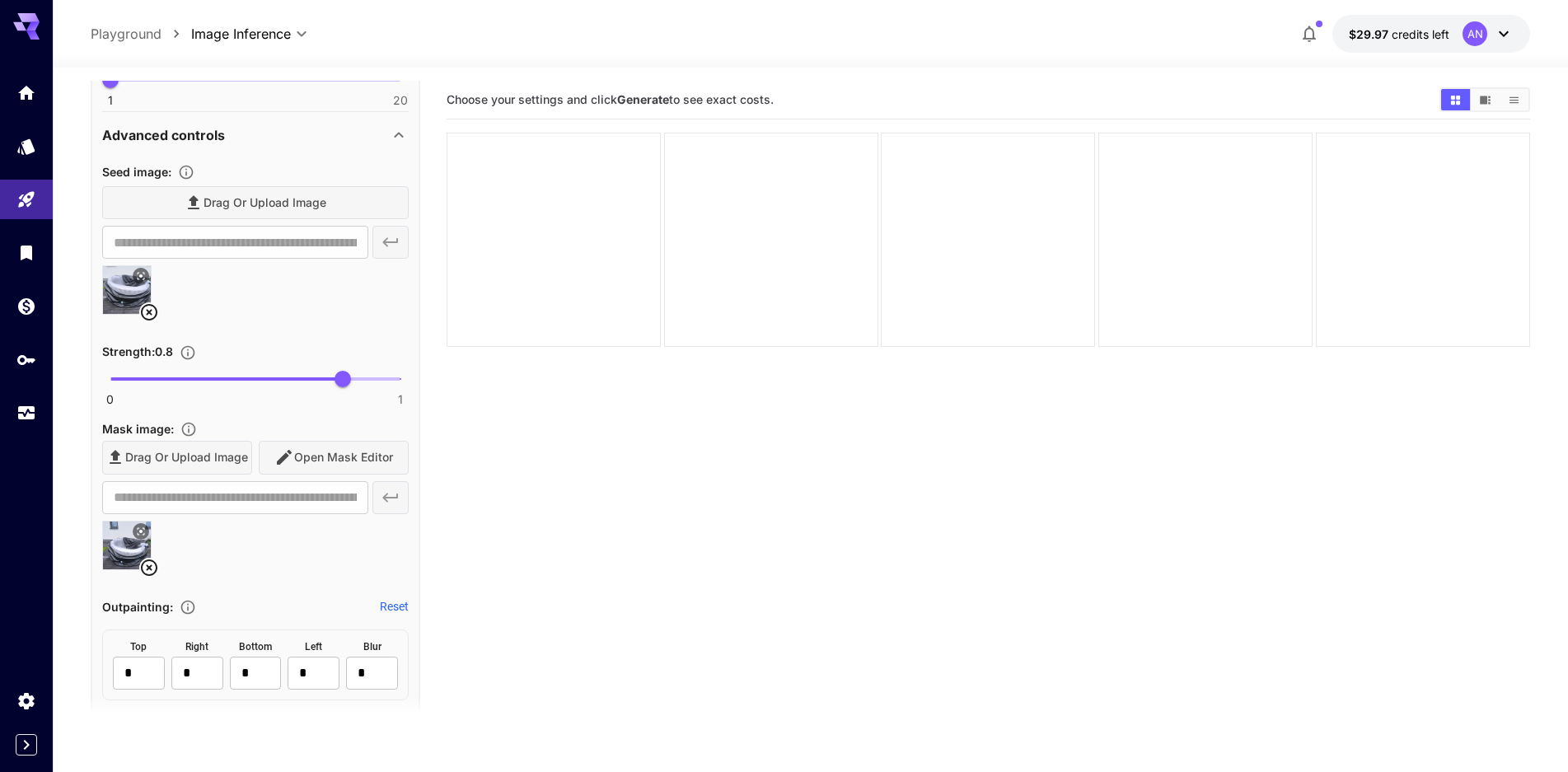 click 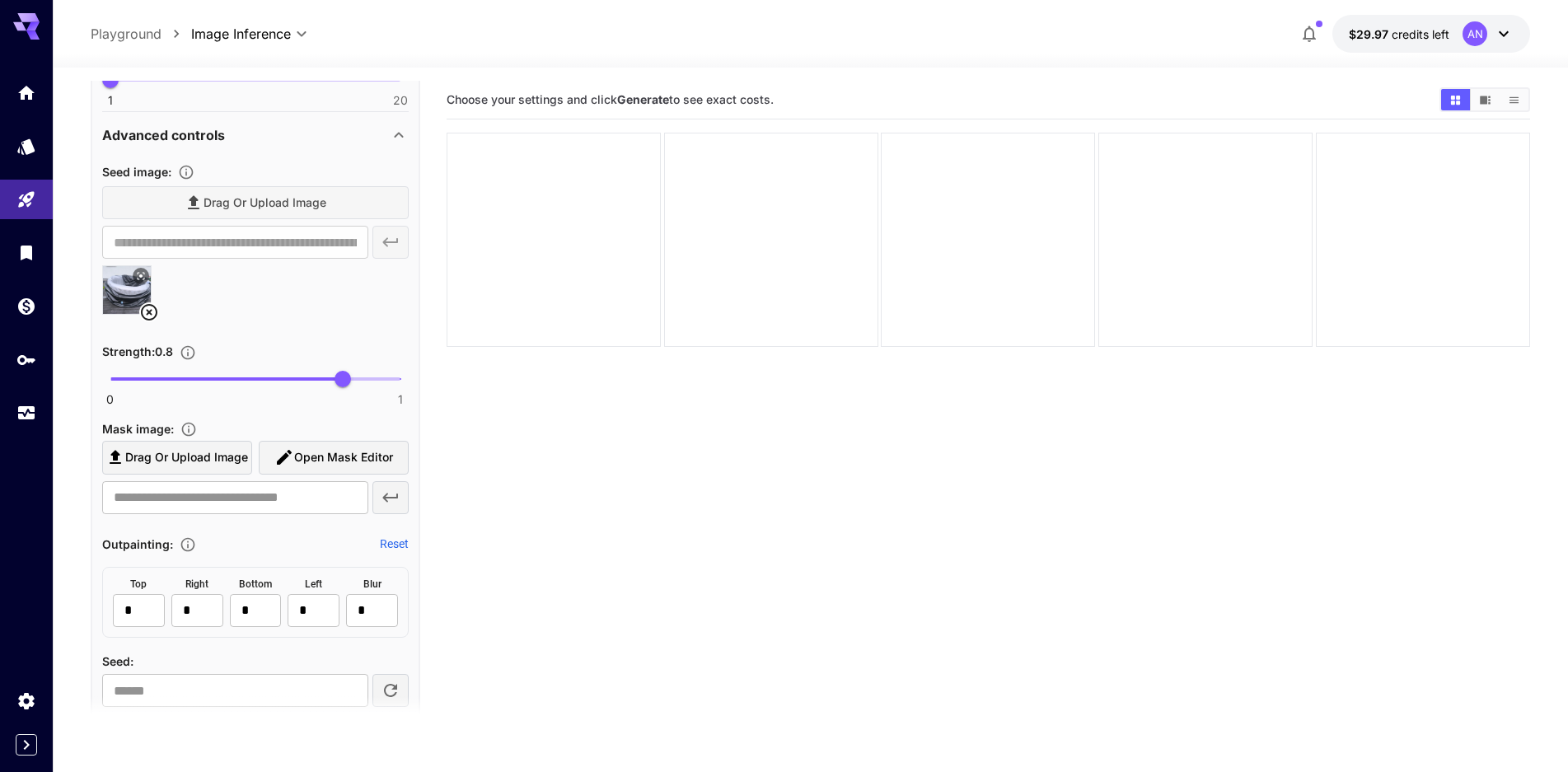 click at bounding box center (255, 297) 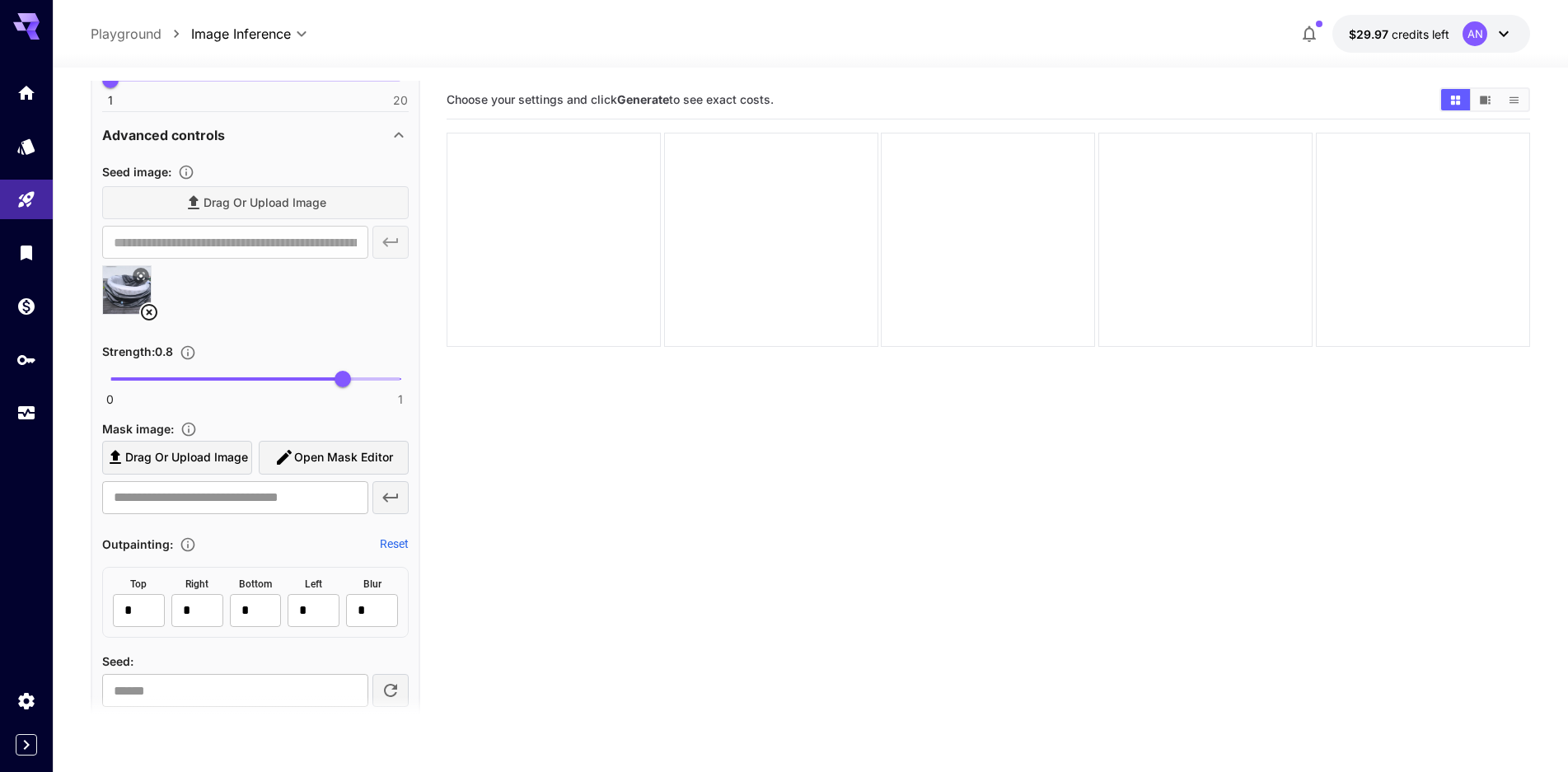 click on "Drag or upload image" at bounding box center (186, 457) 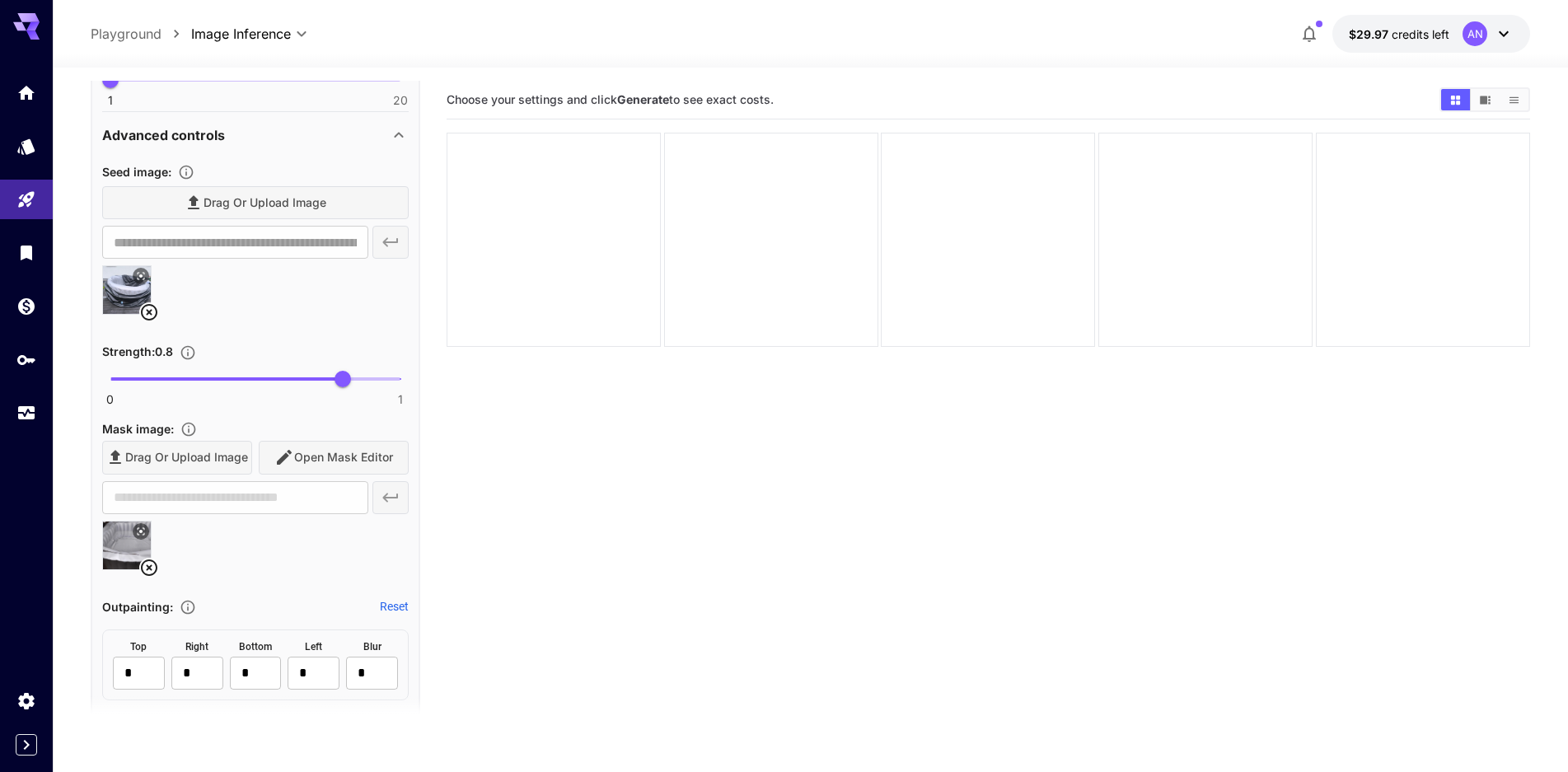 type on "**********" 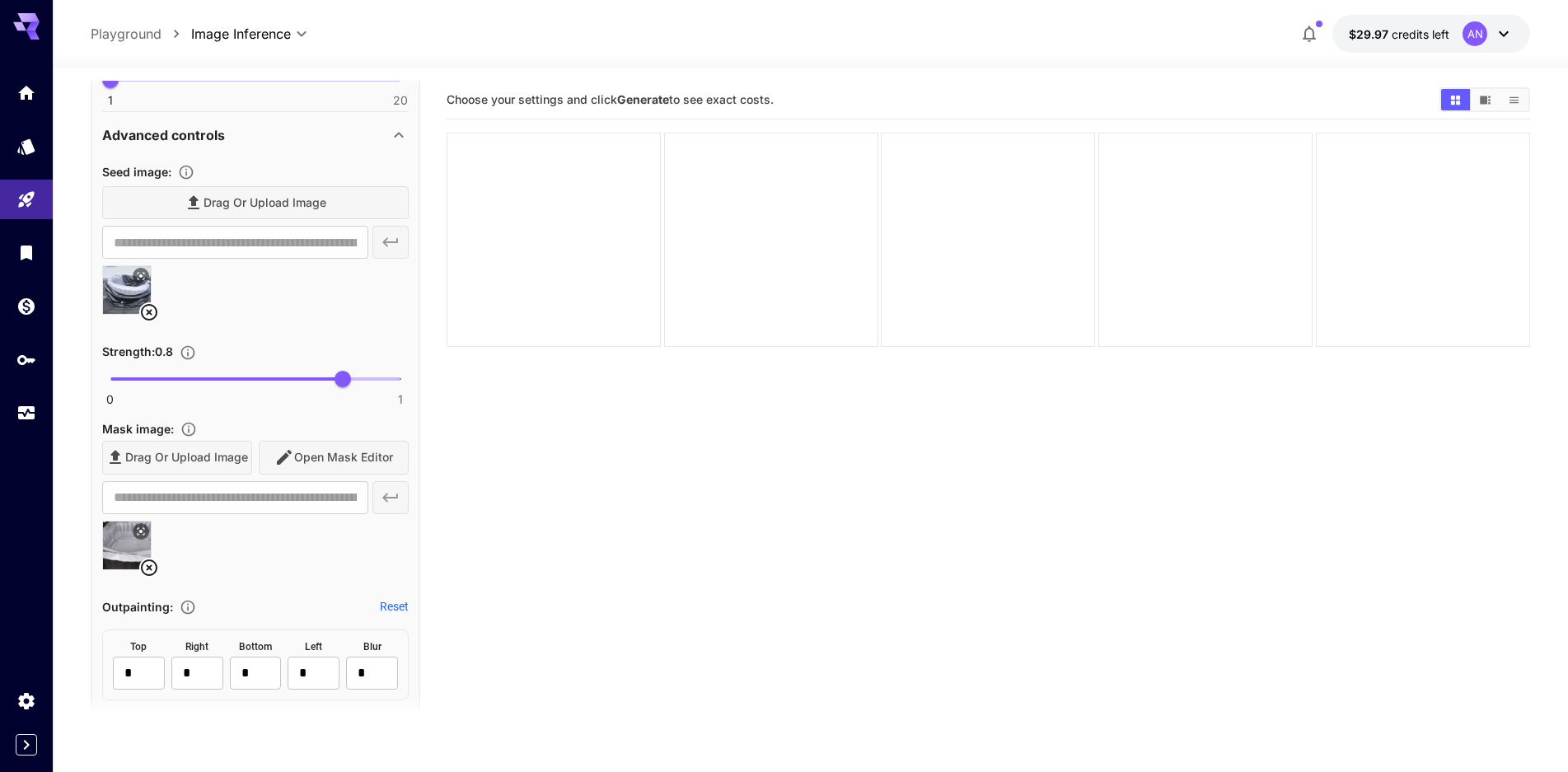 click on "Drag or upload image Open Mask Editor" at bounding box center (255, 457) 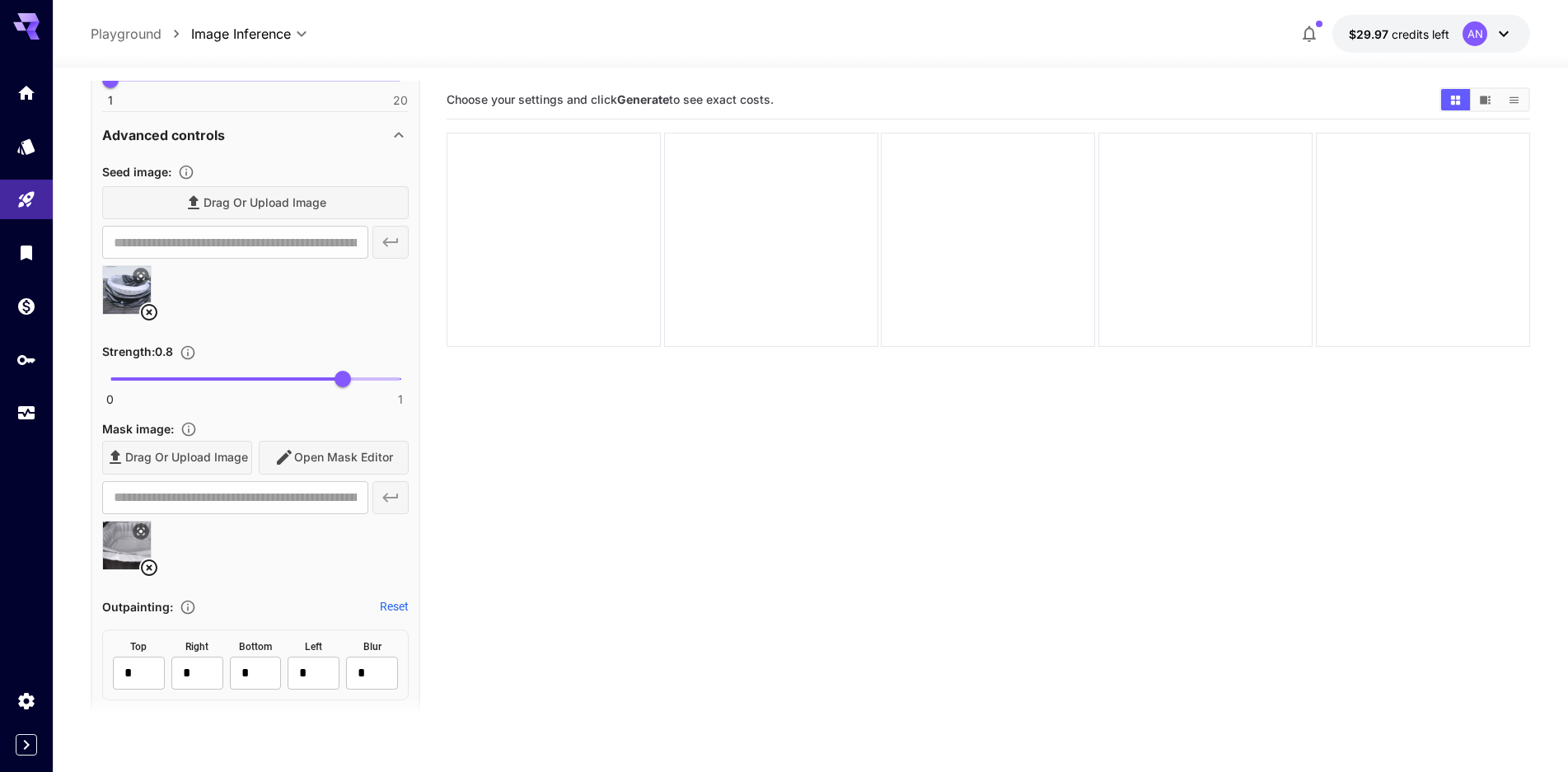 click on "Drag or upload image Open Mask Editor" at bounding box center [255, 457] 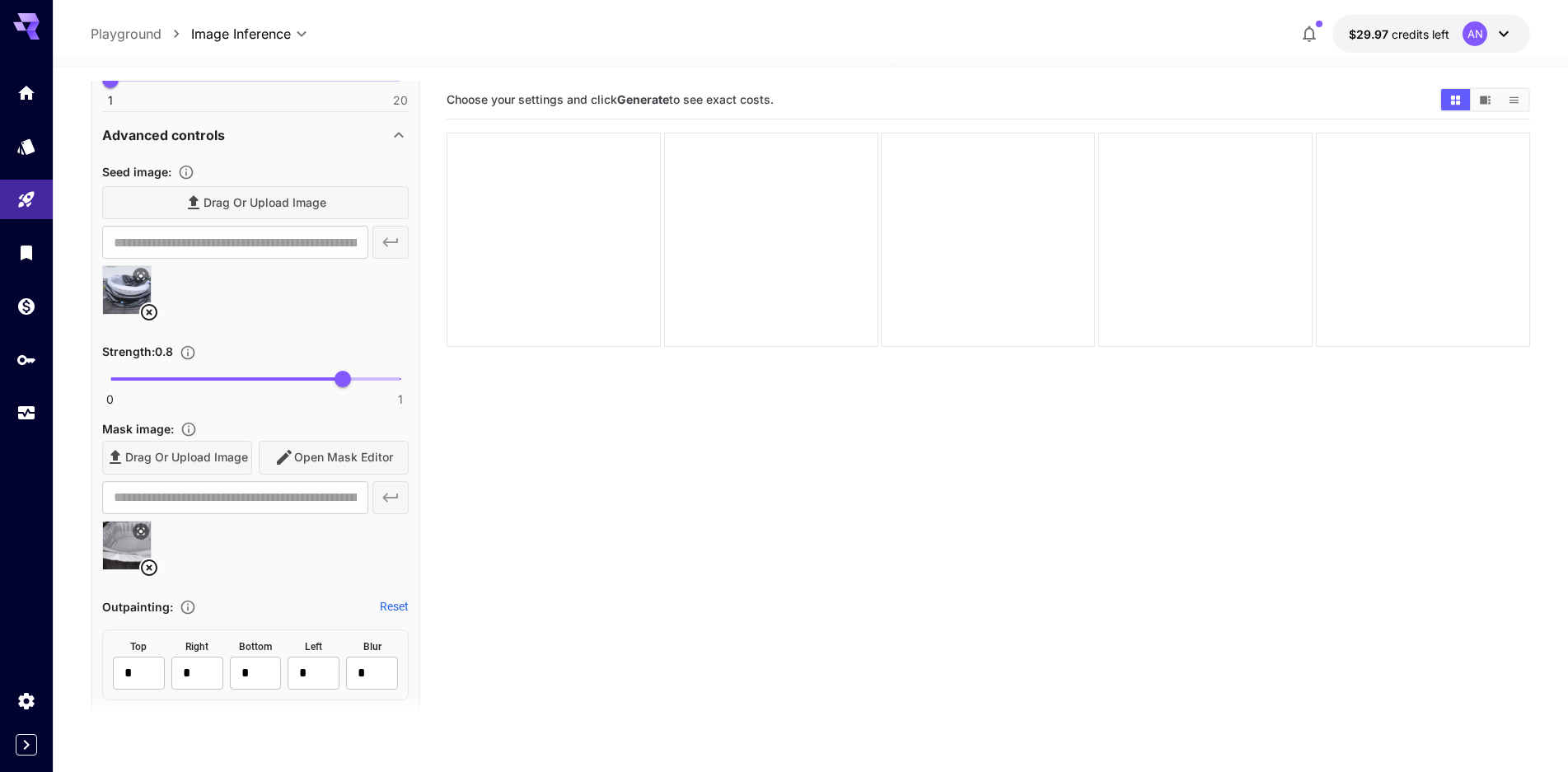 click on "Choose your settings and click  Generate  to see exact costs." at bounding box center [988, 466] 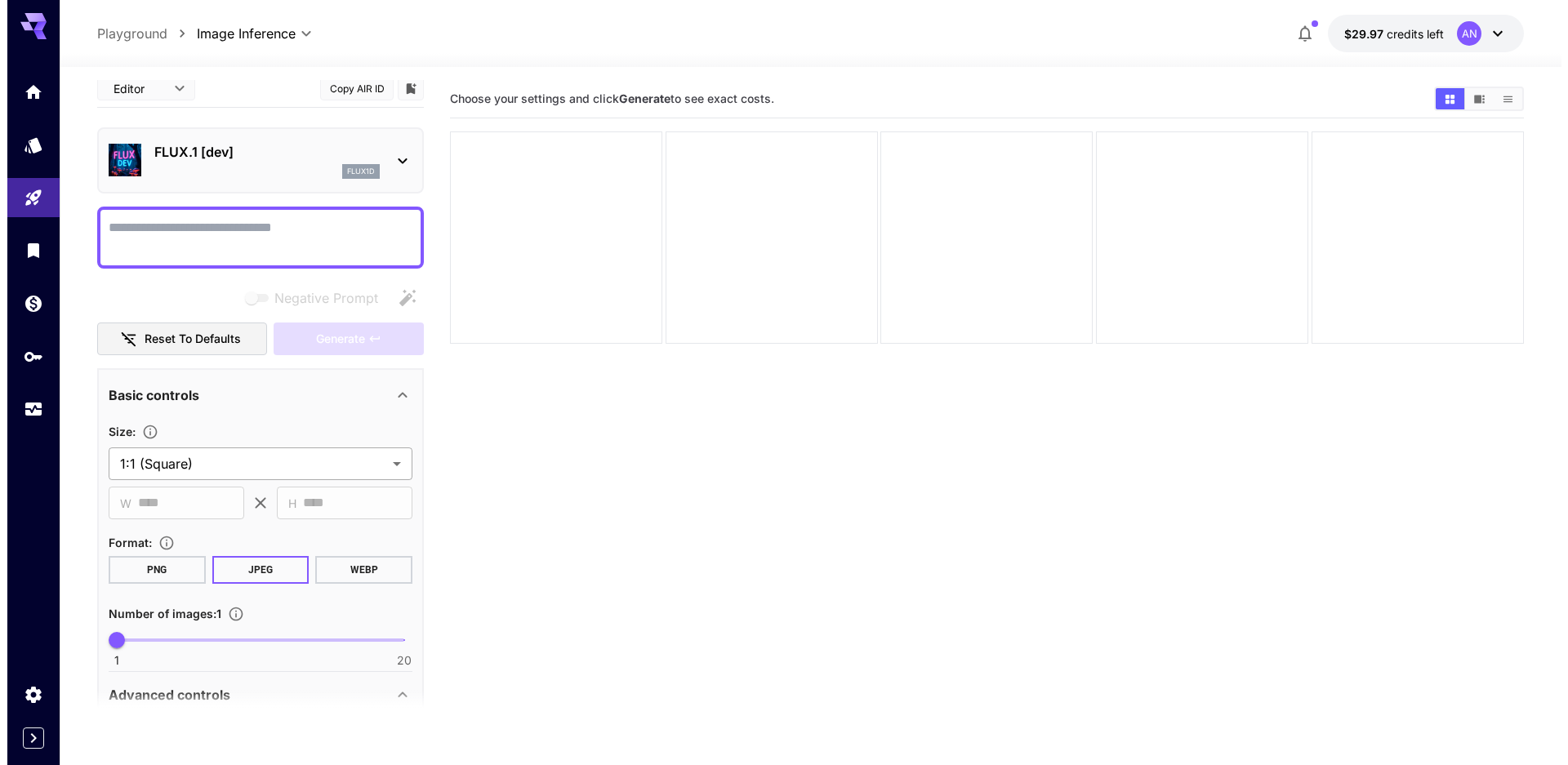 scroll, scrollTop: 0, scrollLeft: 0, axis: both 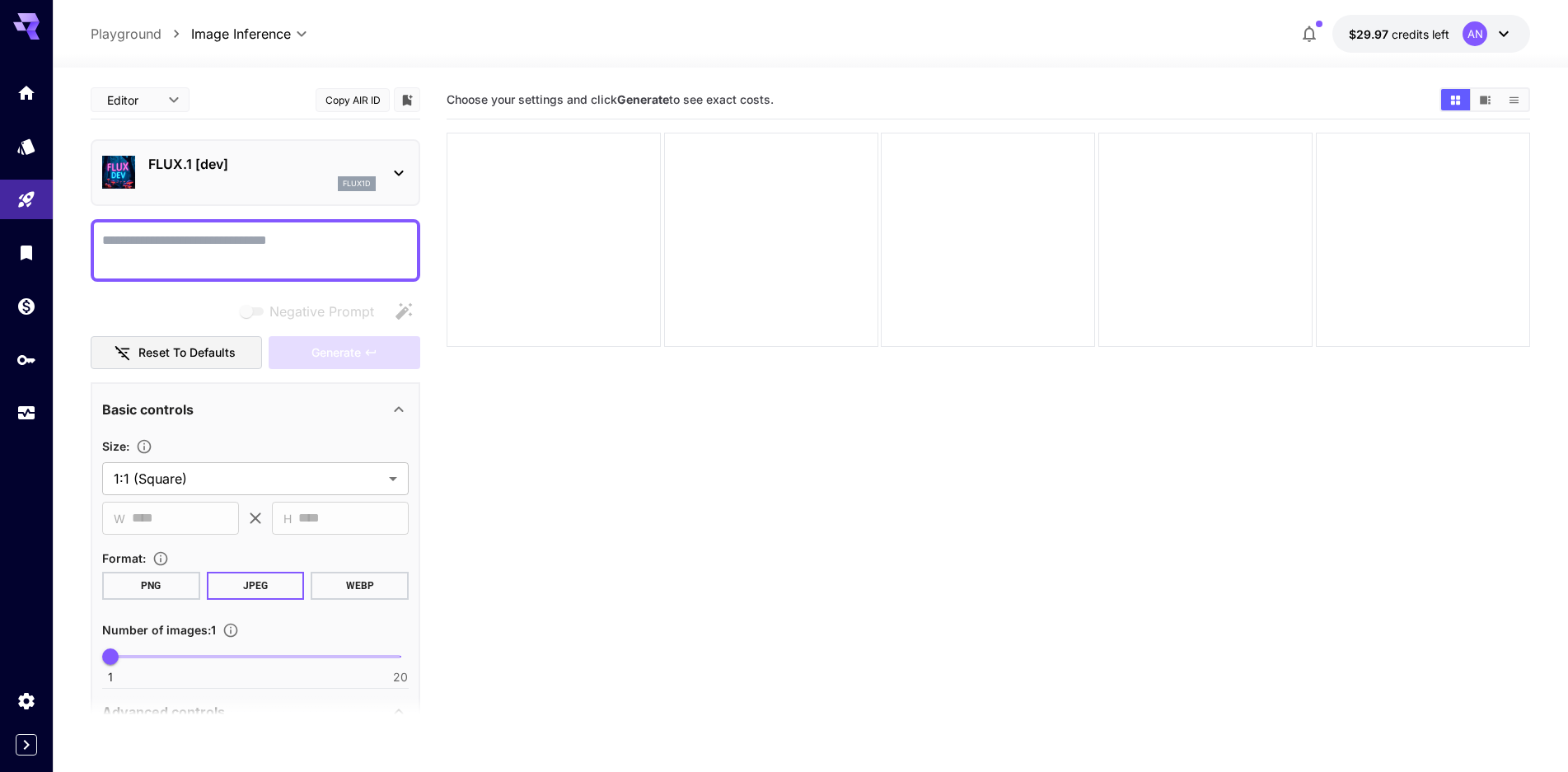 click on "Negative Prompt" at bounding box center [255, 250] 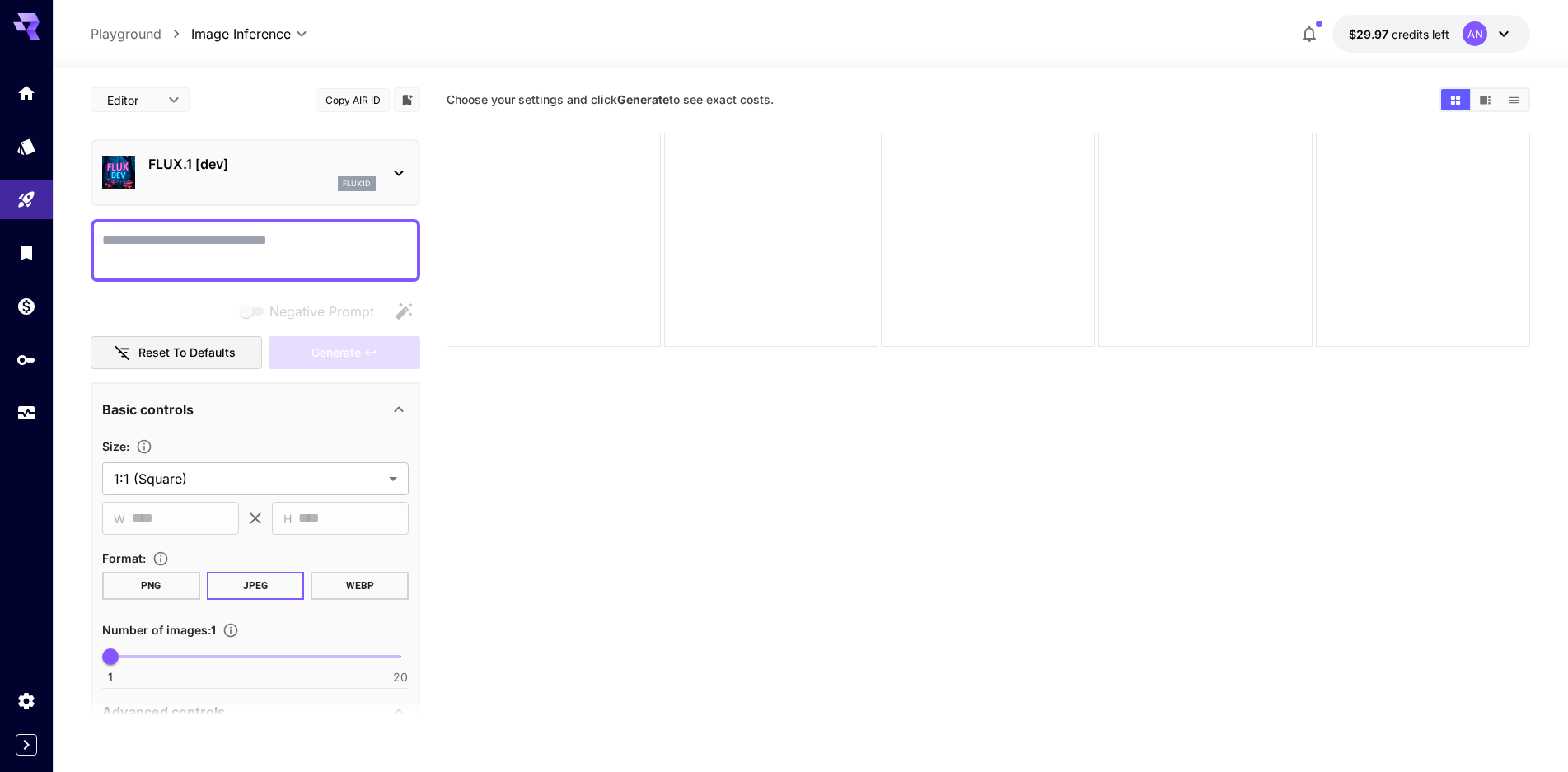 click on "Negative Prompt" at bounding box center (255, 250) 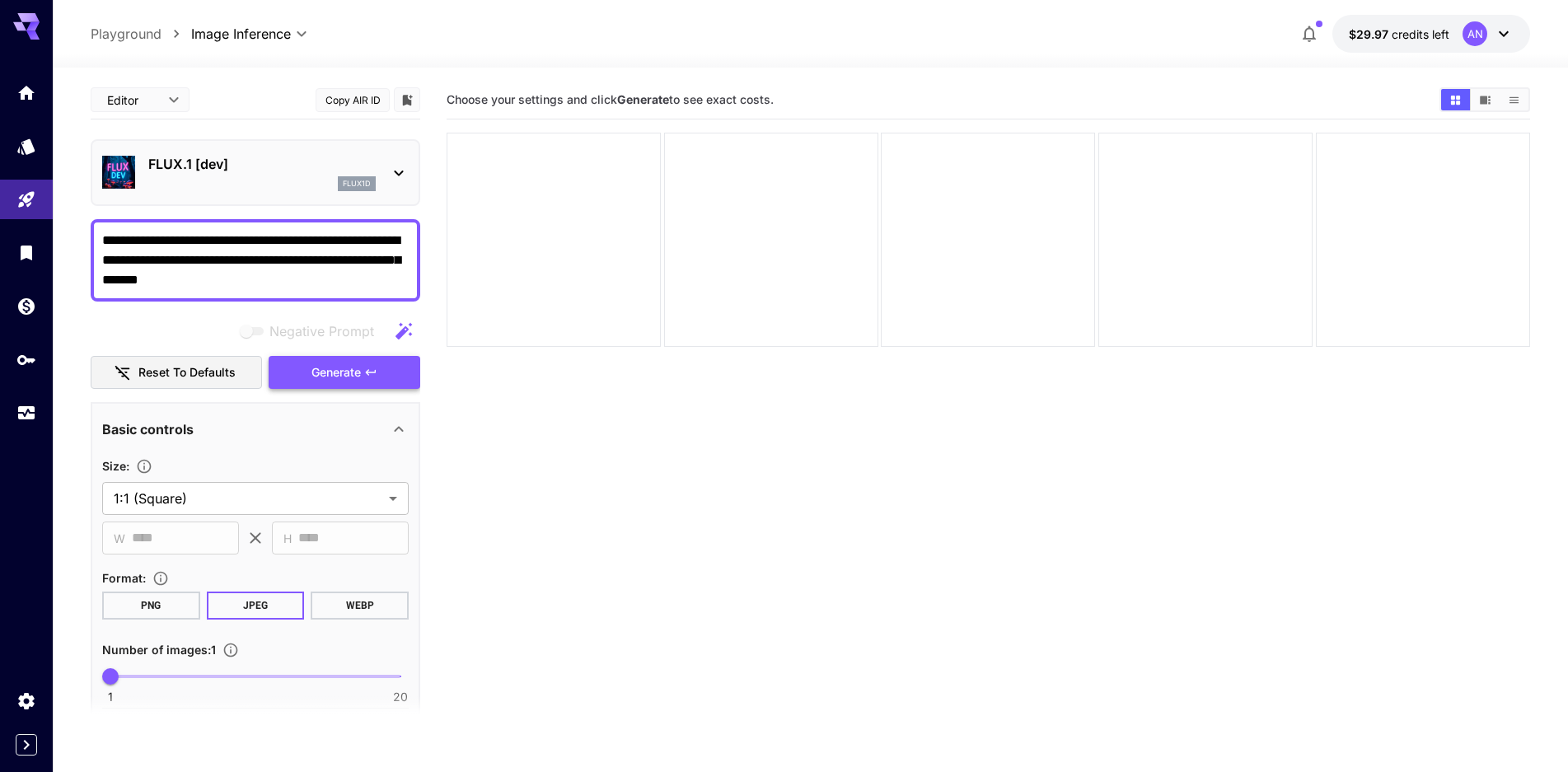 type on "**********" 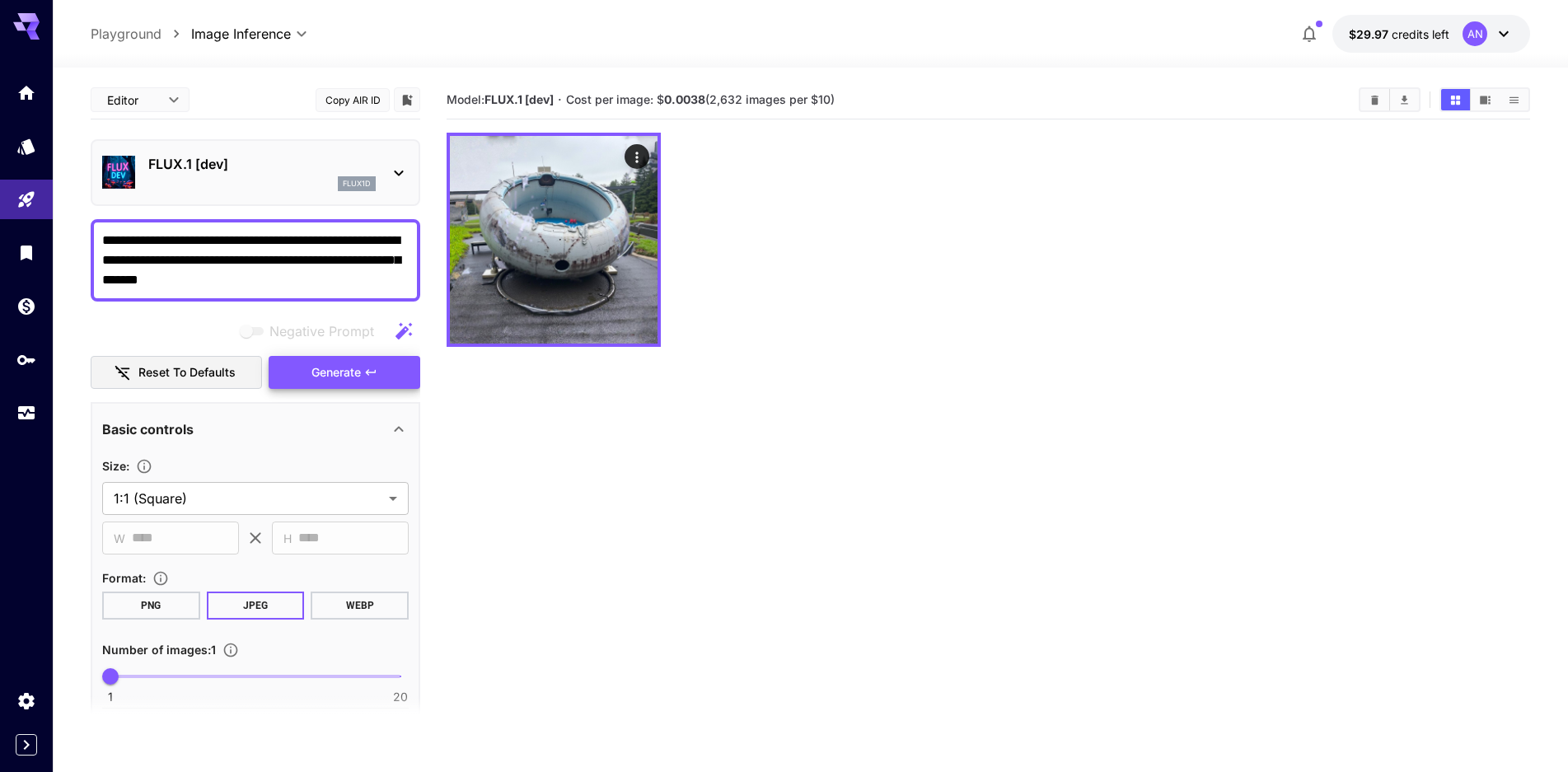 click 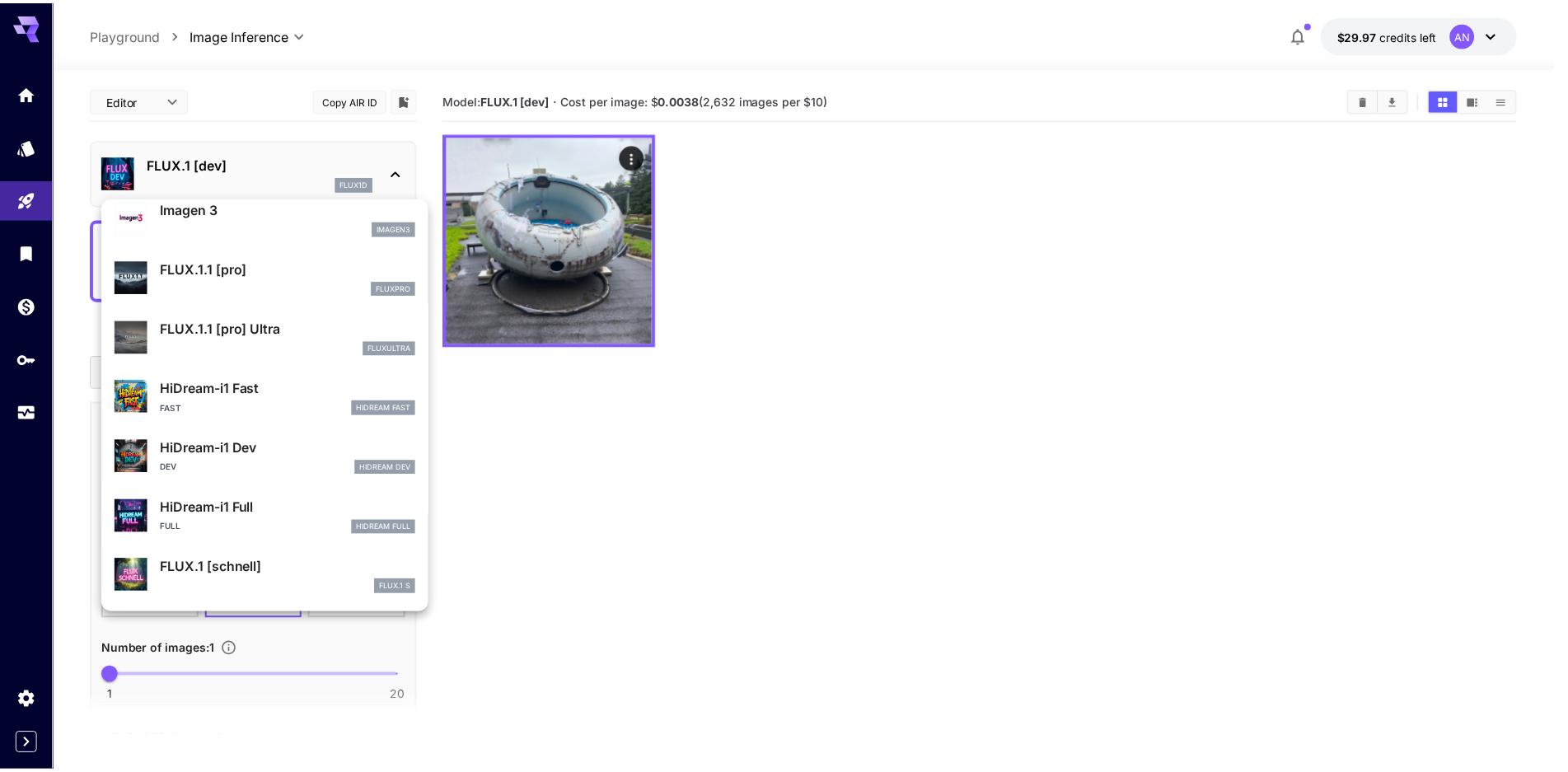 scroll, scrollTop: 1584, scrollLeft: 0, axis: vertical 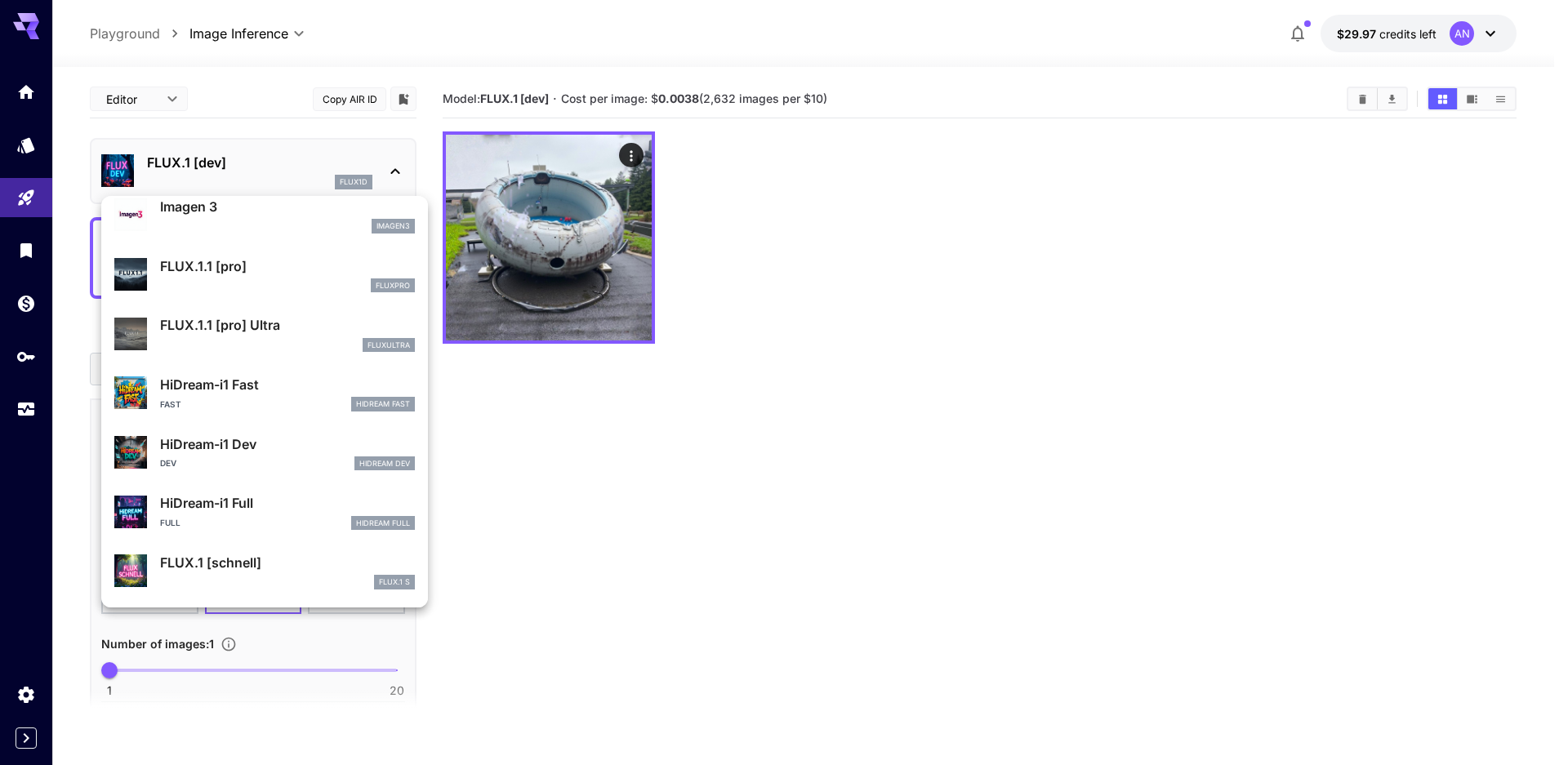 click on "FLUX.1.1 [pro] Ultra" at bounding box center [287, 325] 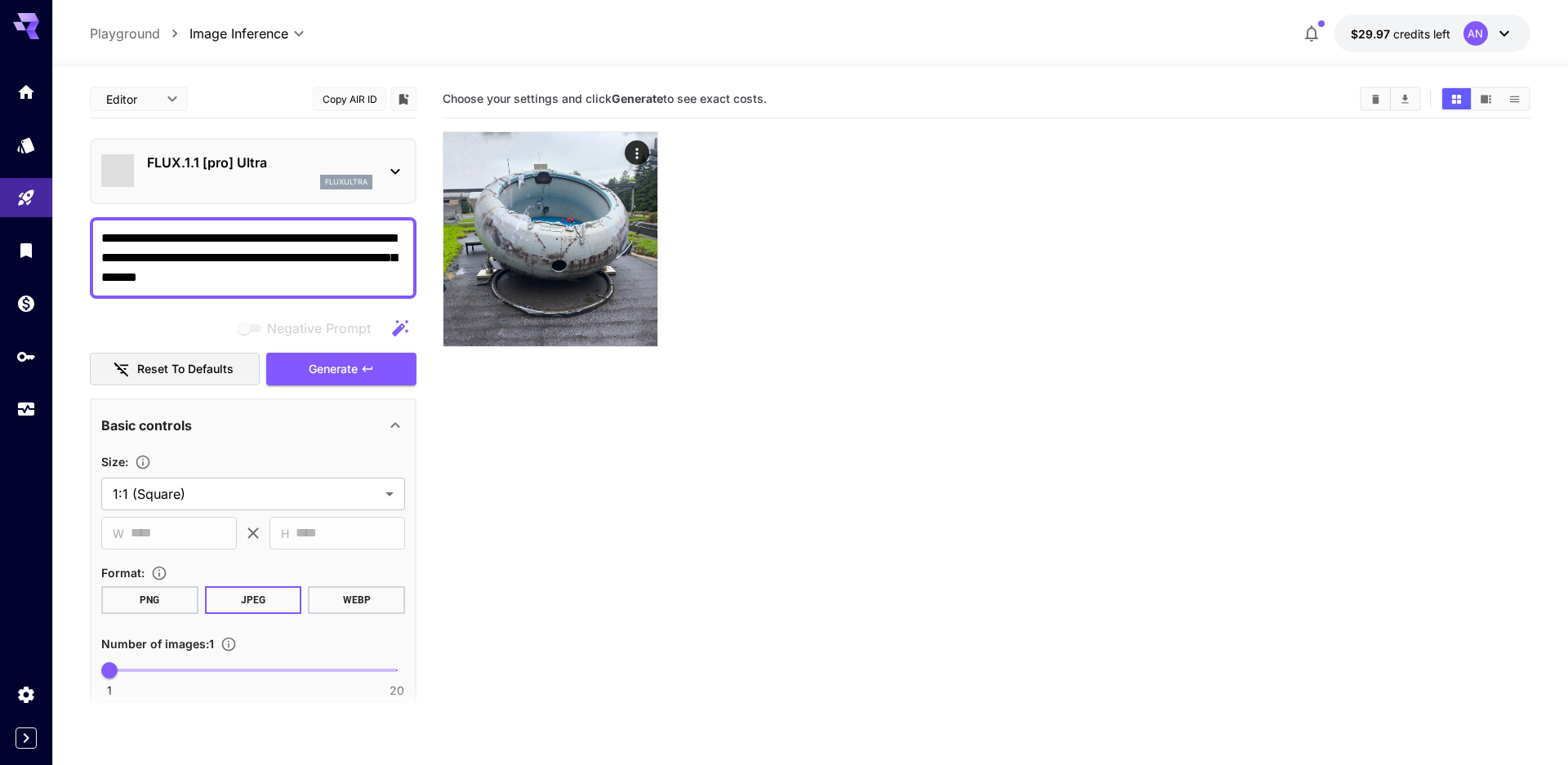 type on "**********" 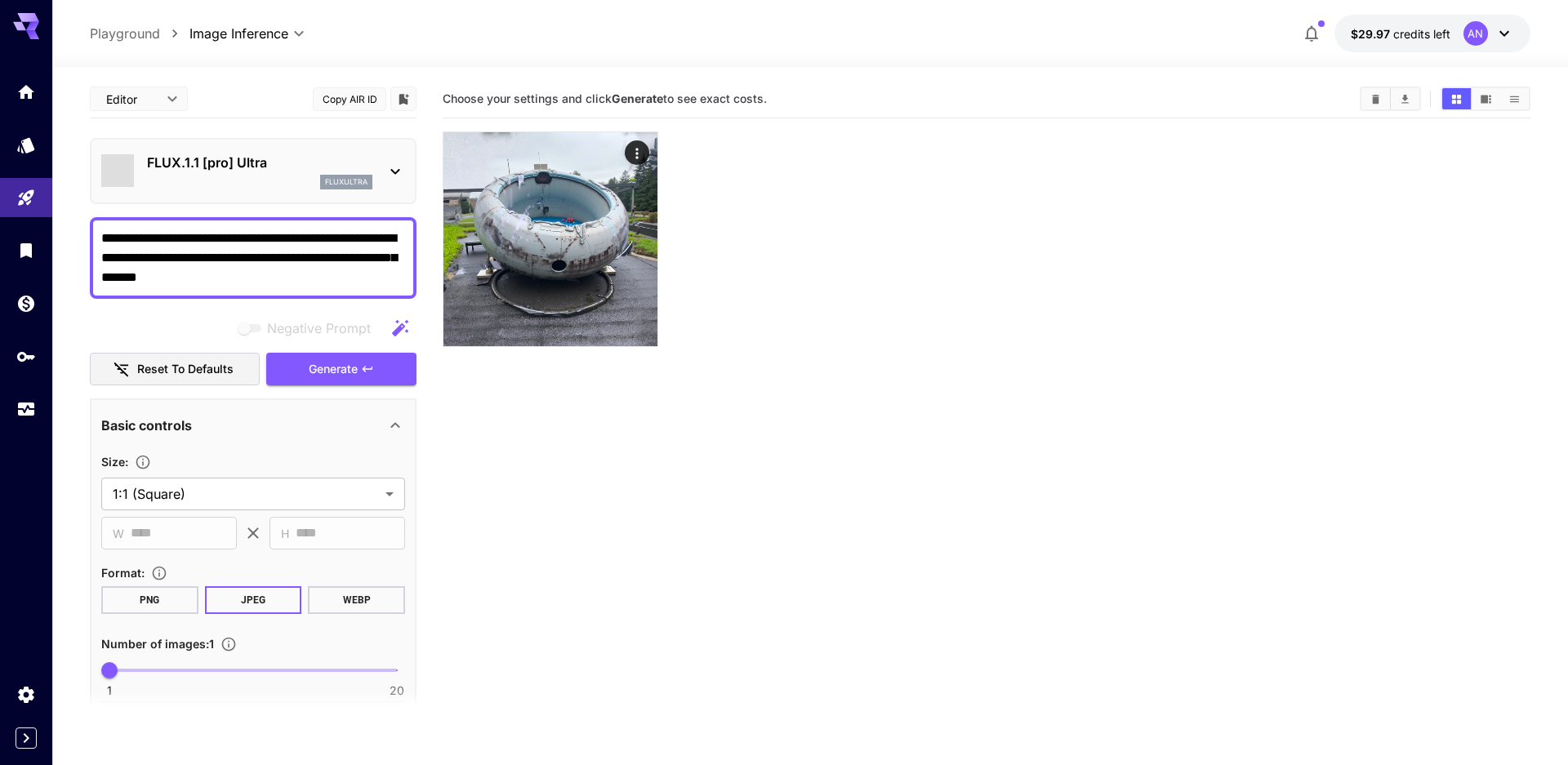 type on "****" 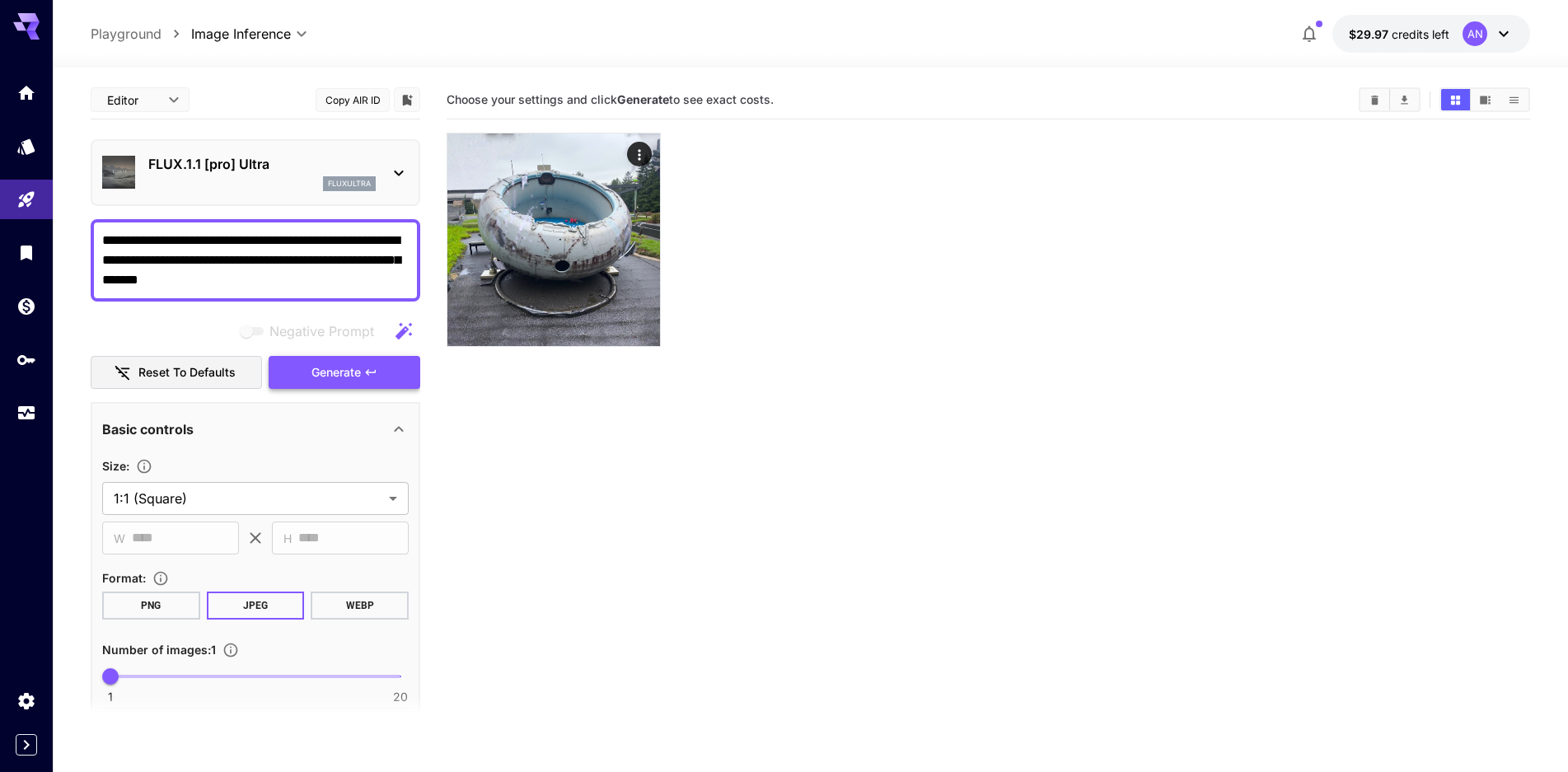 click on "Generate" at bounding box center (344, 372) 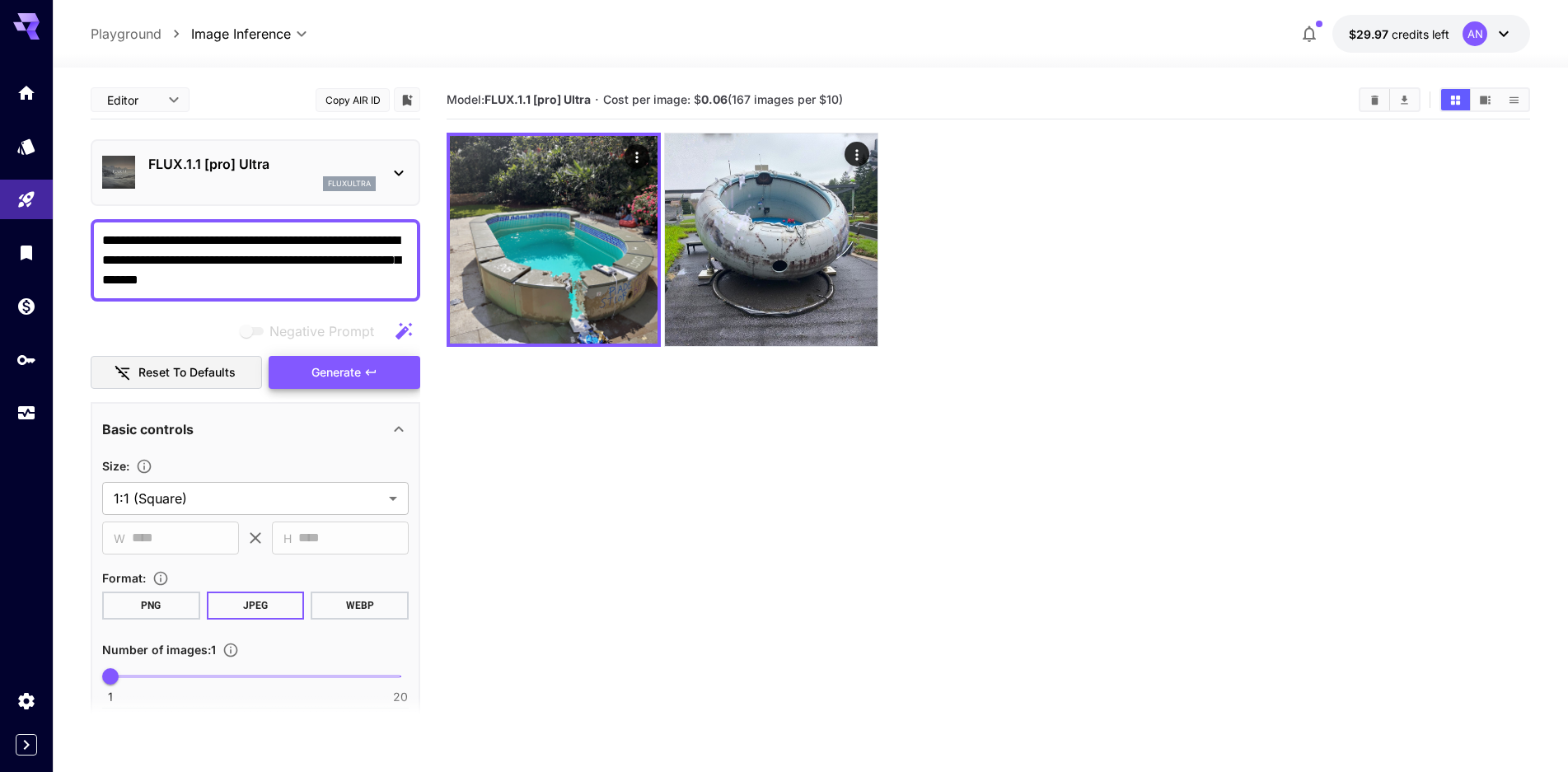click 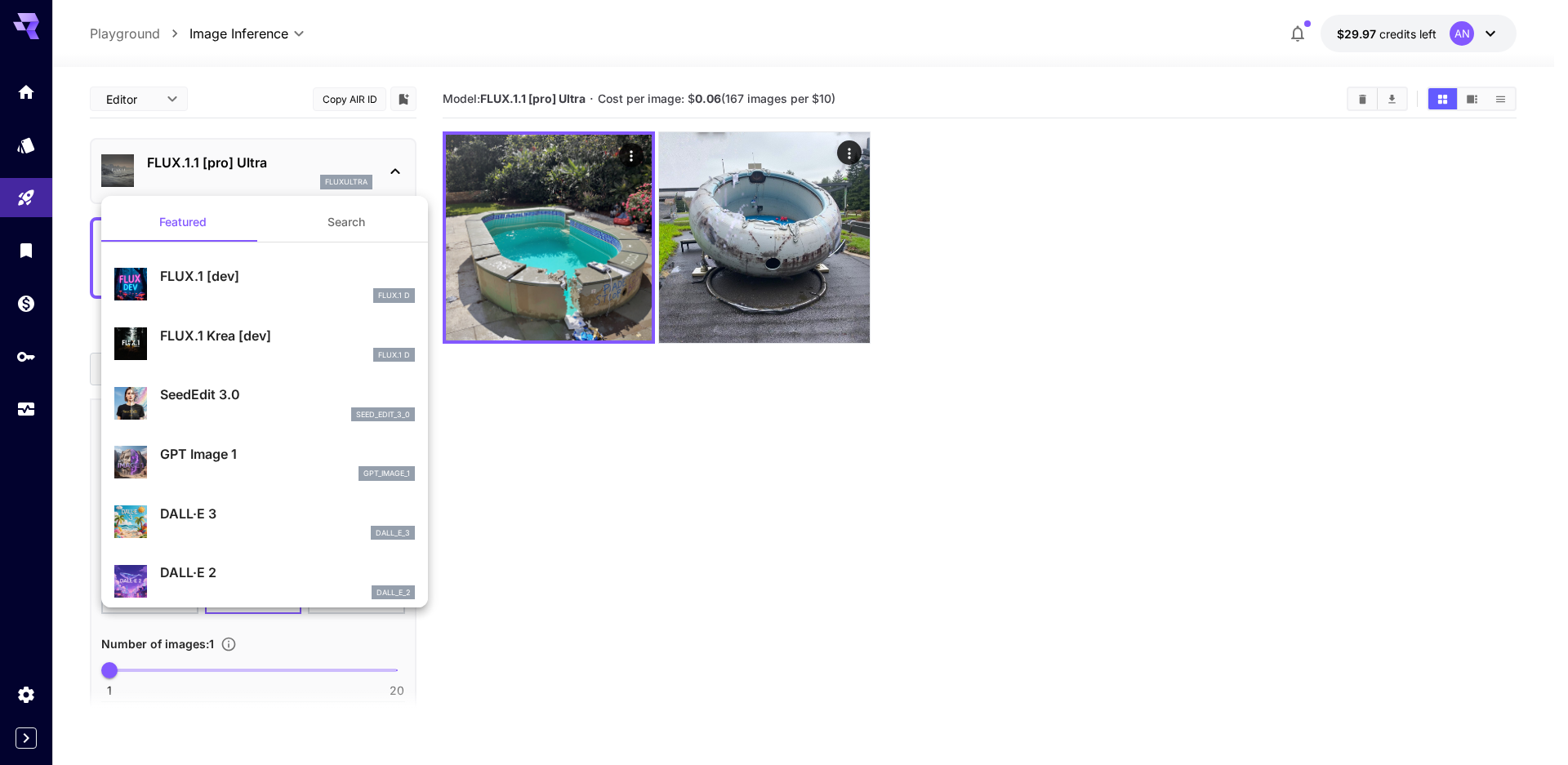 click on "GPT Image 1" at bounding box center [287, 454] 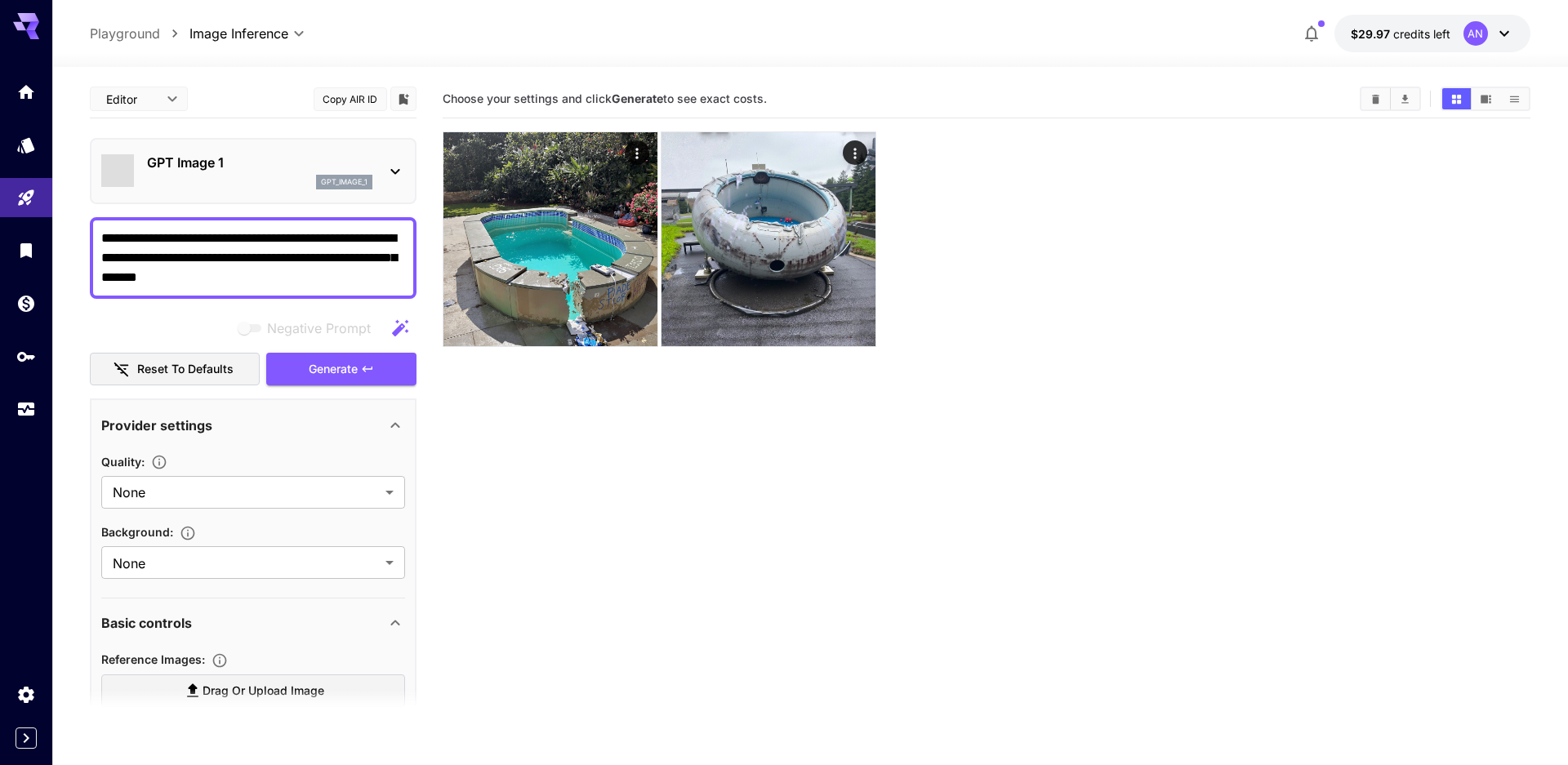 type on "**********" 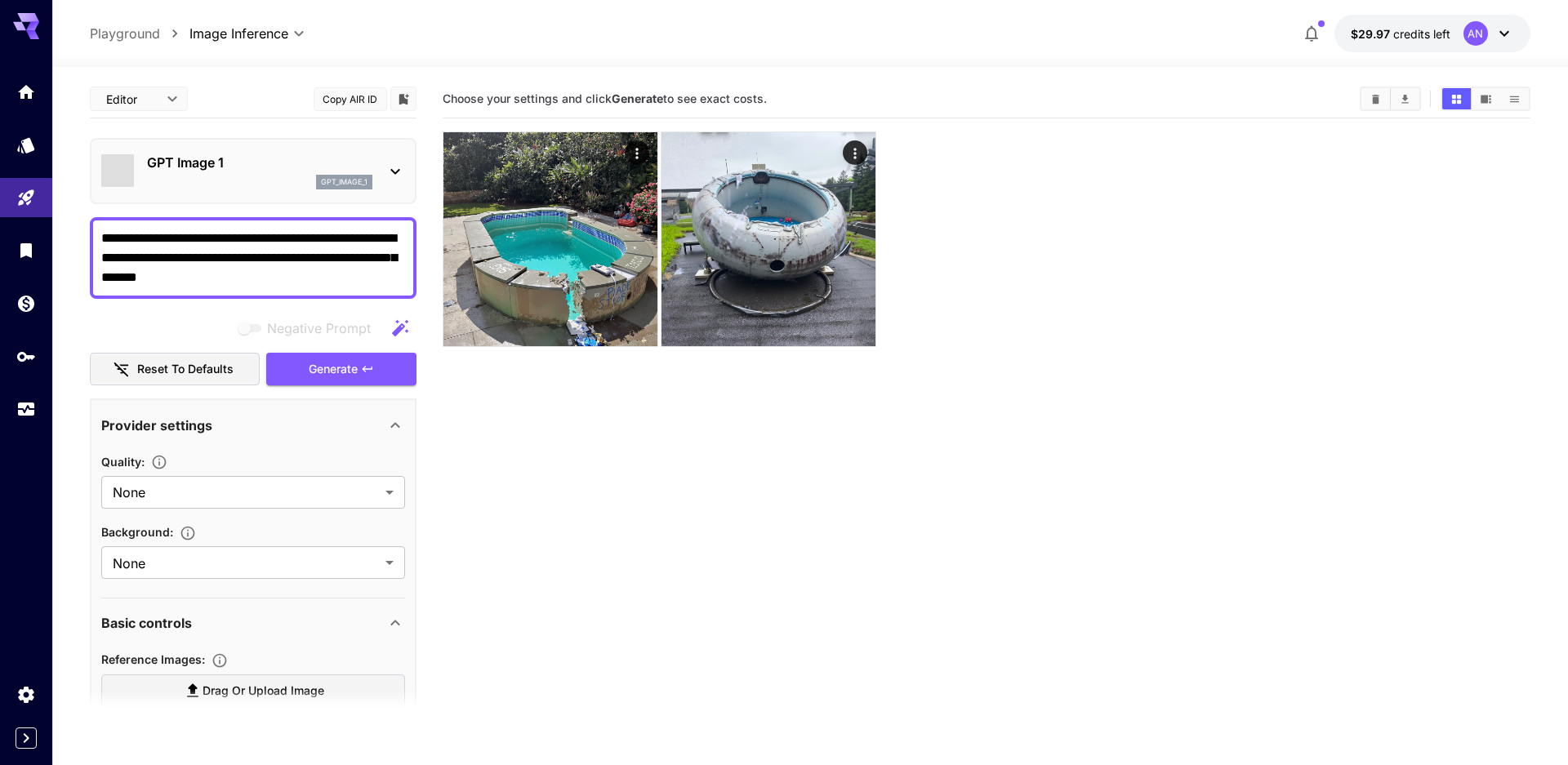 type on "****" 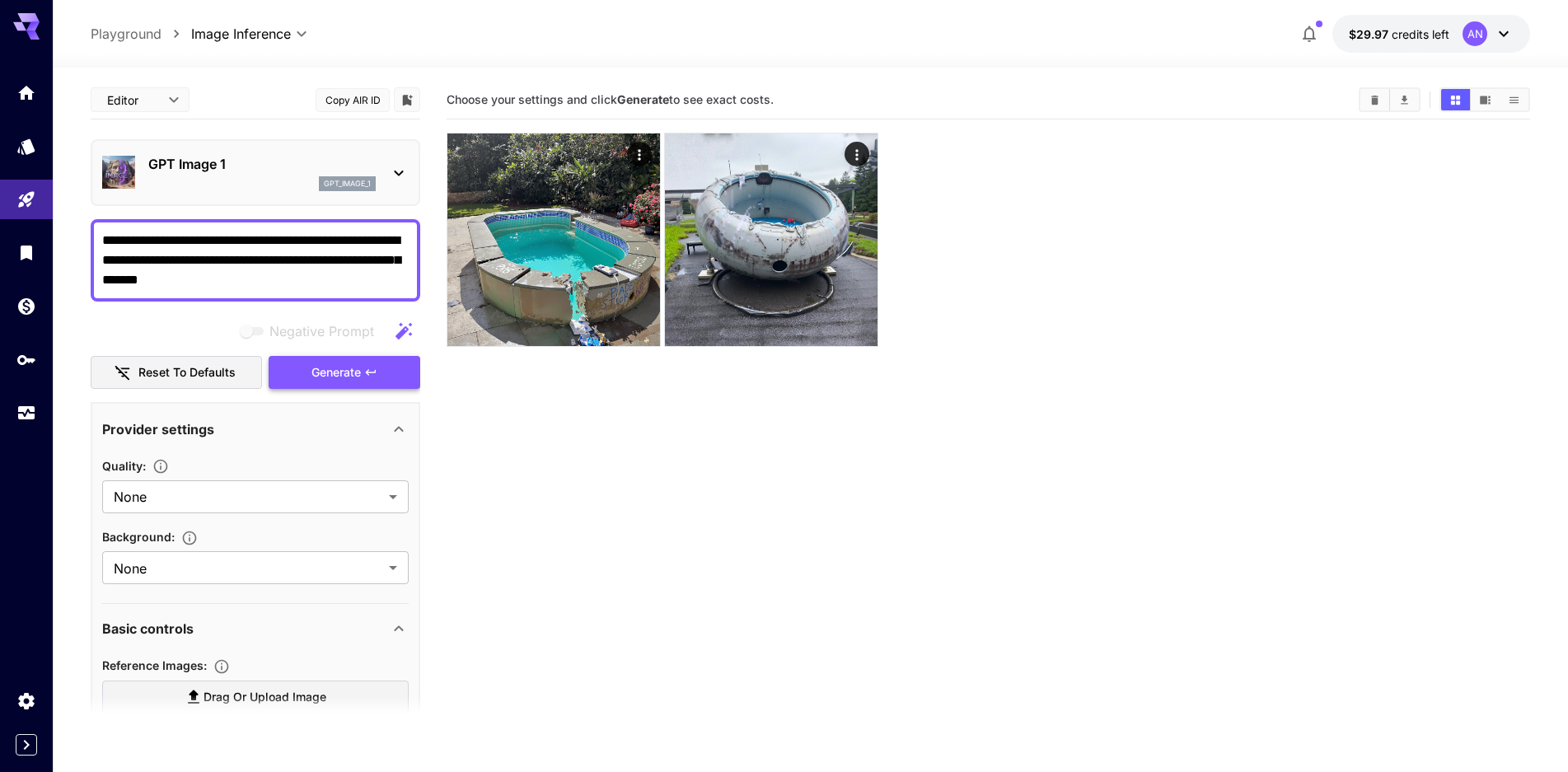click on "Generate" at bounding box center (336, 372) 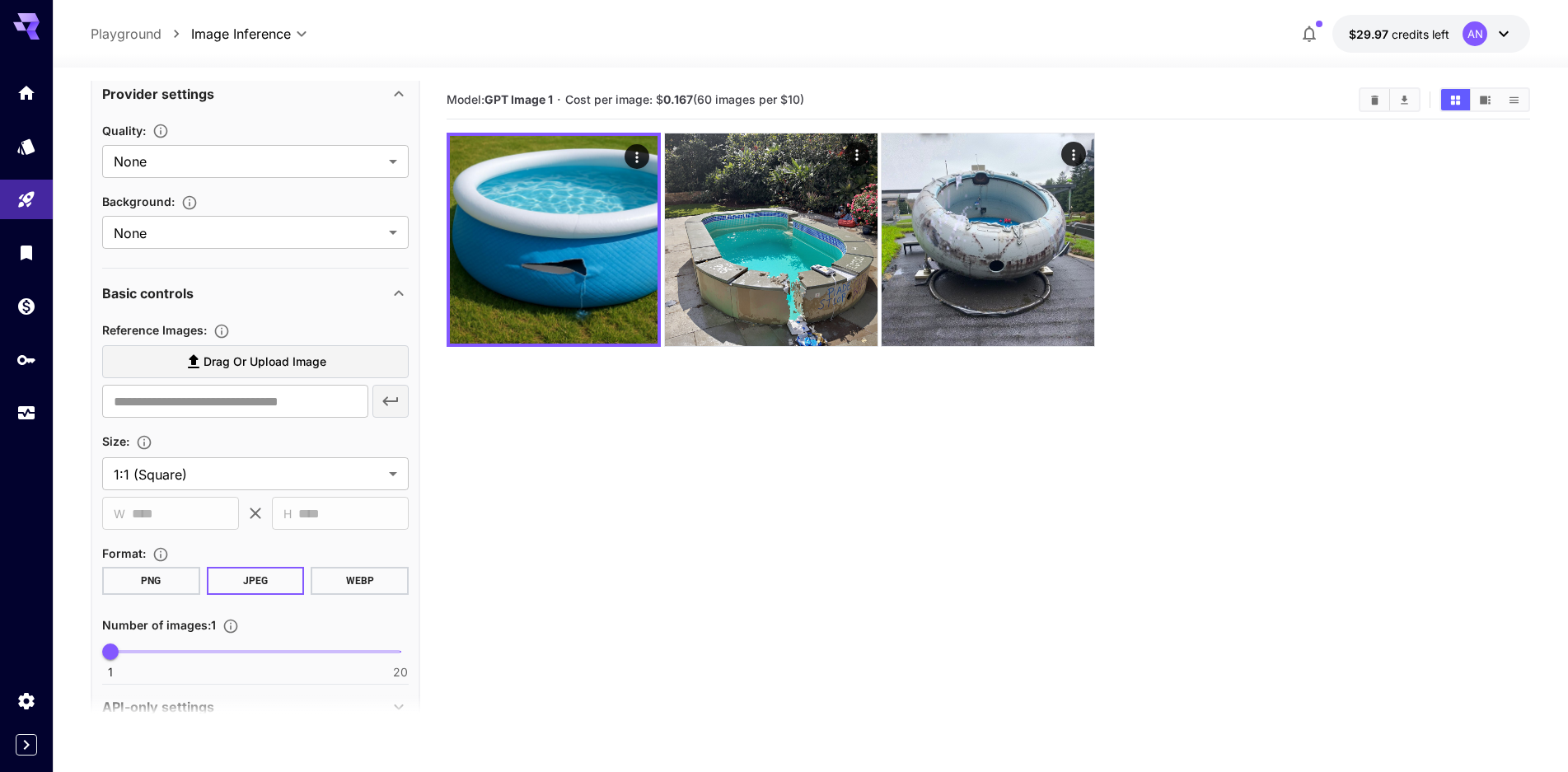 scroll, scrollTop: 371, scrollLeft: 0, axis: vertical 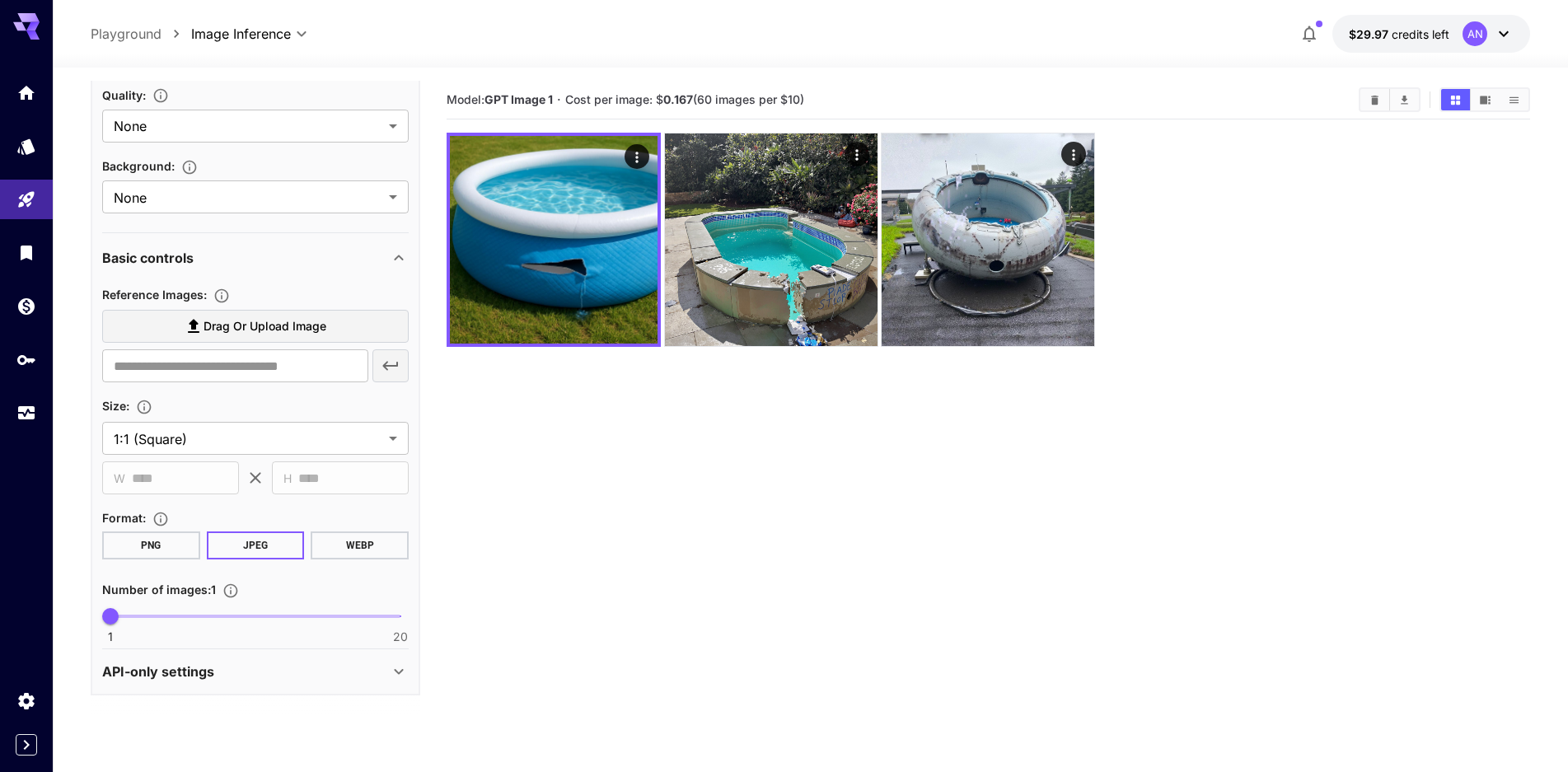 click on "Drag or upload image" at bounding box center [264, 326] 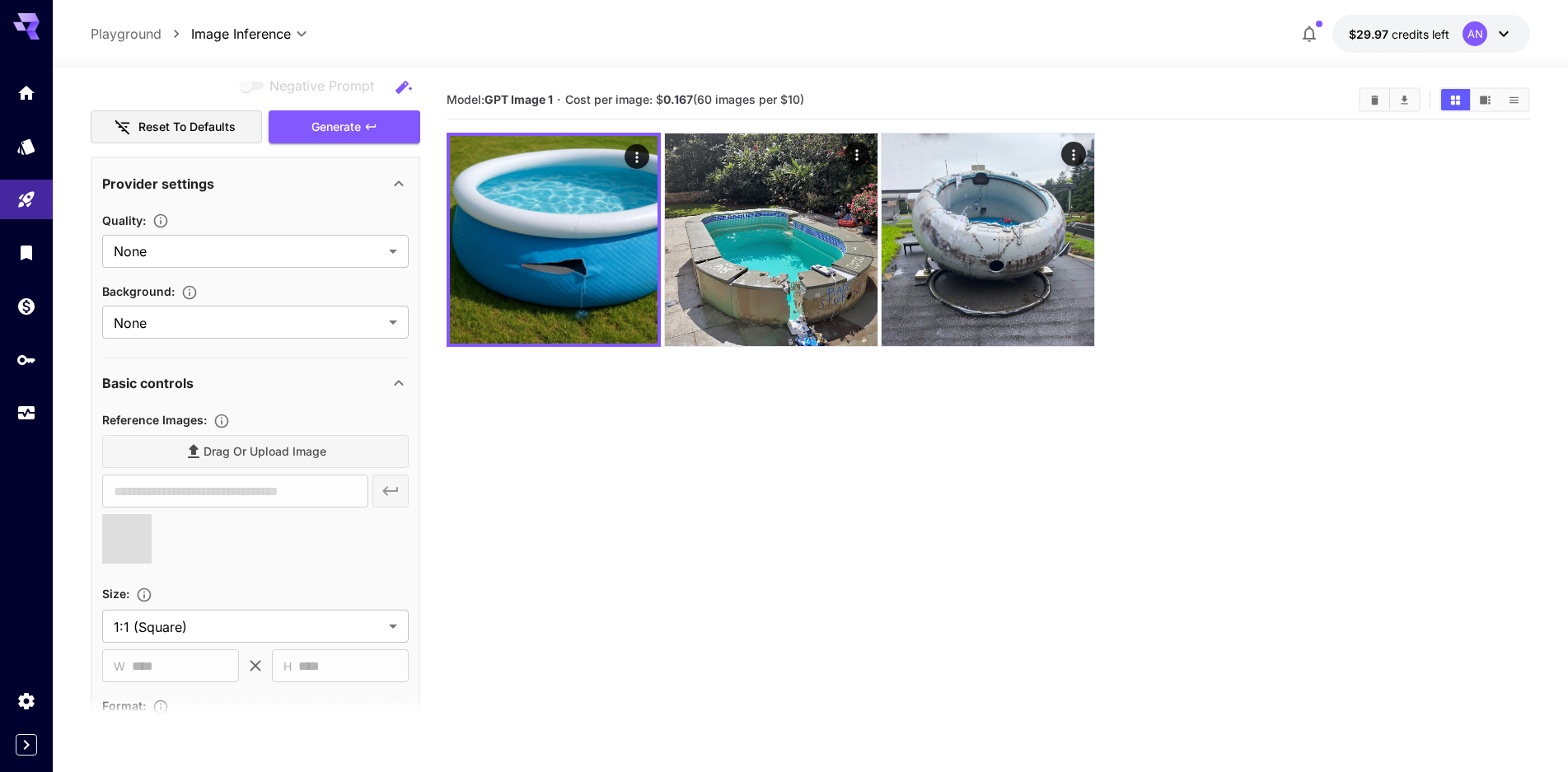 scroll, scrollTop: 247, scrollLeft: 0, axis: vertical 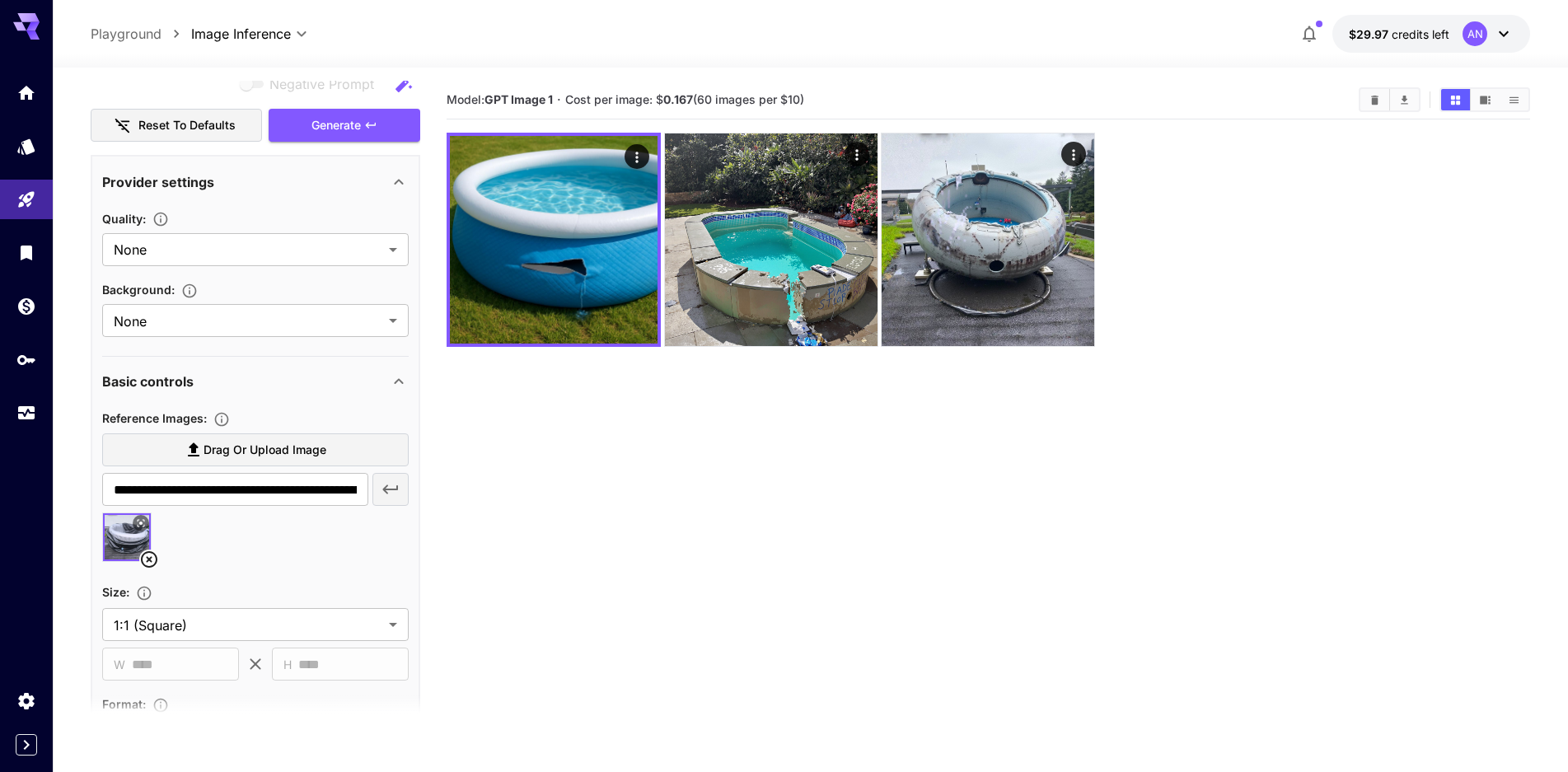 type on "**********" 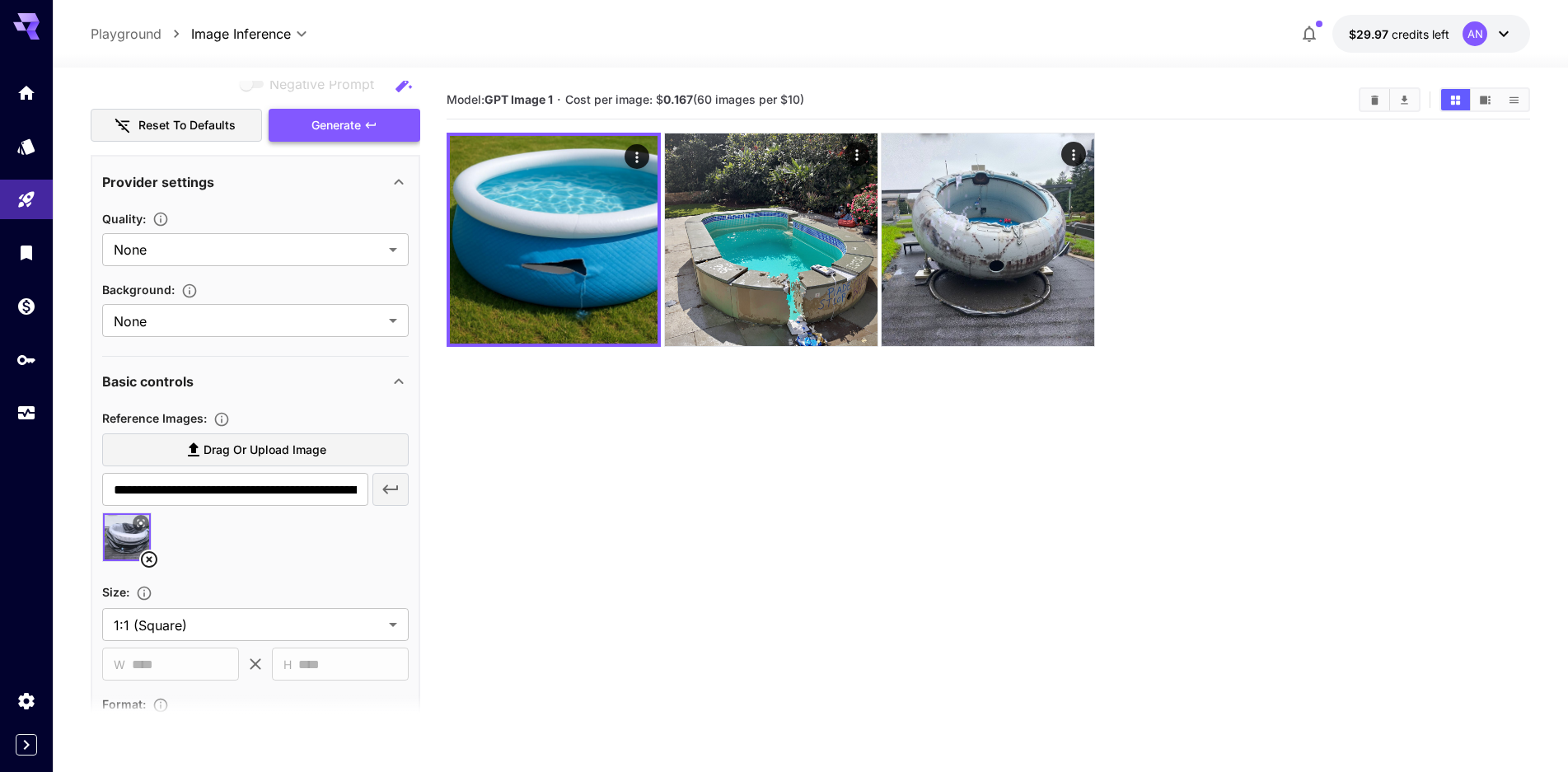 click on "Generate" at bounding box center [336, 125] 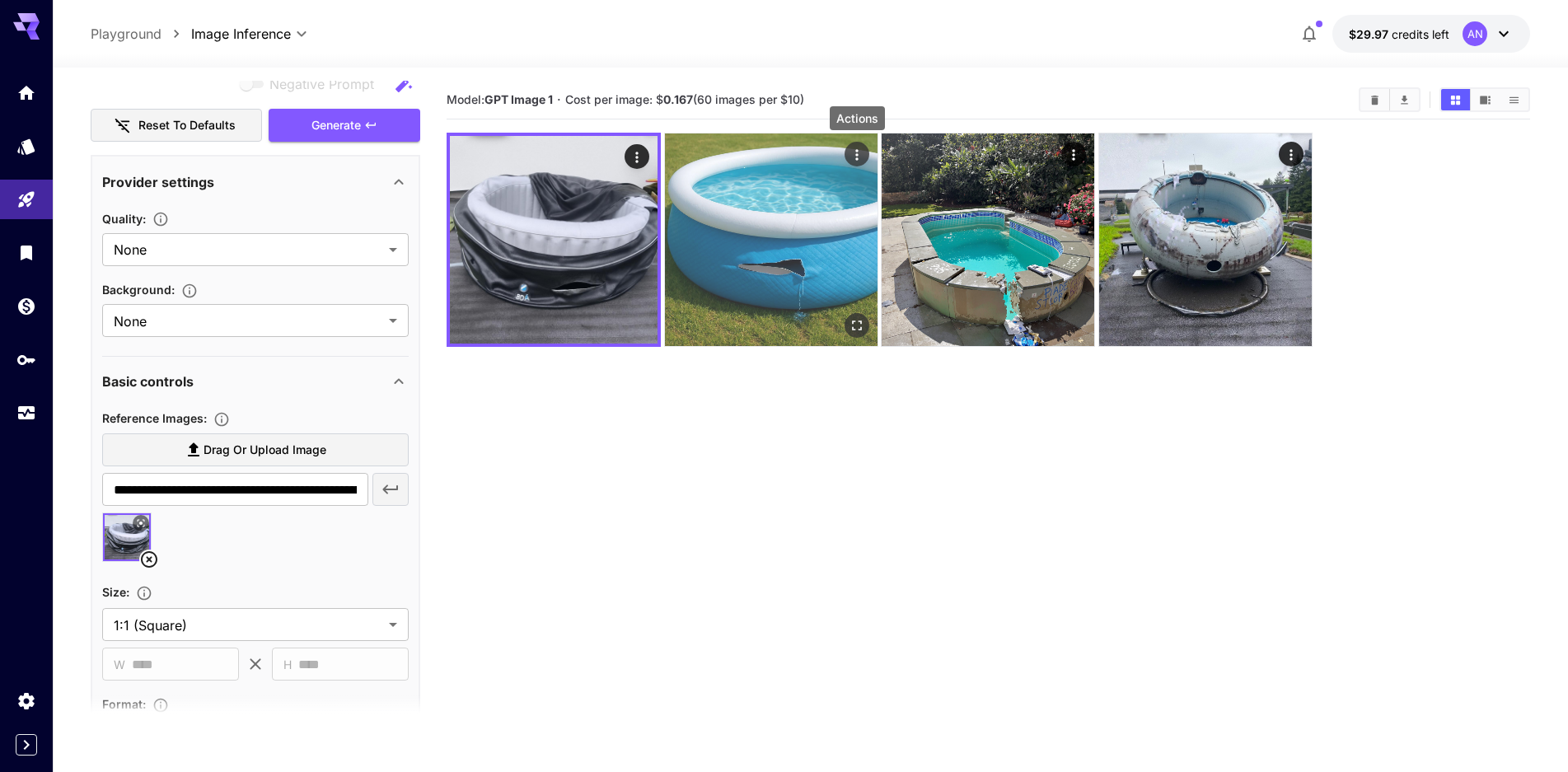 click 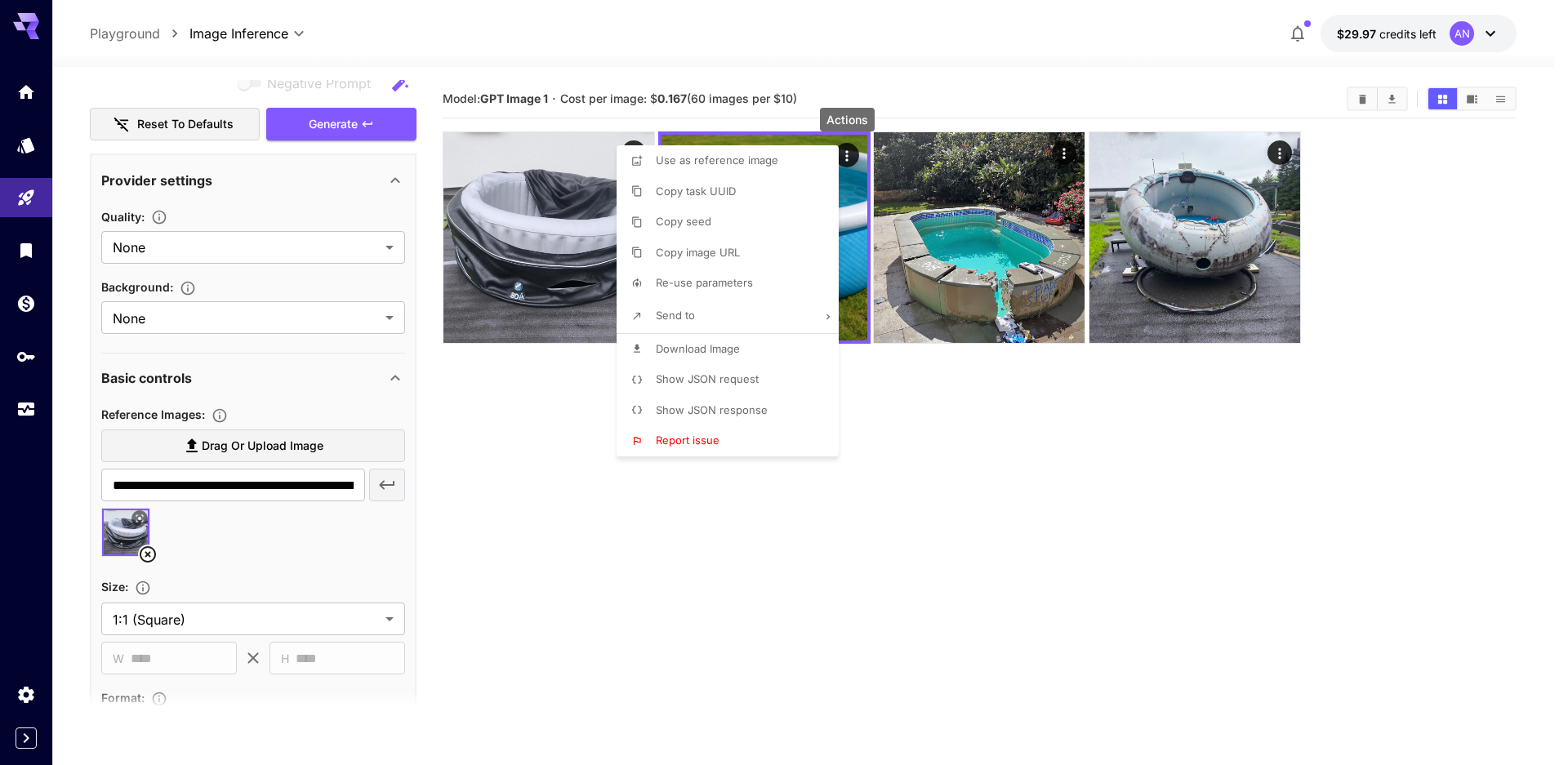 click at bounding box center [784, 382] 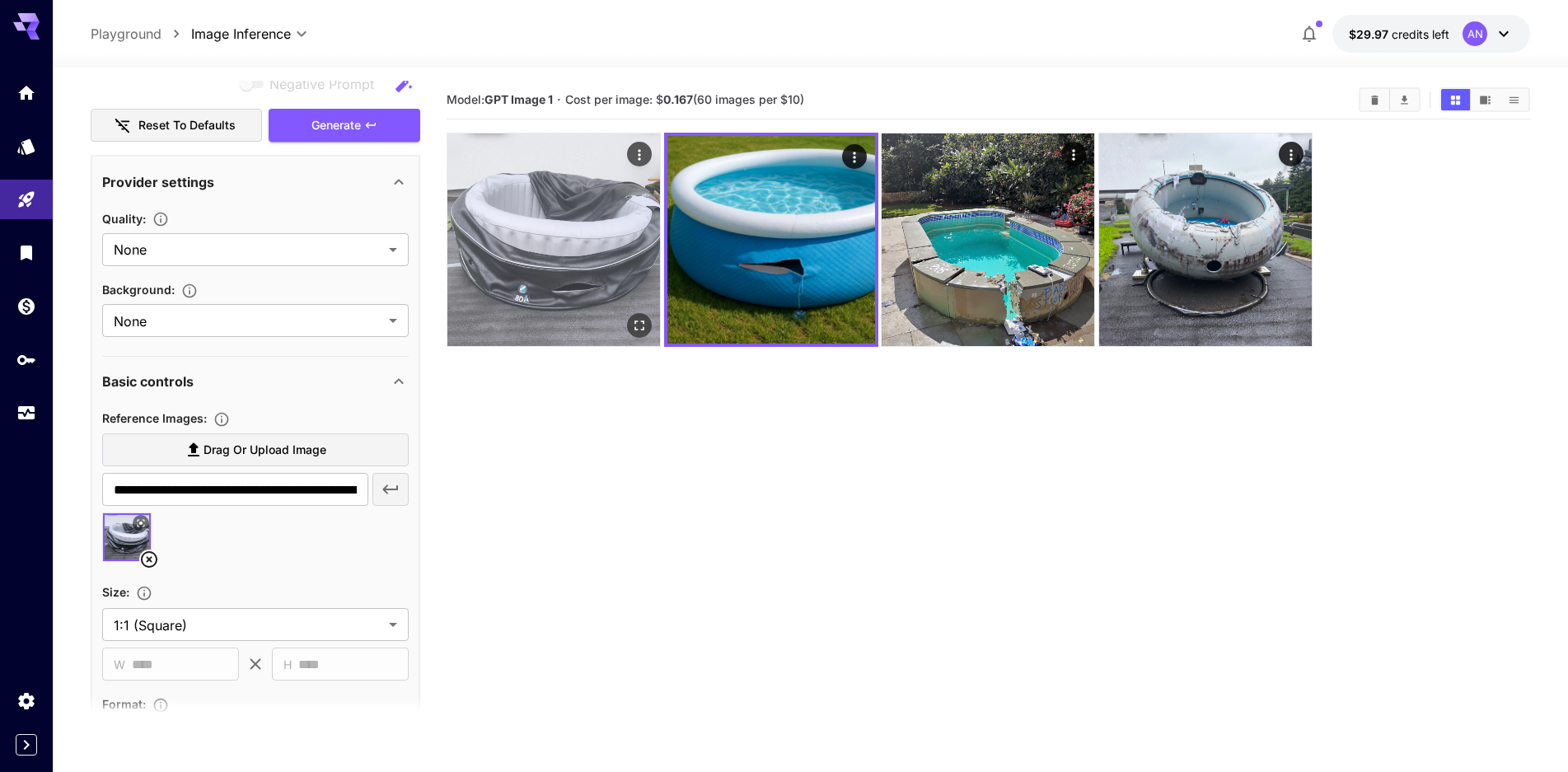 click 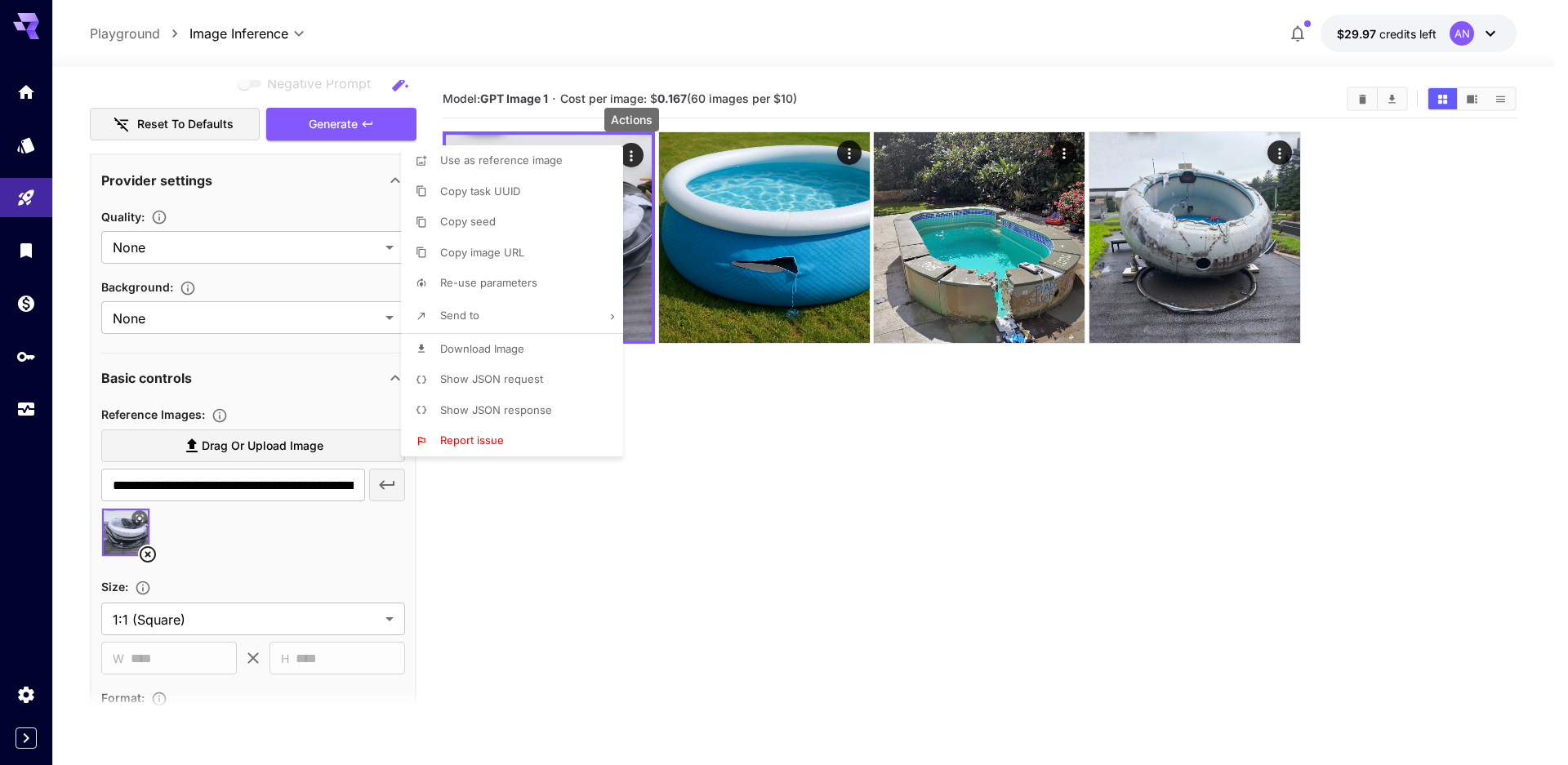 click on "Use as reference image" at bounding box center [517, 161] 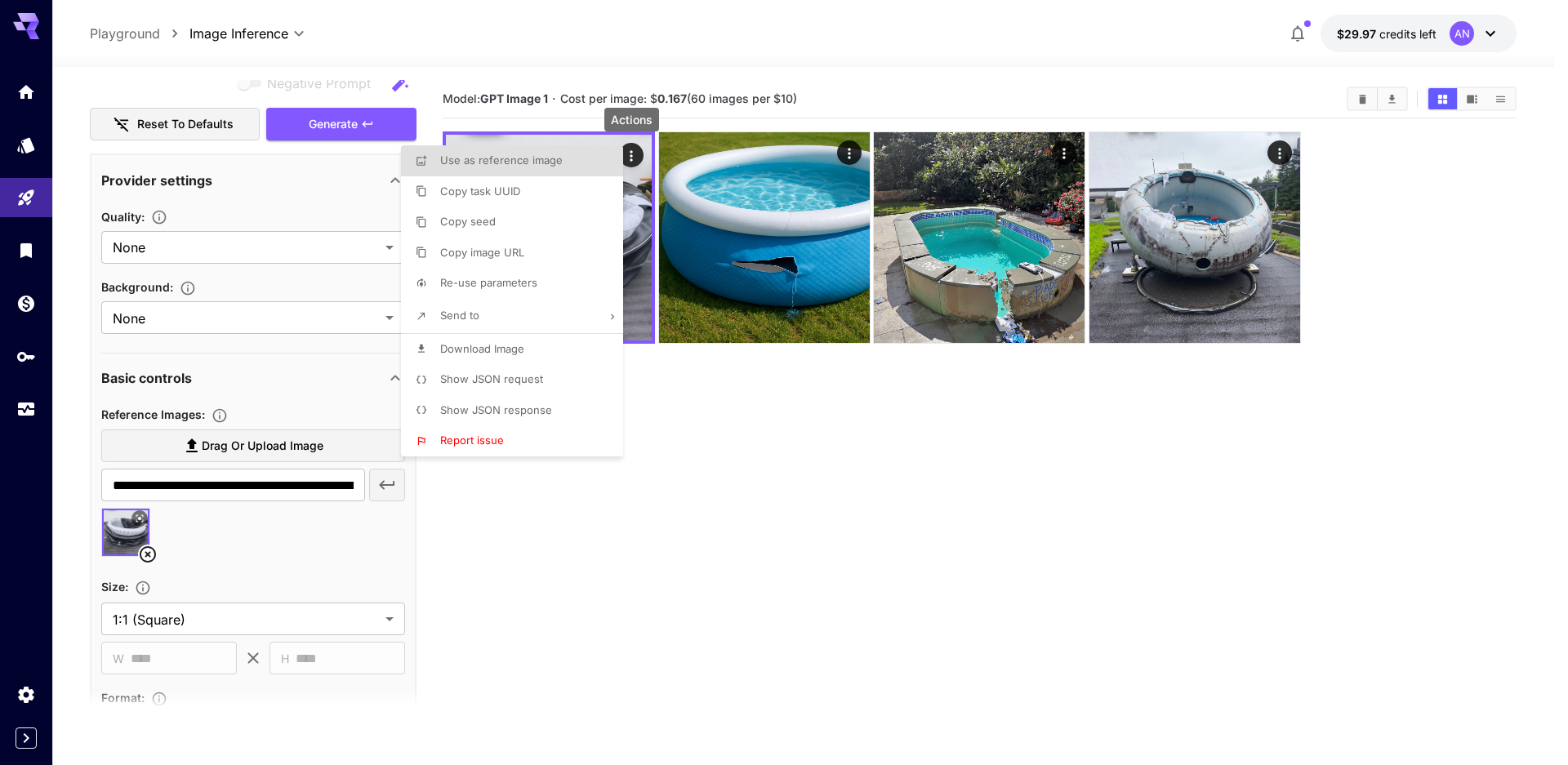 click on "Use as reference image" at bounding box center [501, 160] 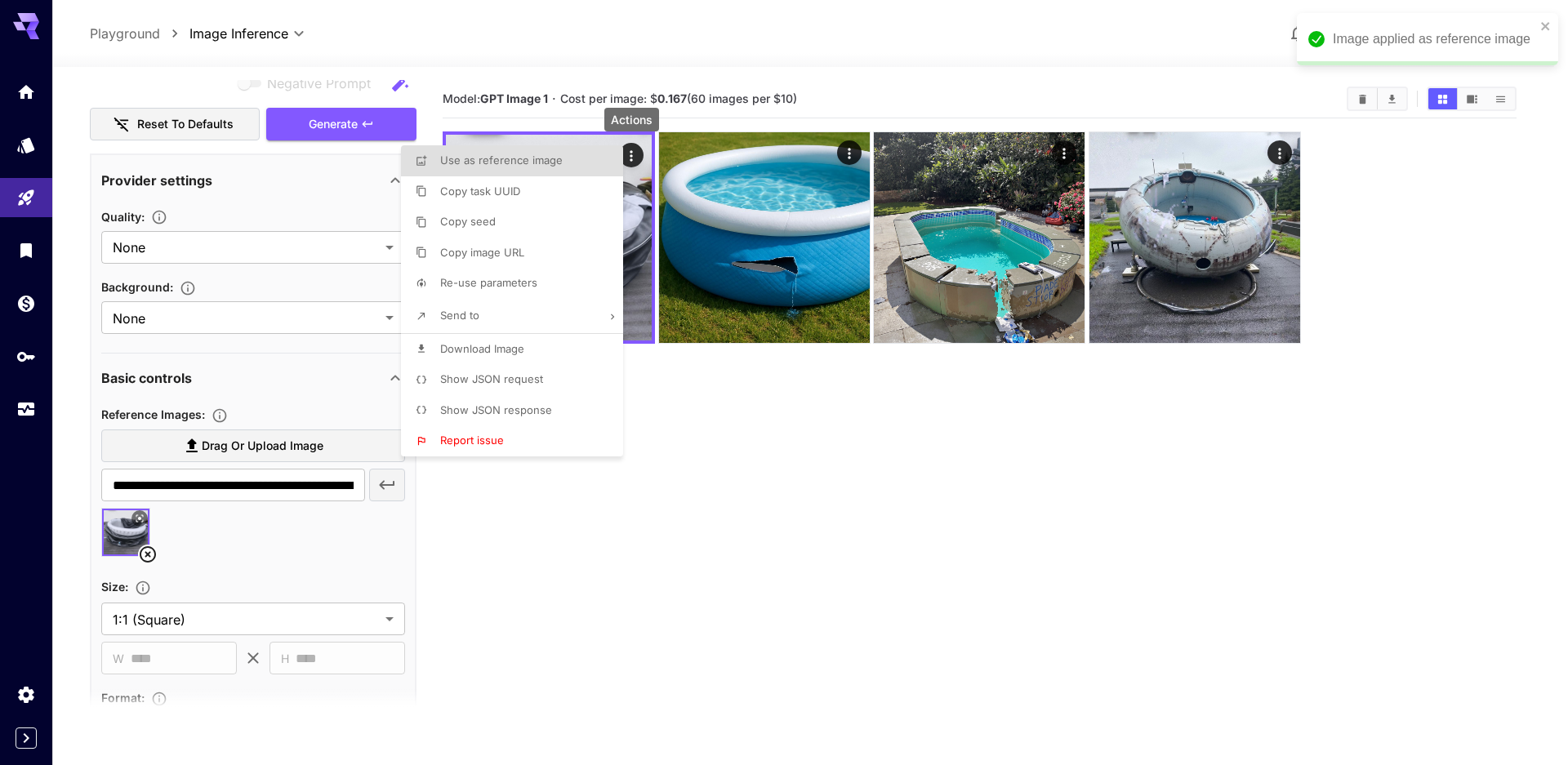 click at bounding box center (784, 382) 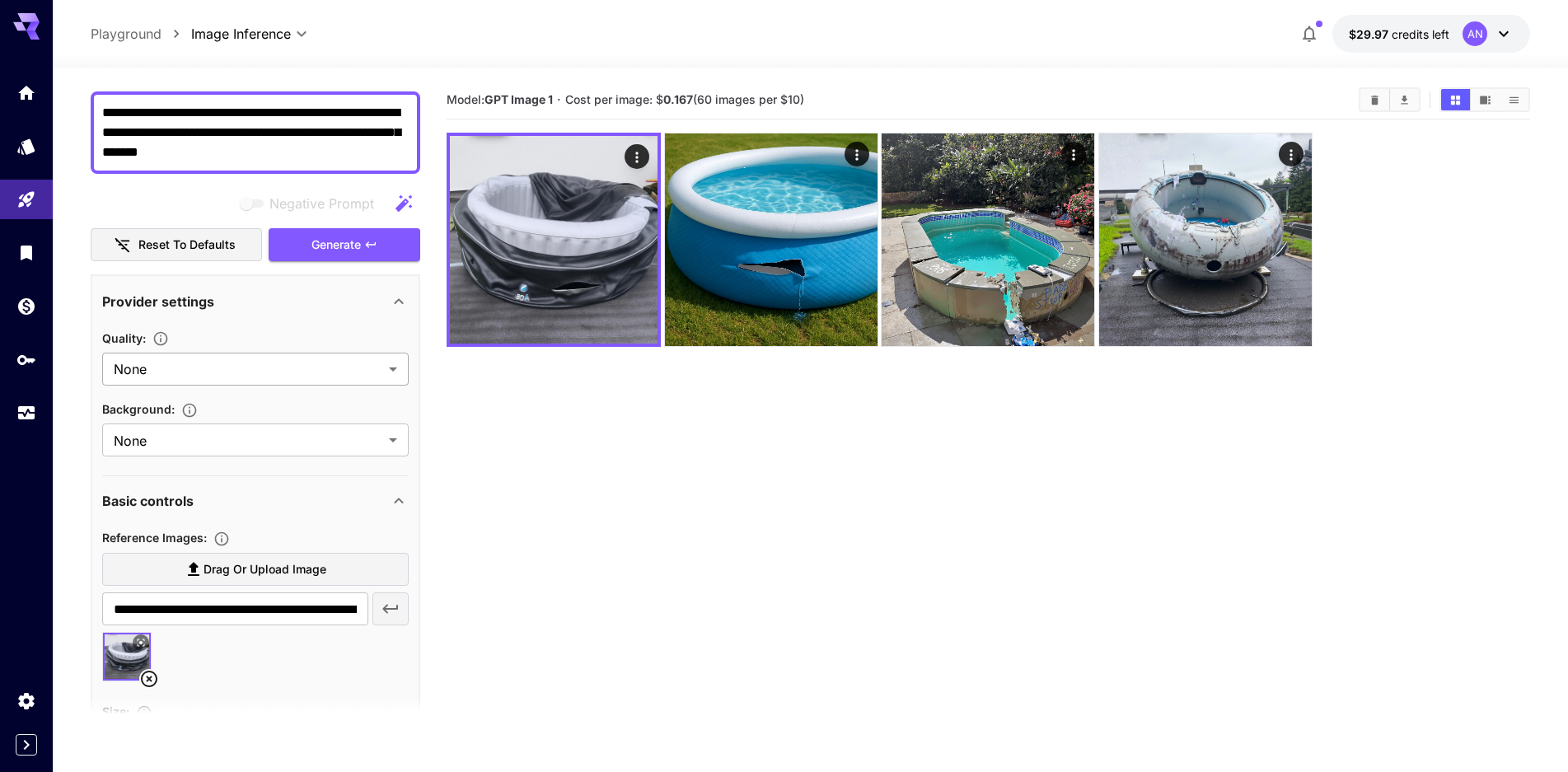scroll, scrollTop: 0, scrollLeft: 0, axis: both 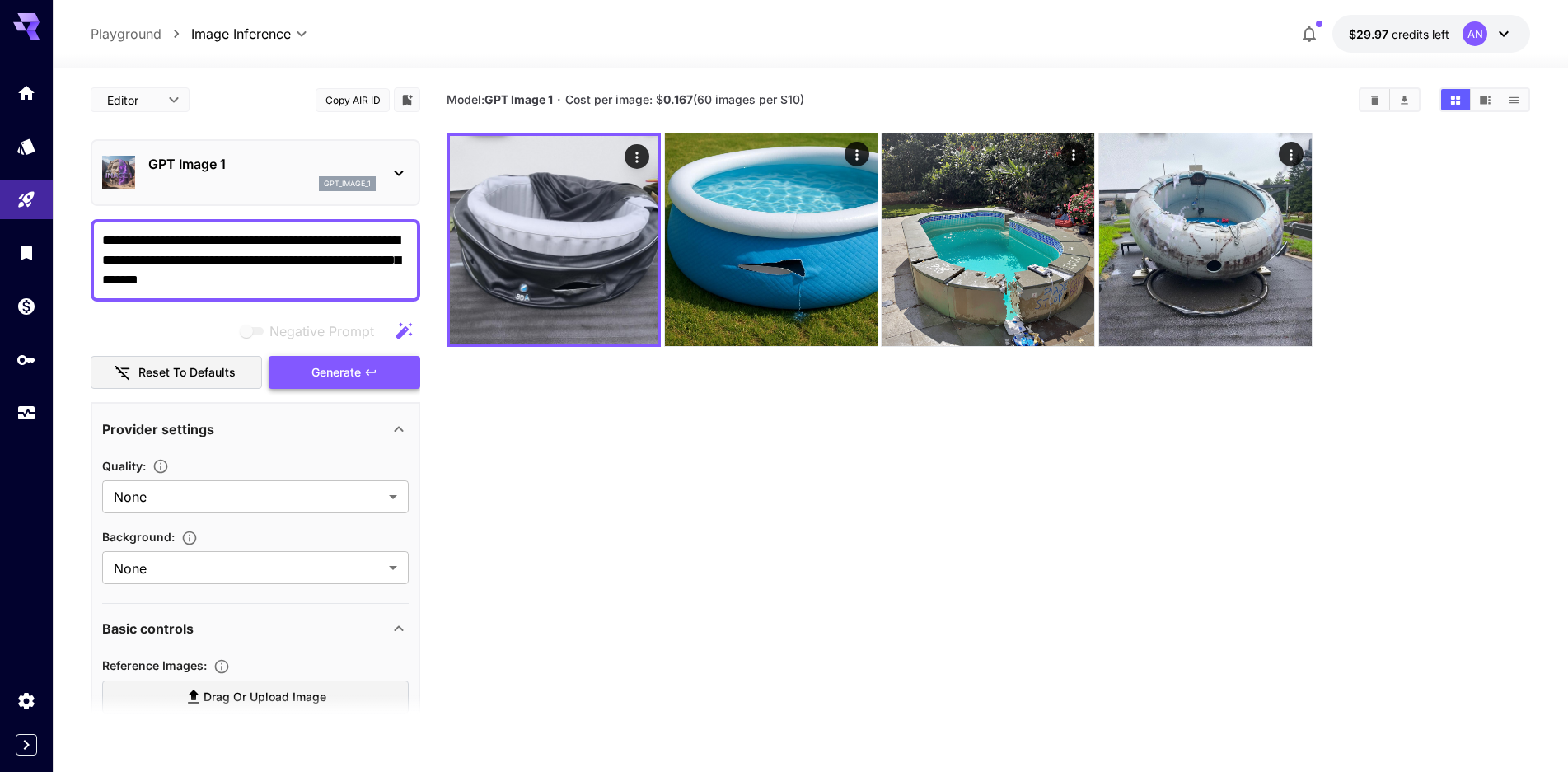 click on "Generate" at bounding box center (336, 372) 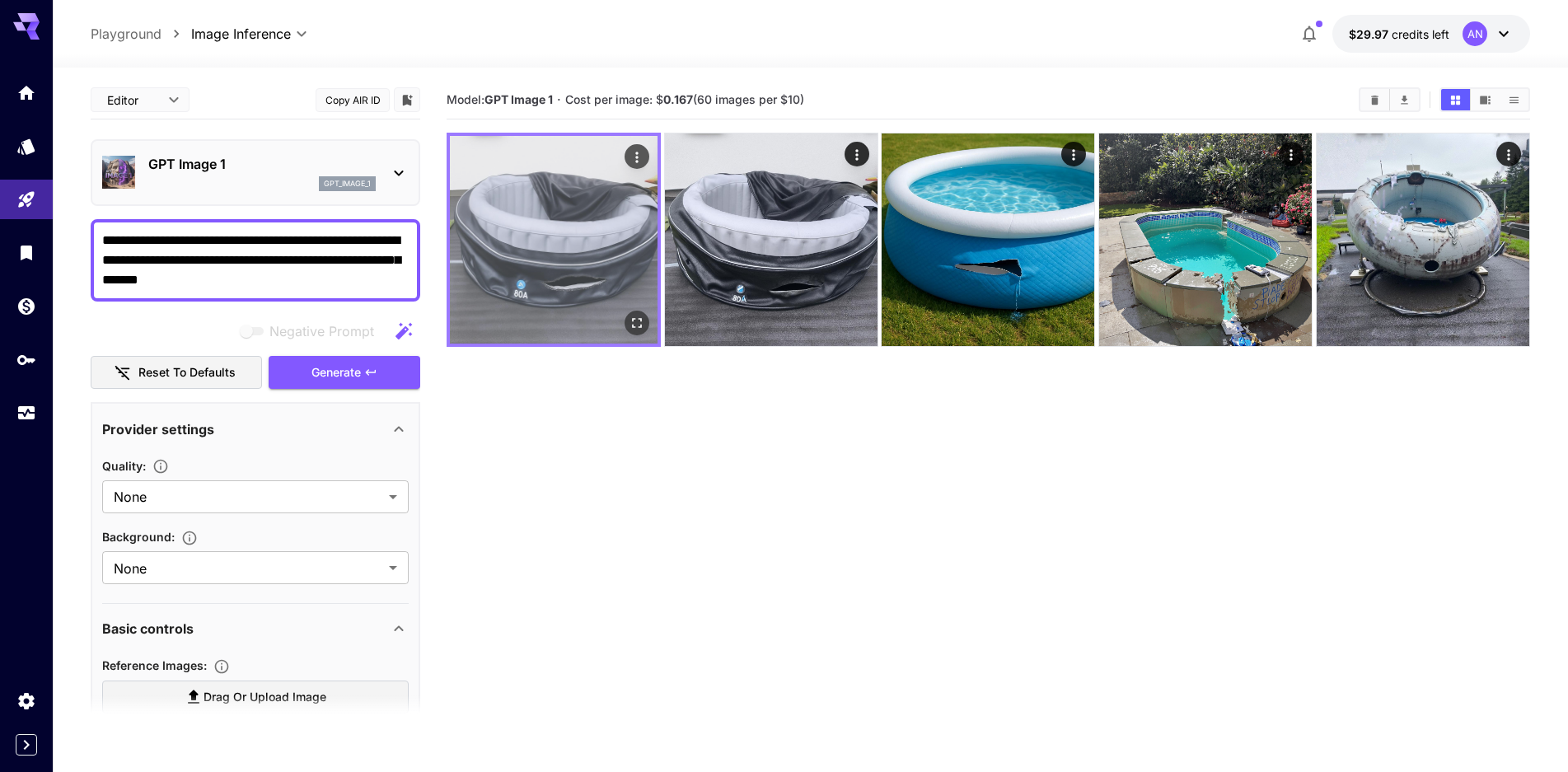 click 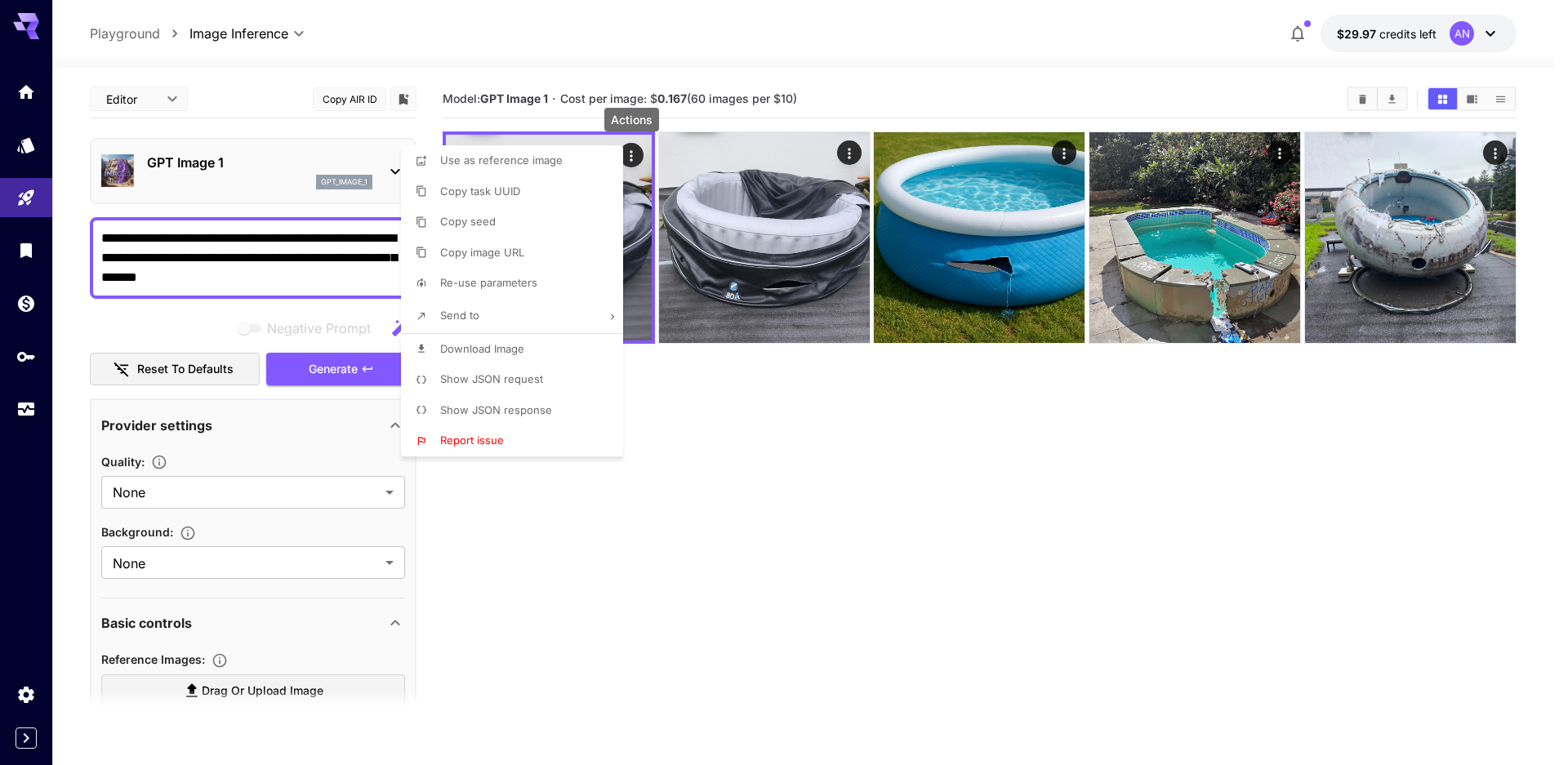 click on "Download Image" at bounding box center (482, 349) 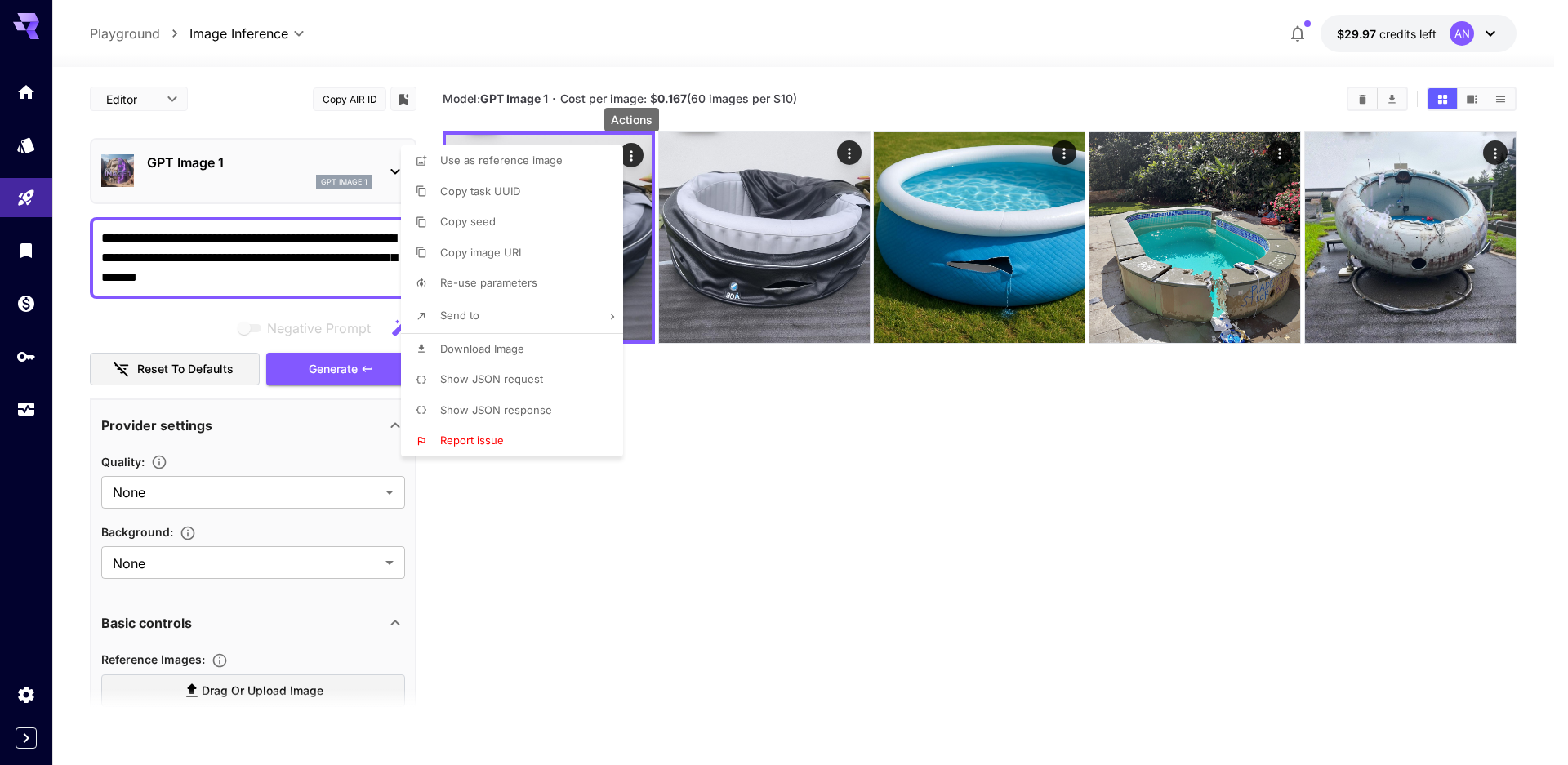 click at bounding box center (784, 382) 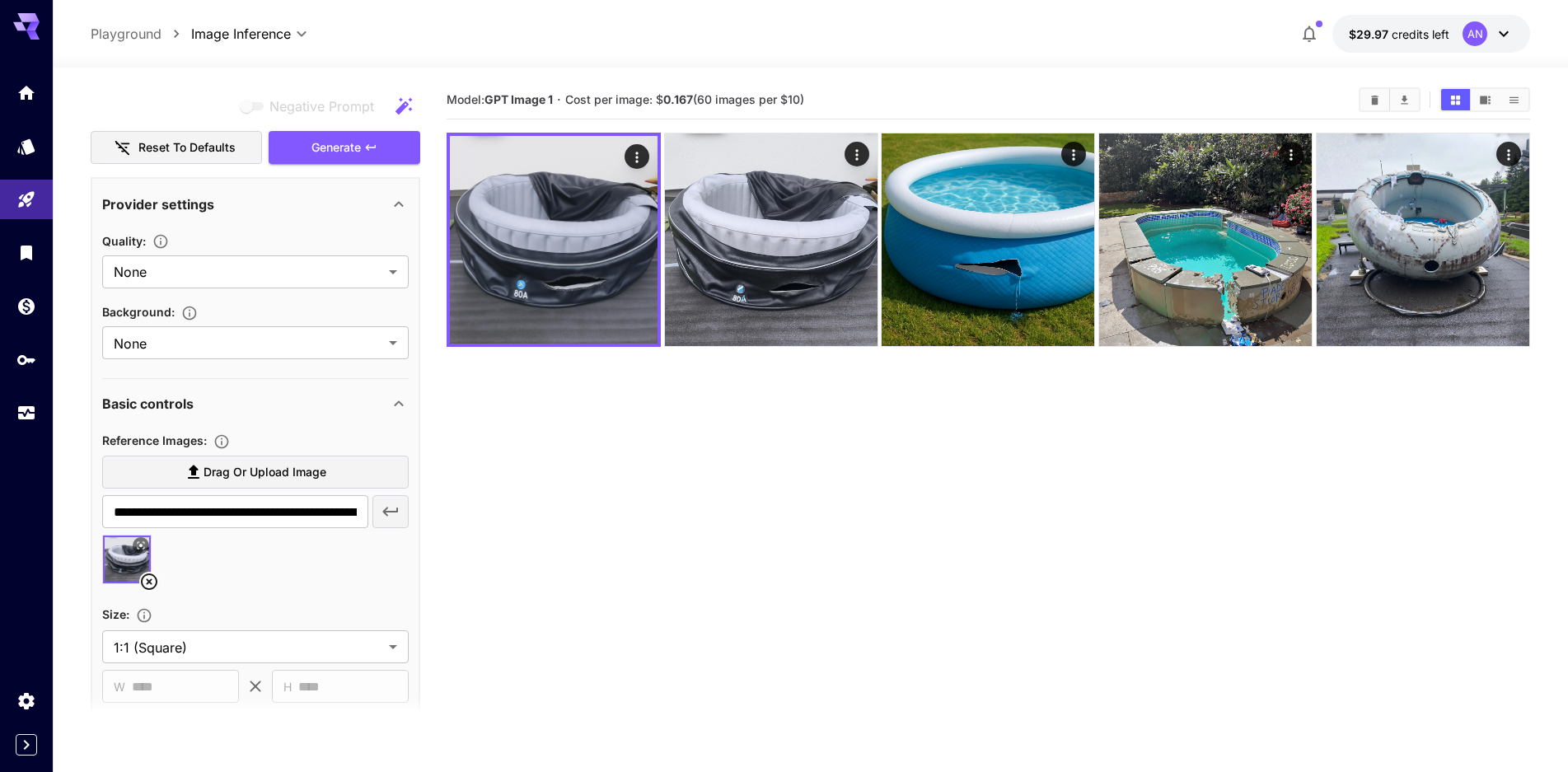 scroll, scrollTop: 412, scrollLeft: 0, axis: vertical 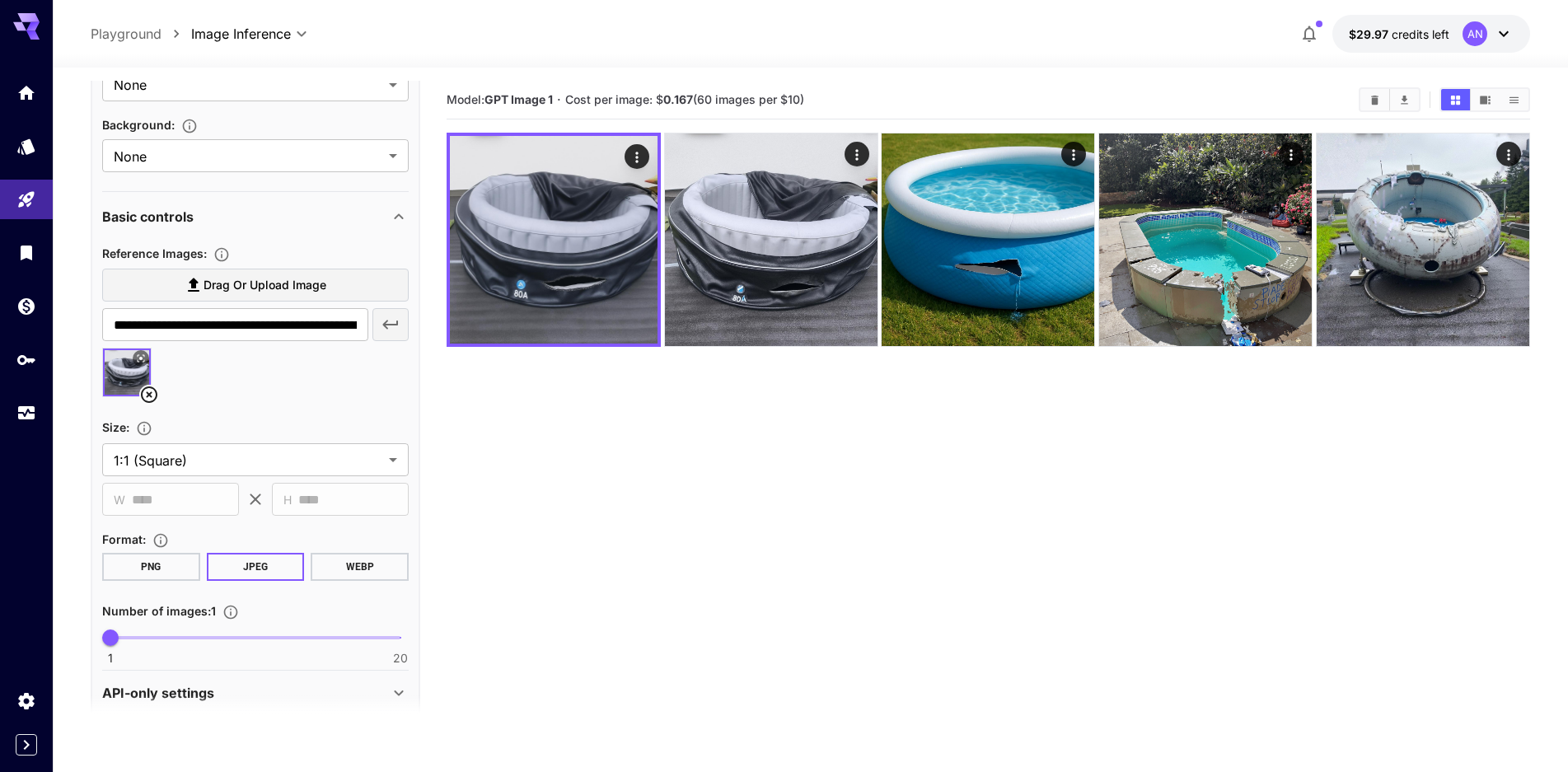 click 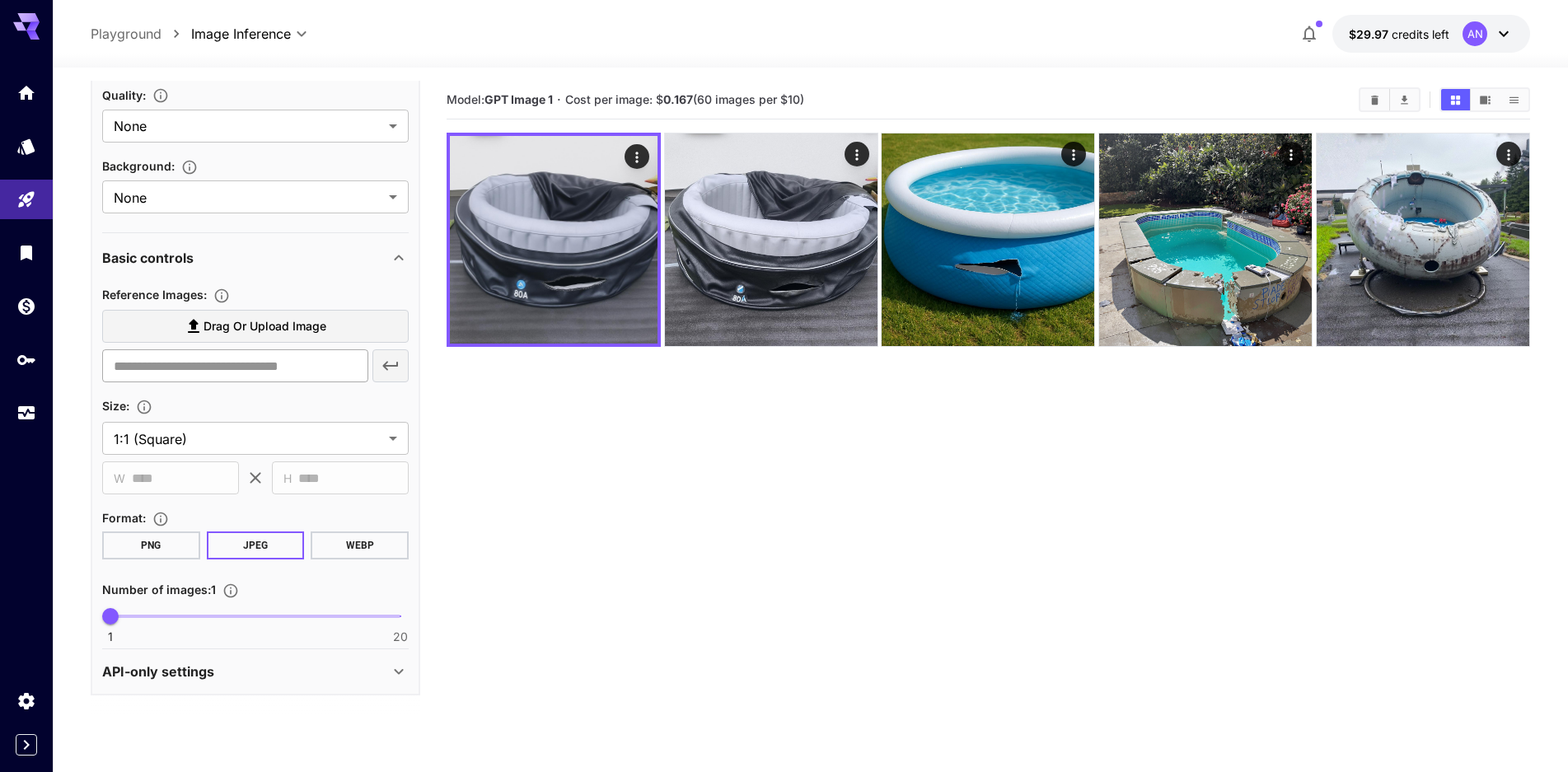scroll, scrollTop: 371, scrollLeft: 0, axis: vertical 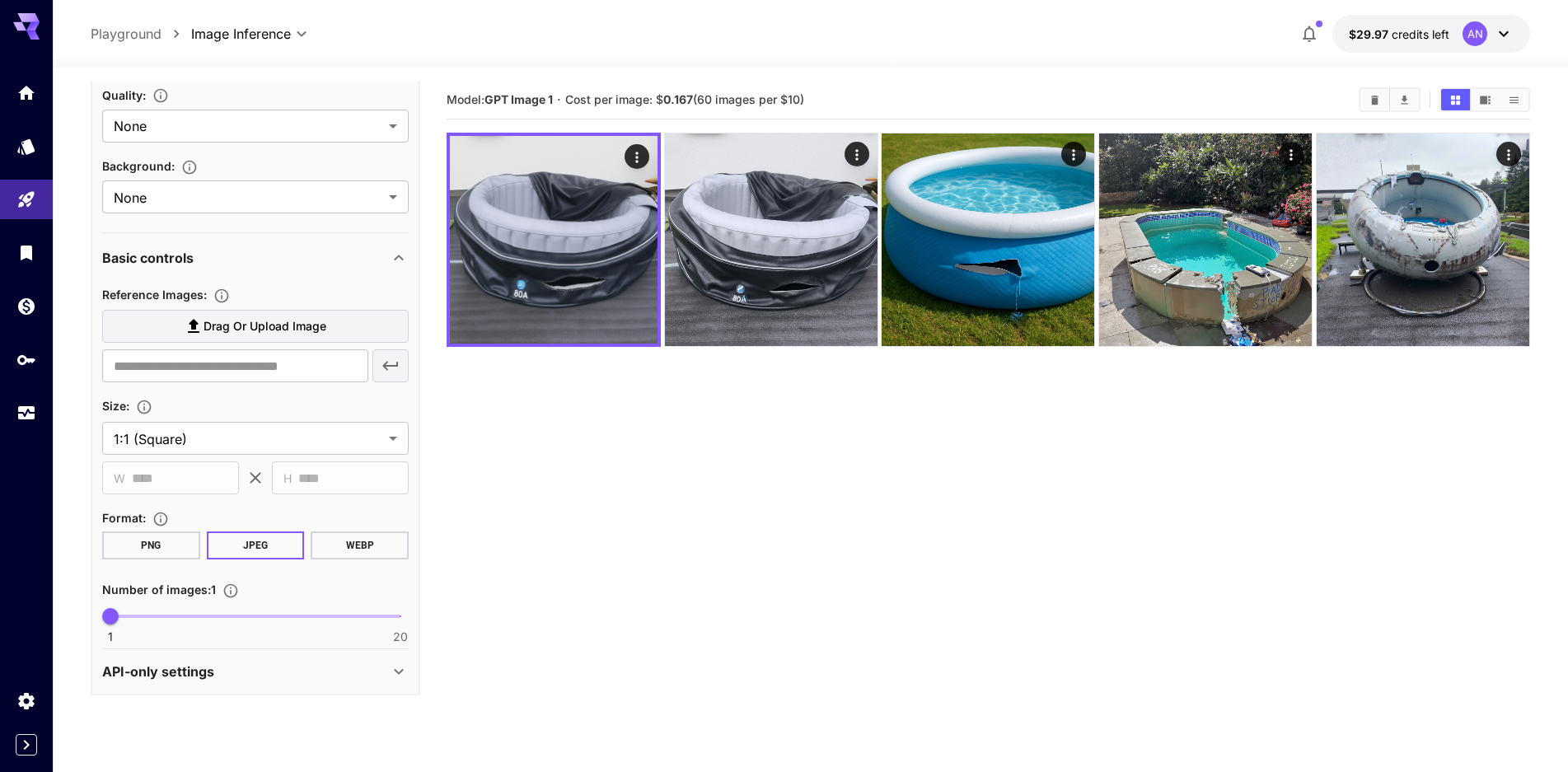 click on "Drag or upload image" at bounding box center (264, 326) 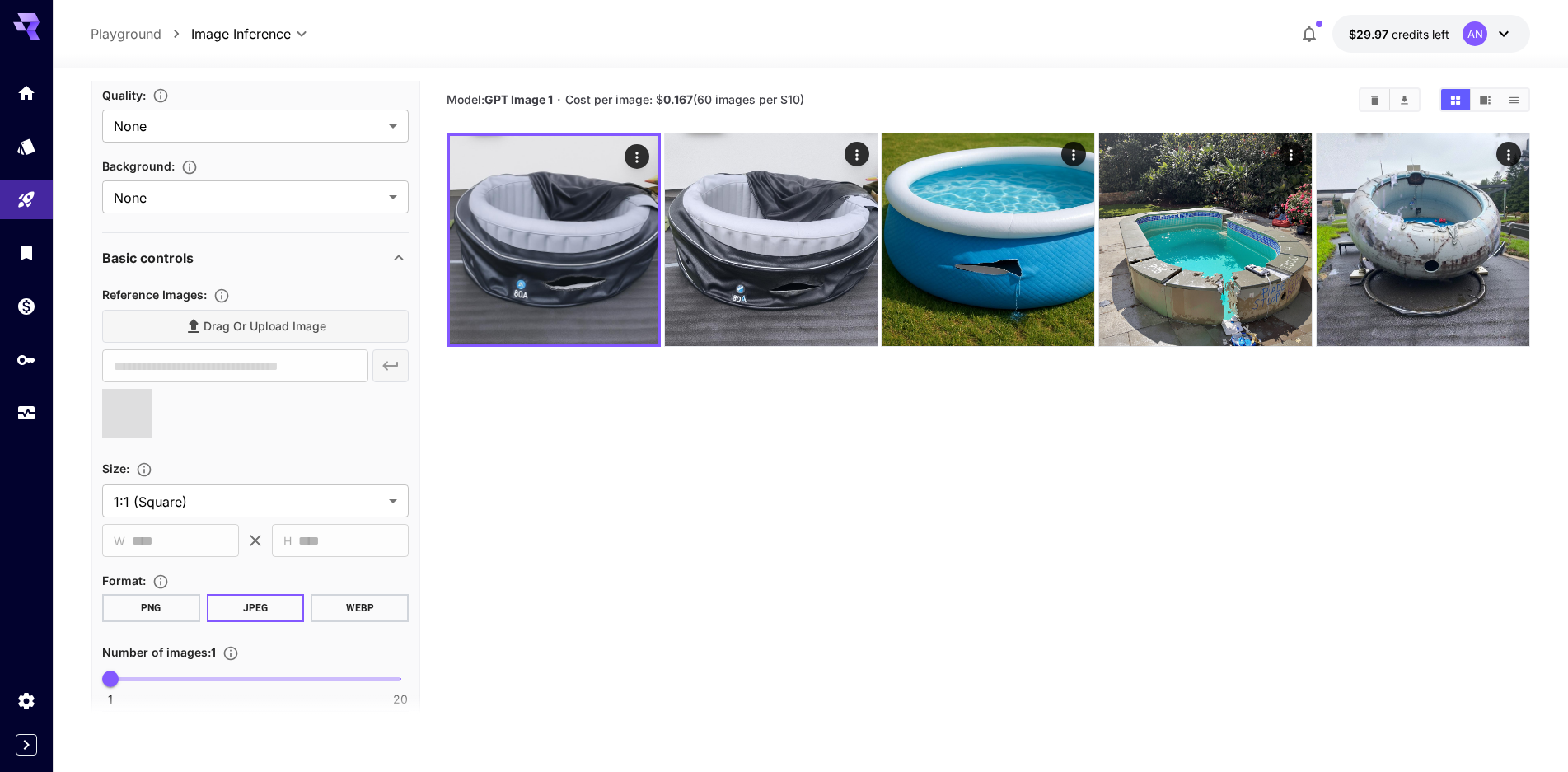 type on "**********" 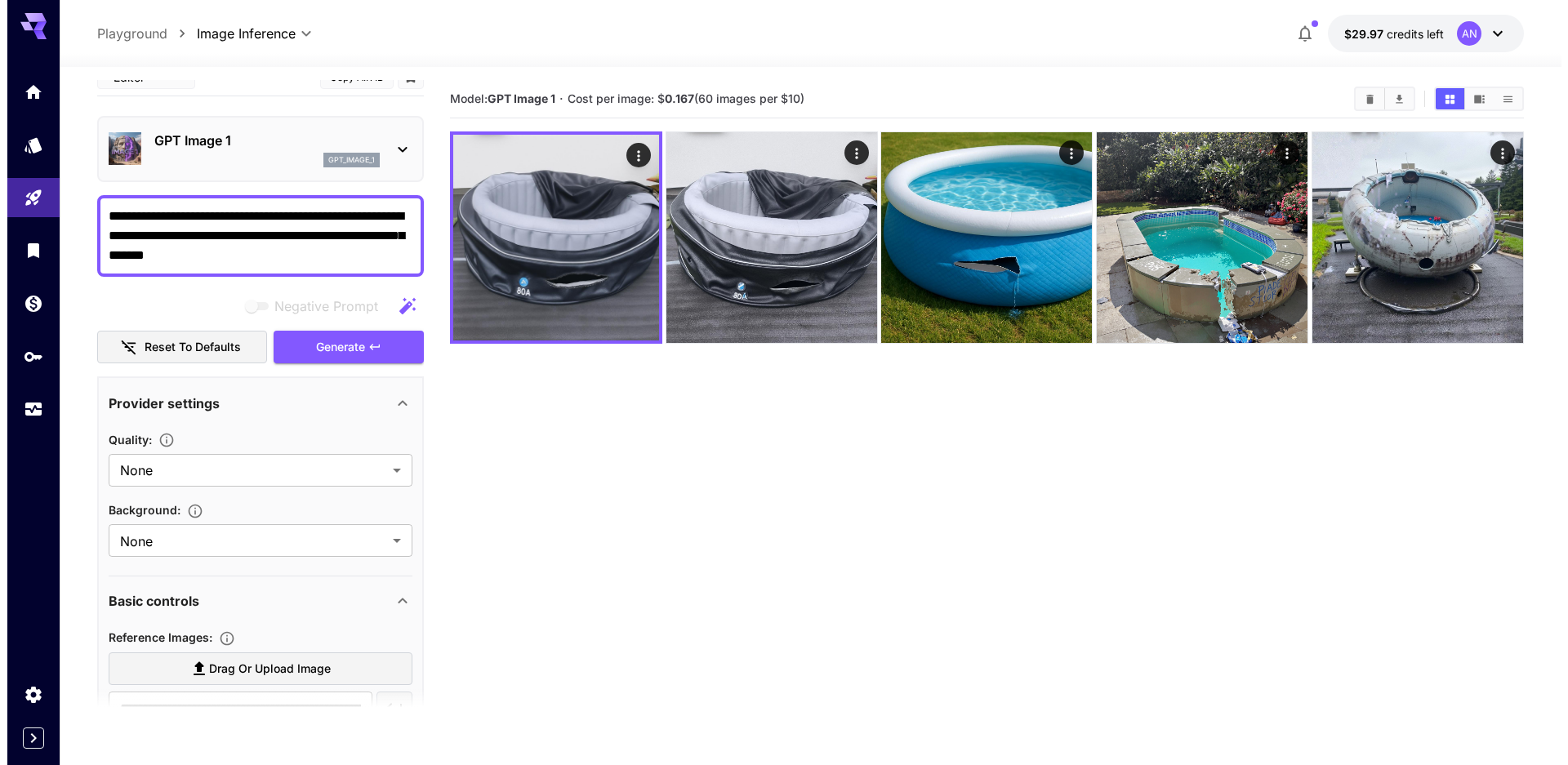 scroll, scrollTop: 0, scrollLeft: 0, axis: both 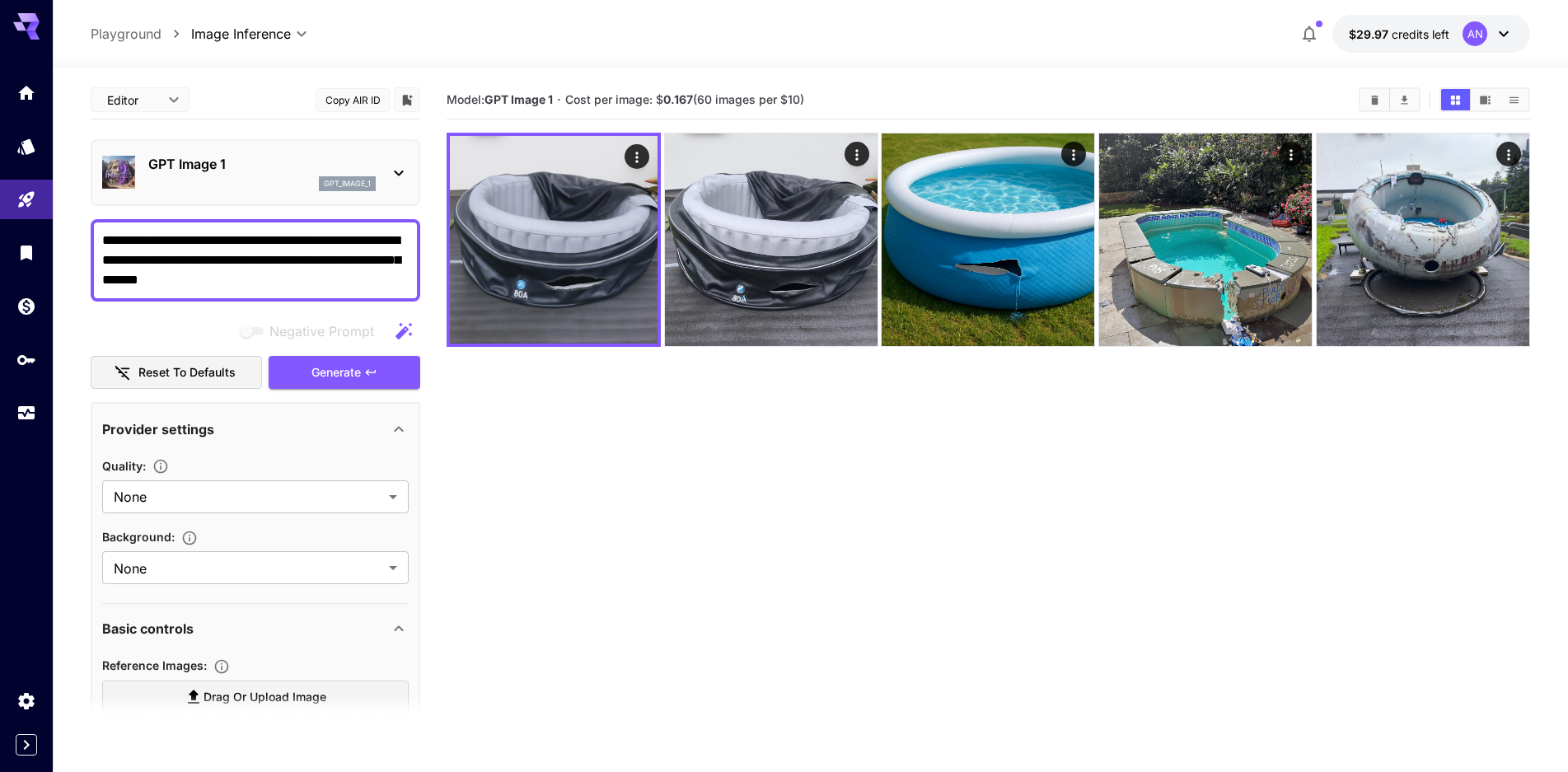 click on "**********" at bounding box center [255, 260] 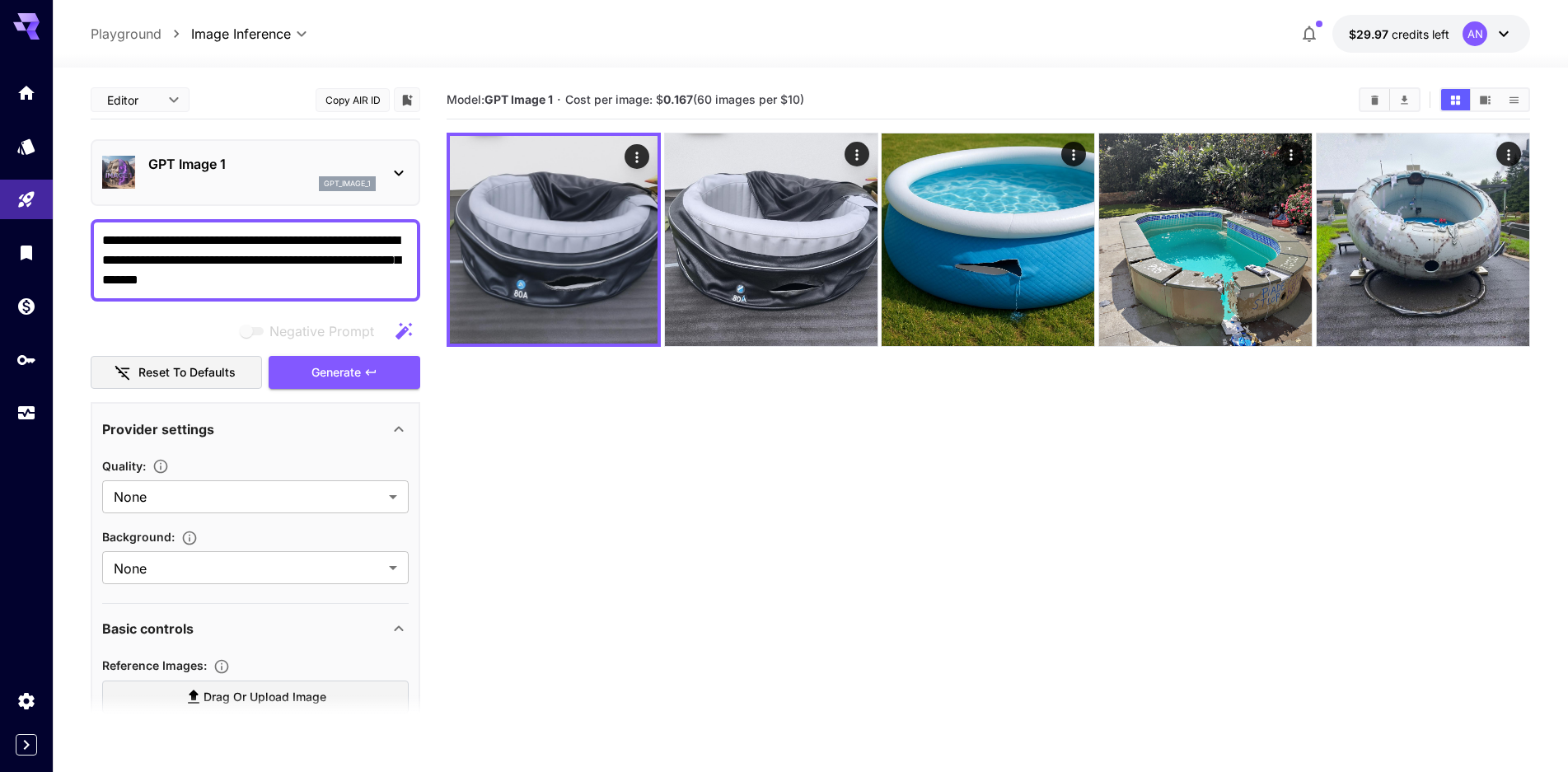 paste on "**********" 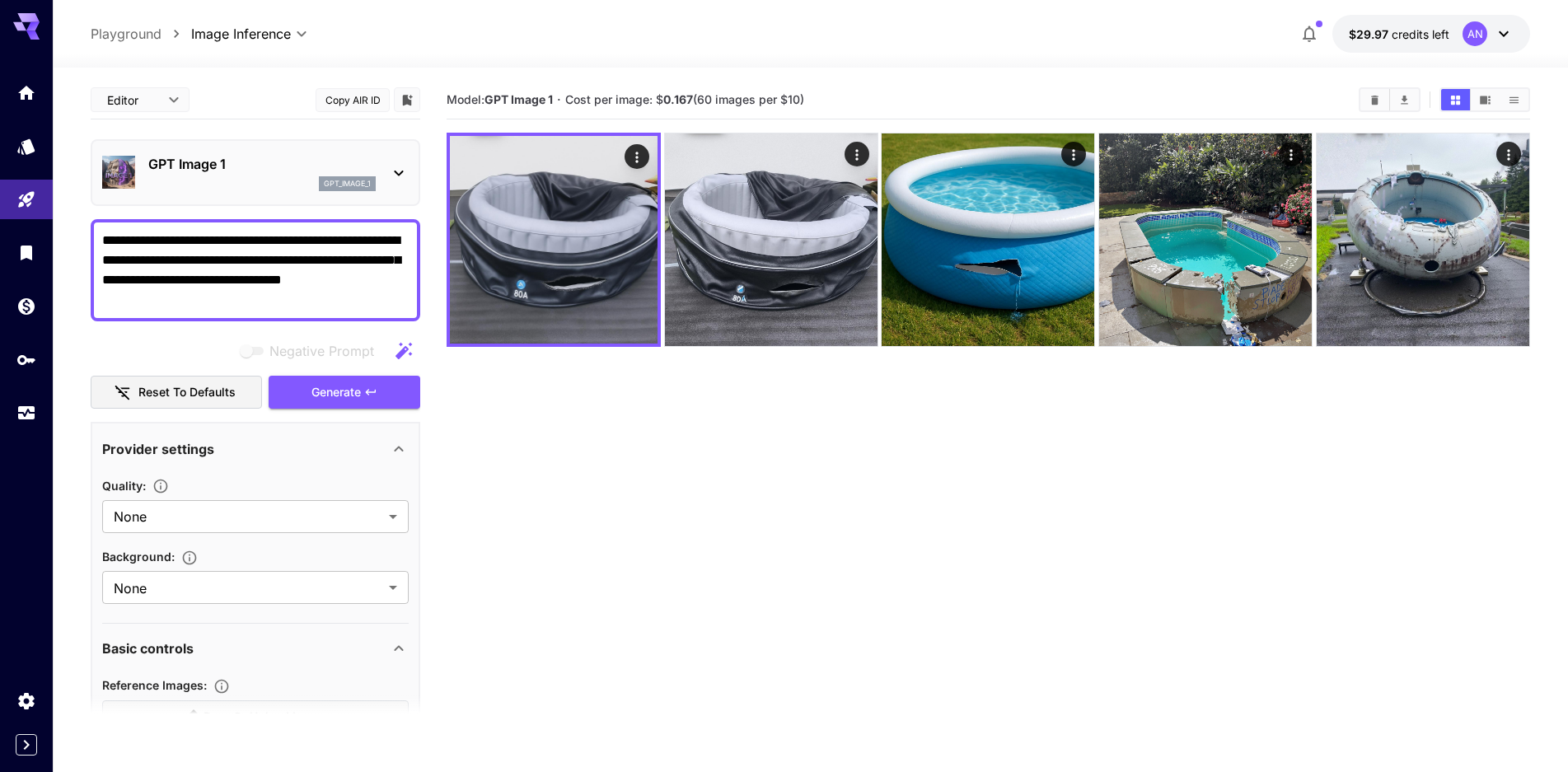 type on "**********" 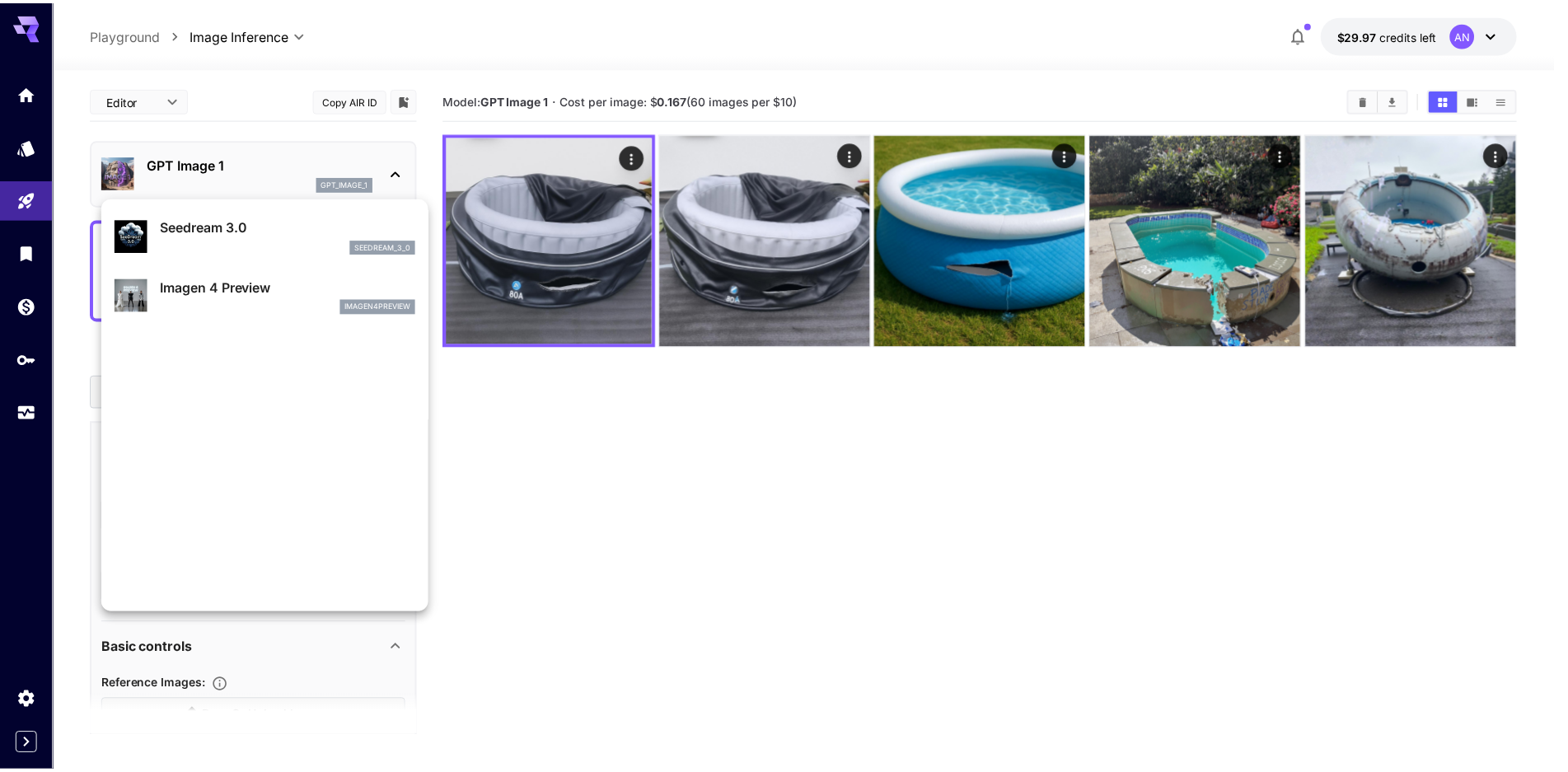 scroll, scrollTop: 330, scrollLeft: 0, axis: vertical 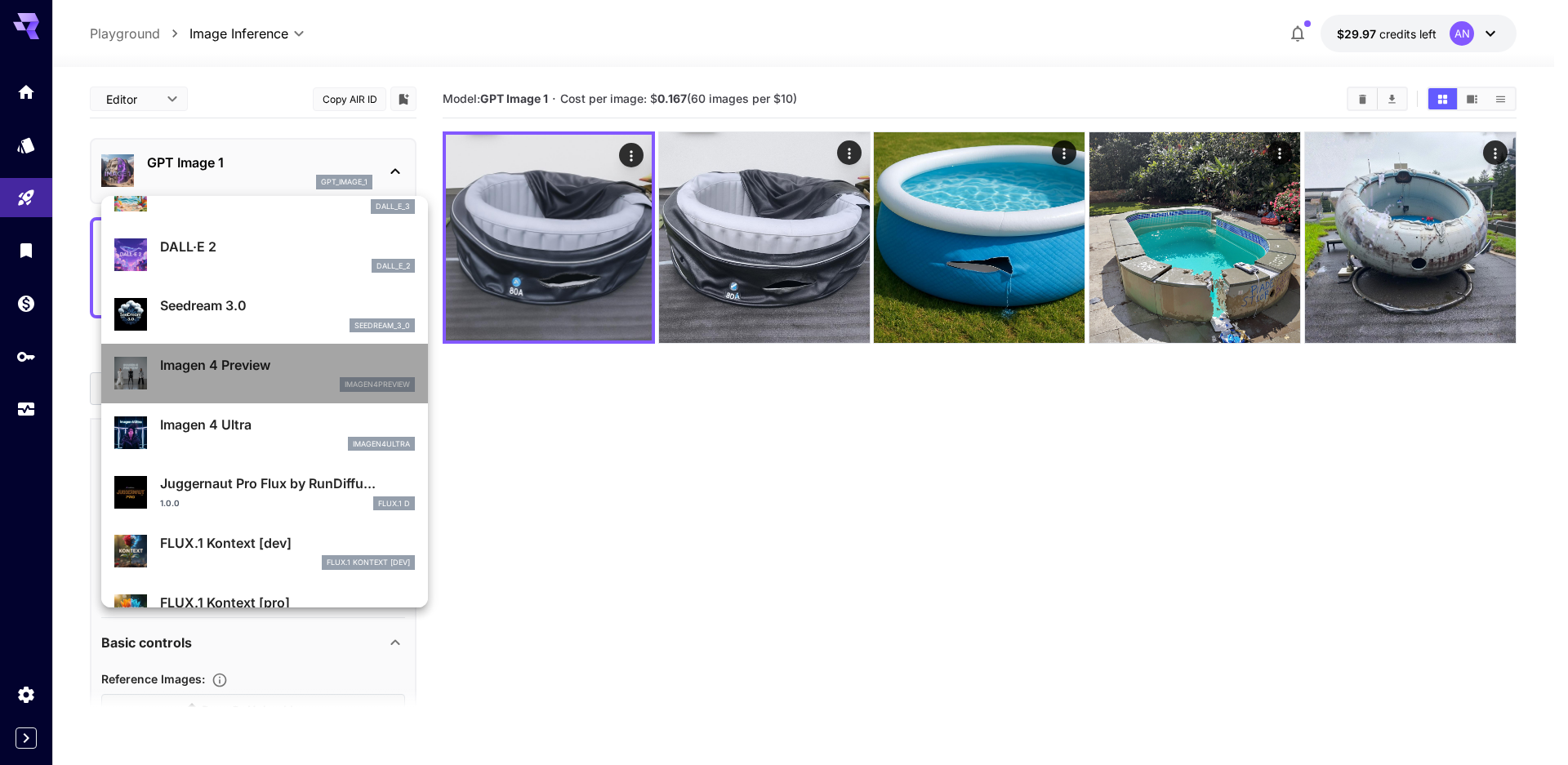 click on "Imagen 4 Preview" at bounding box center [287, 365] 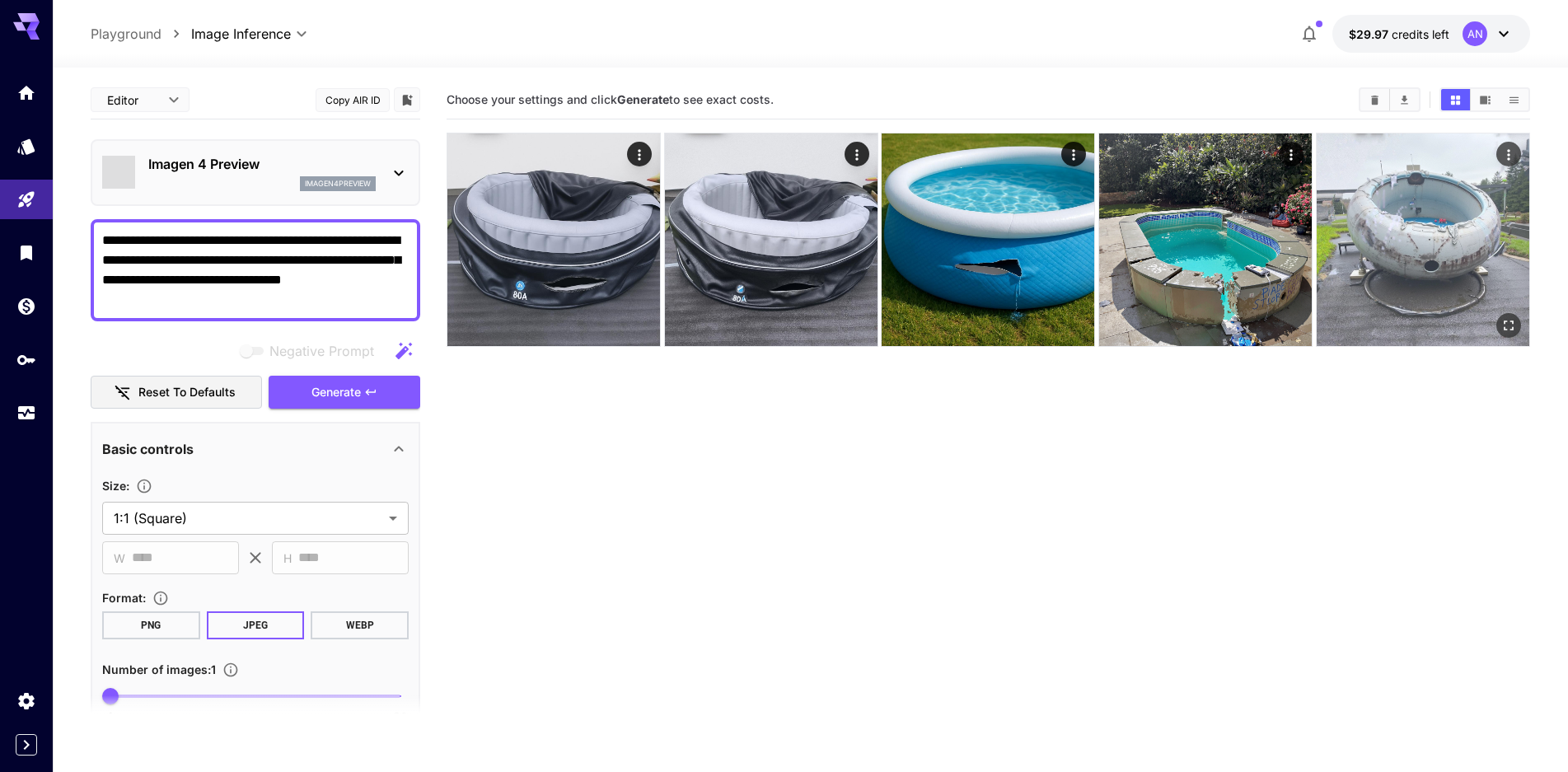 click on "Generate" at bounding box center [344, 392] 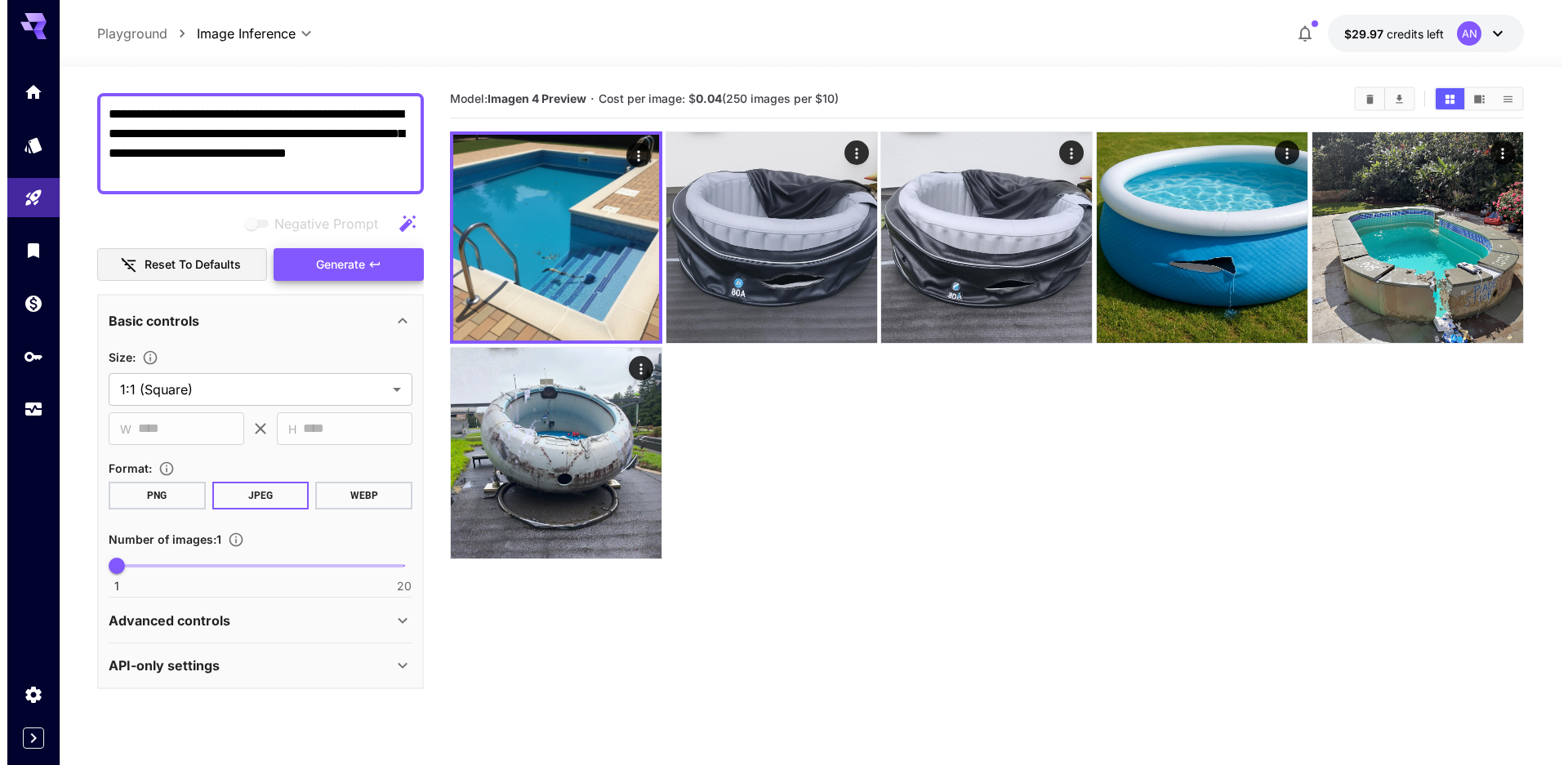 scroll, scrollTop: 0, scrollLeft: 0, axis: both 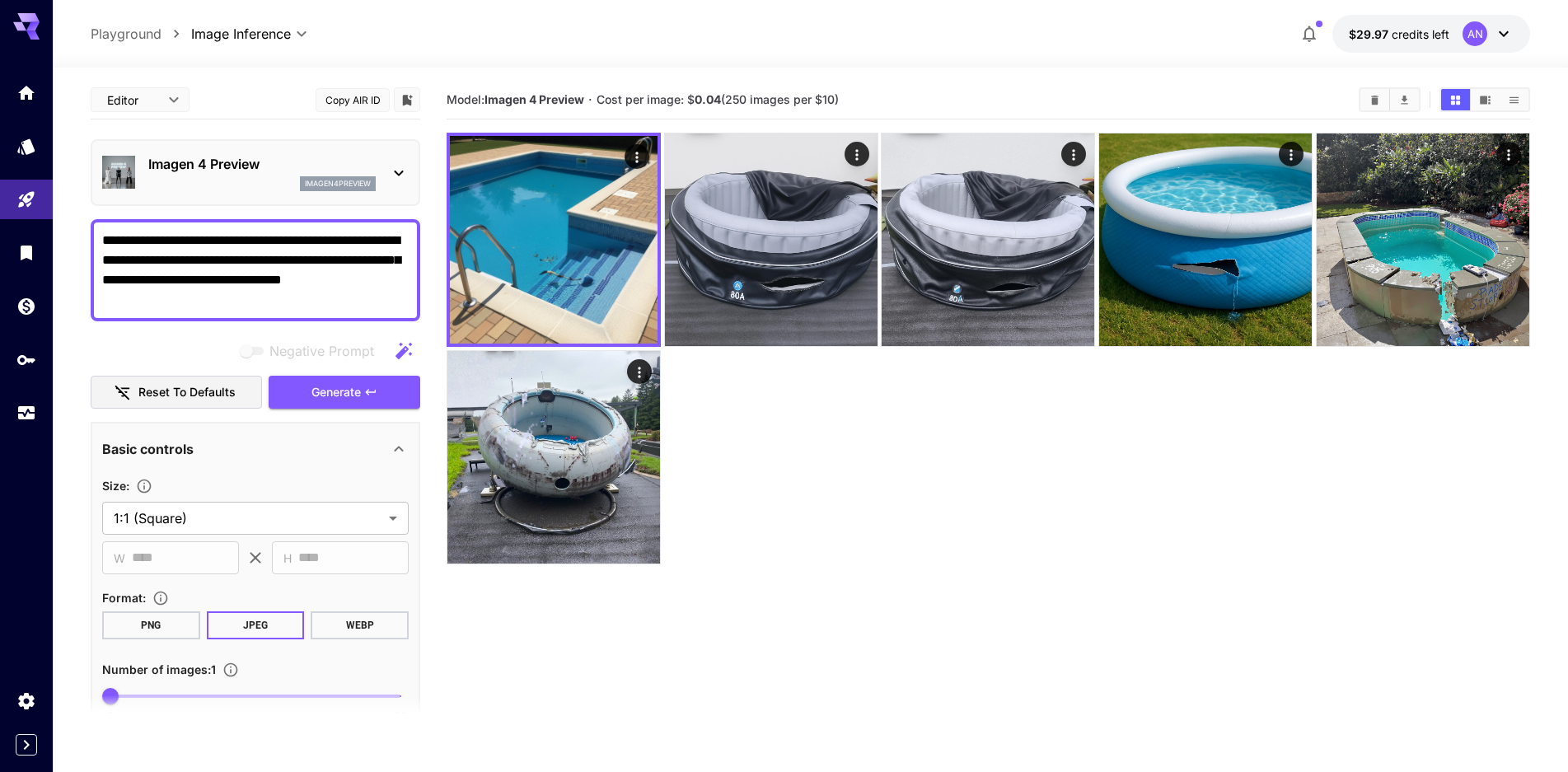 click at bounding box center (988, 349) 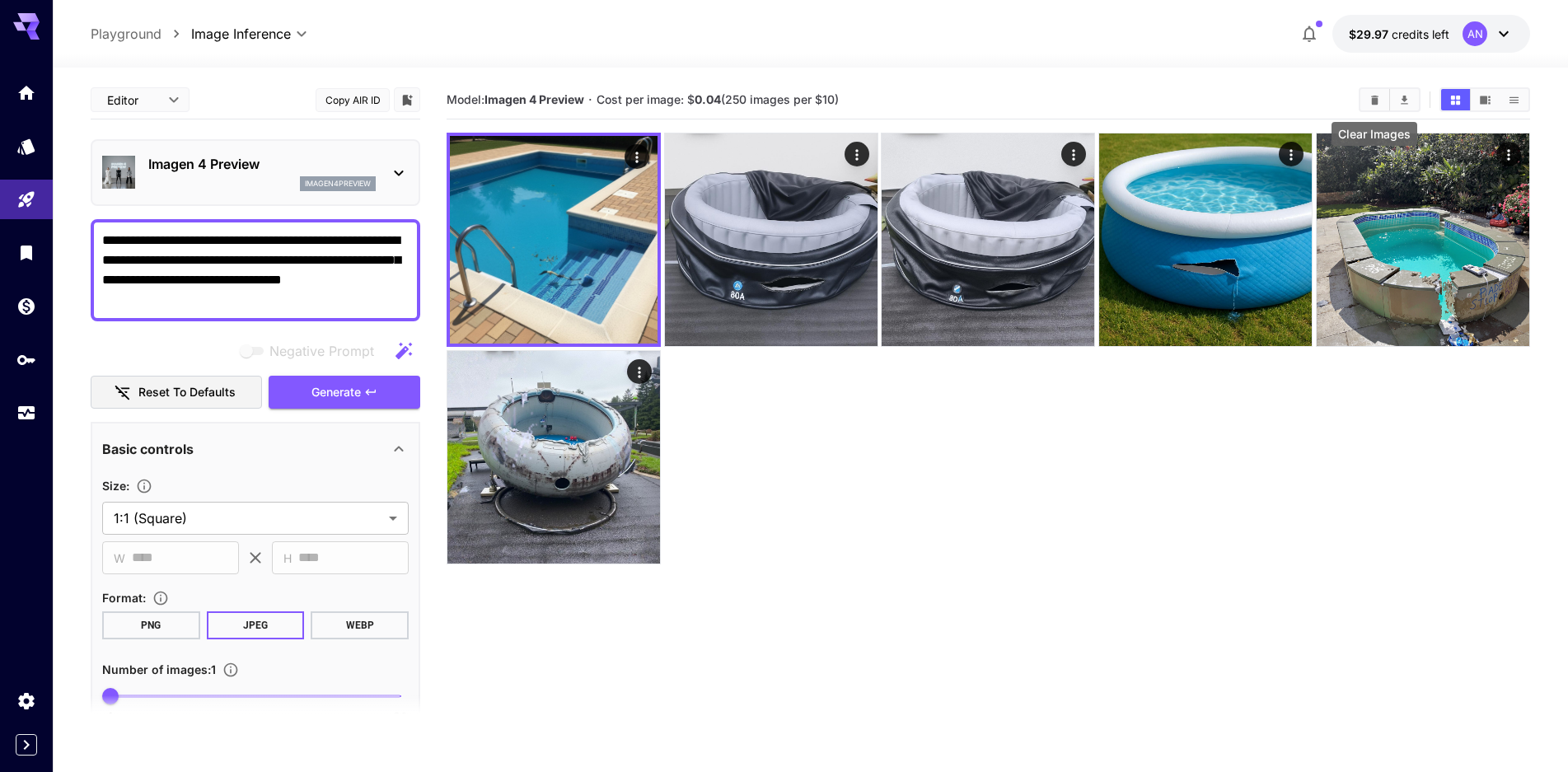 click 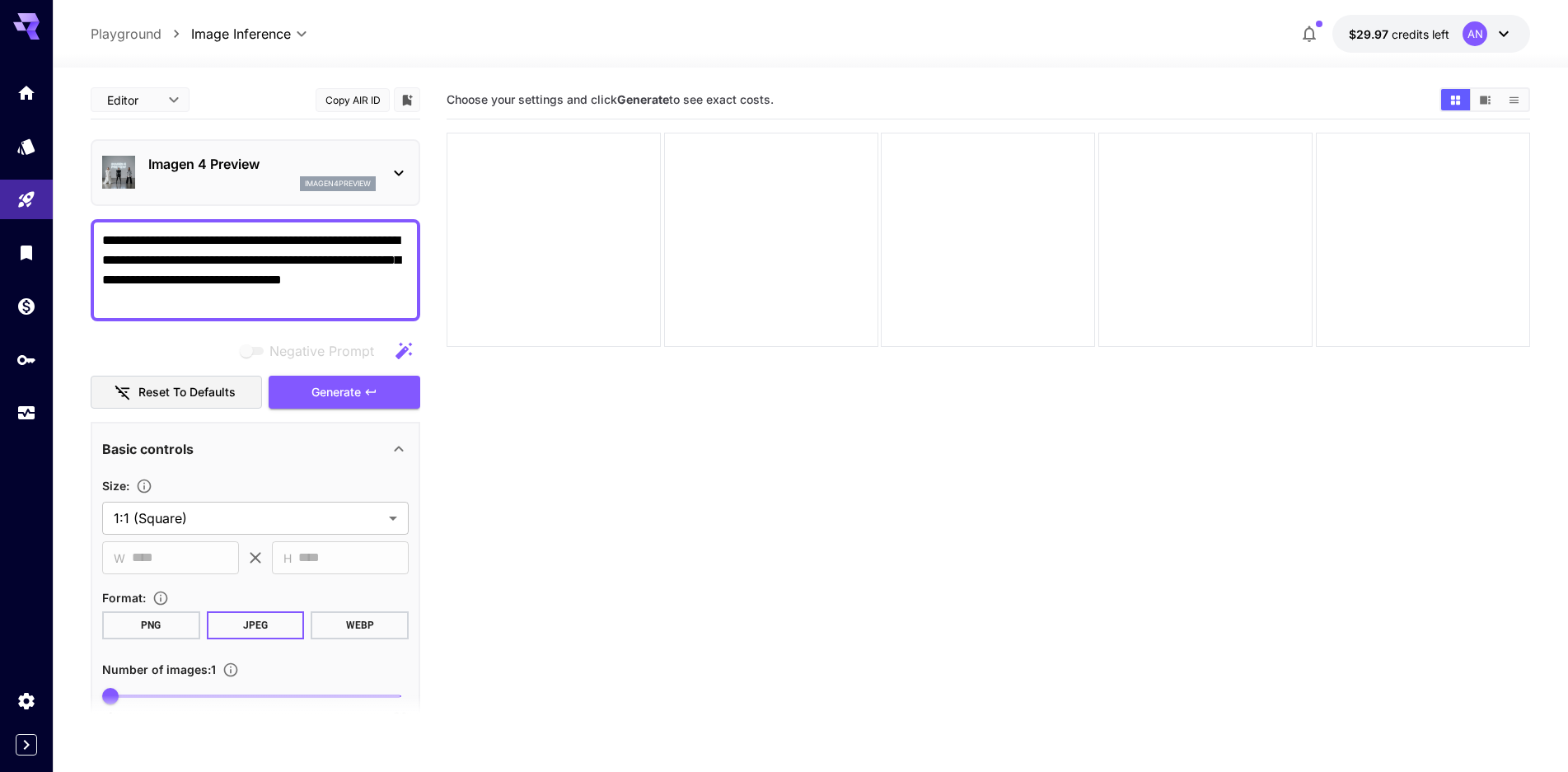 click 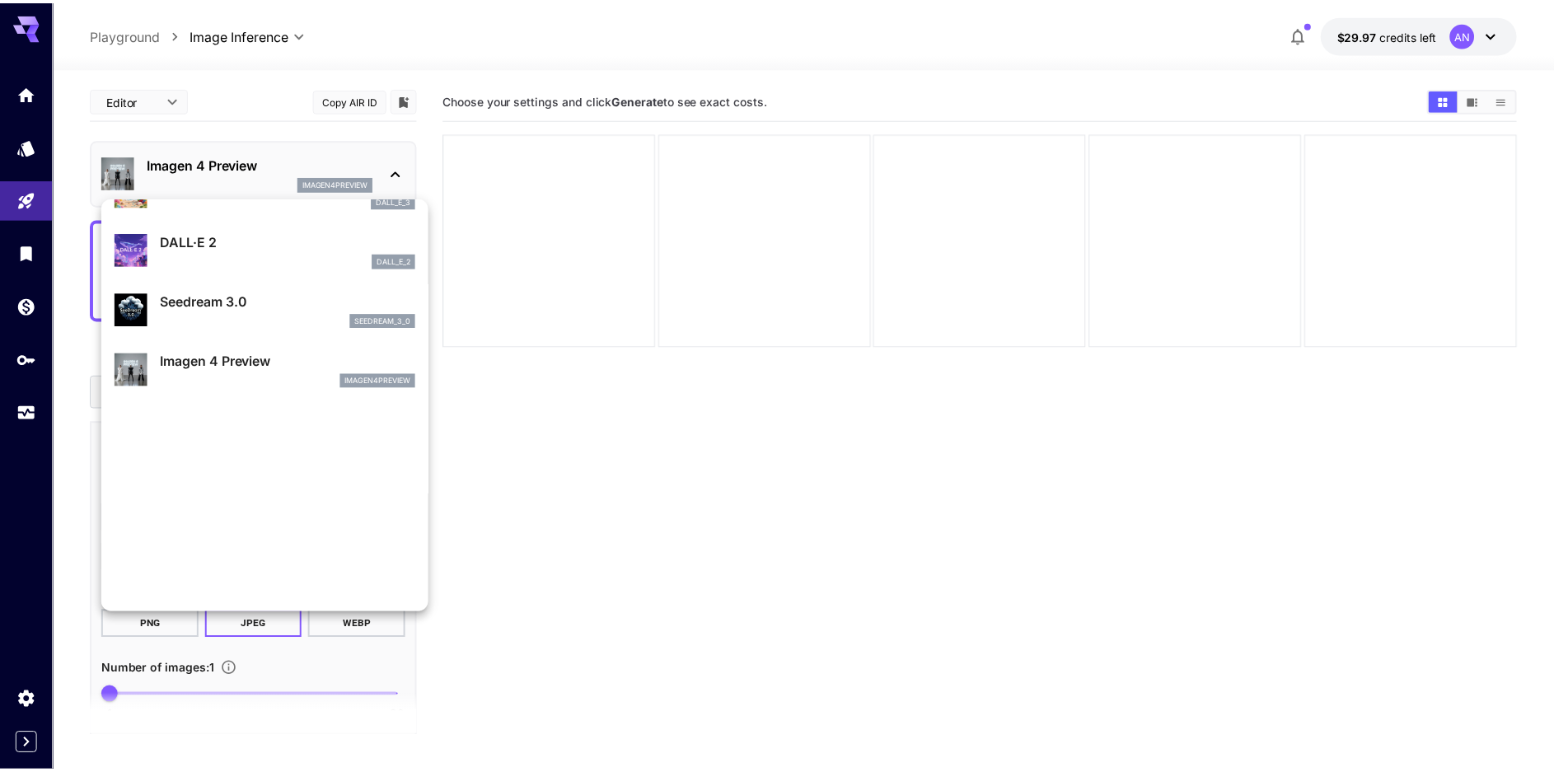 scroll, scrollTop: 338, scrollLeft: 0, axis: vertical 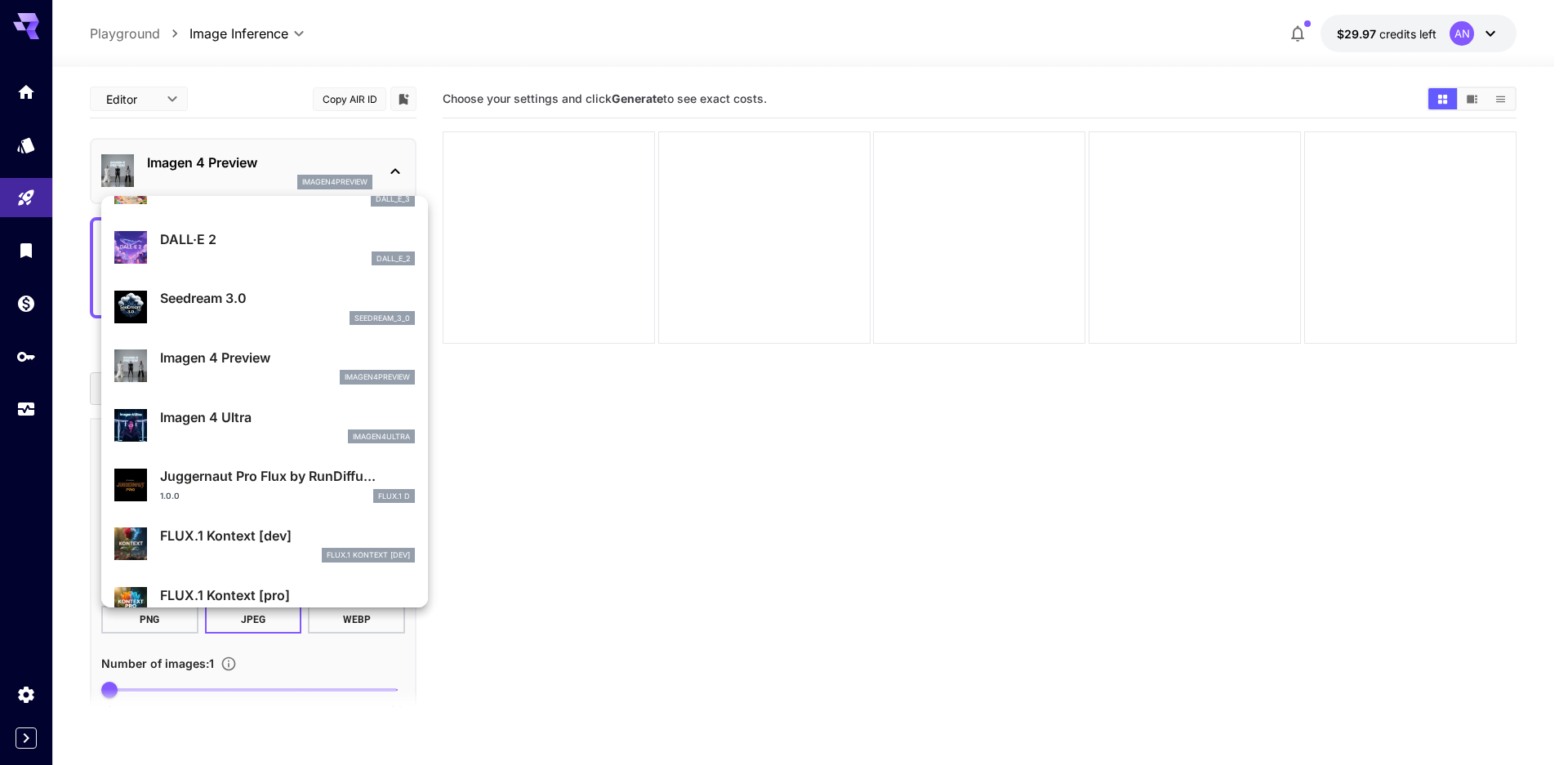 click on "Imagen 4 Ultra" at bounding box center (287, 417) 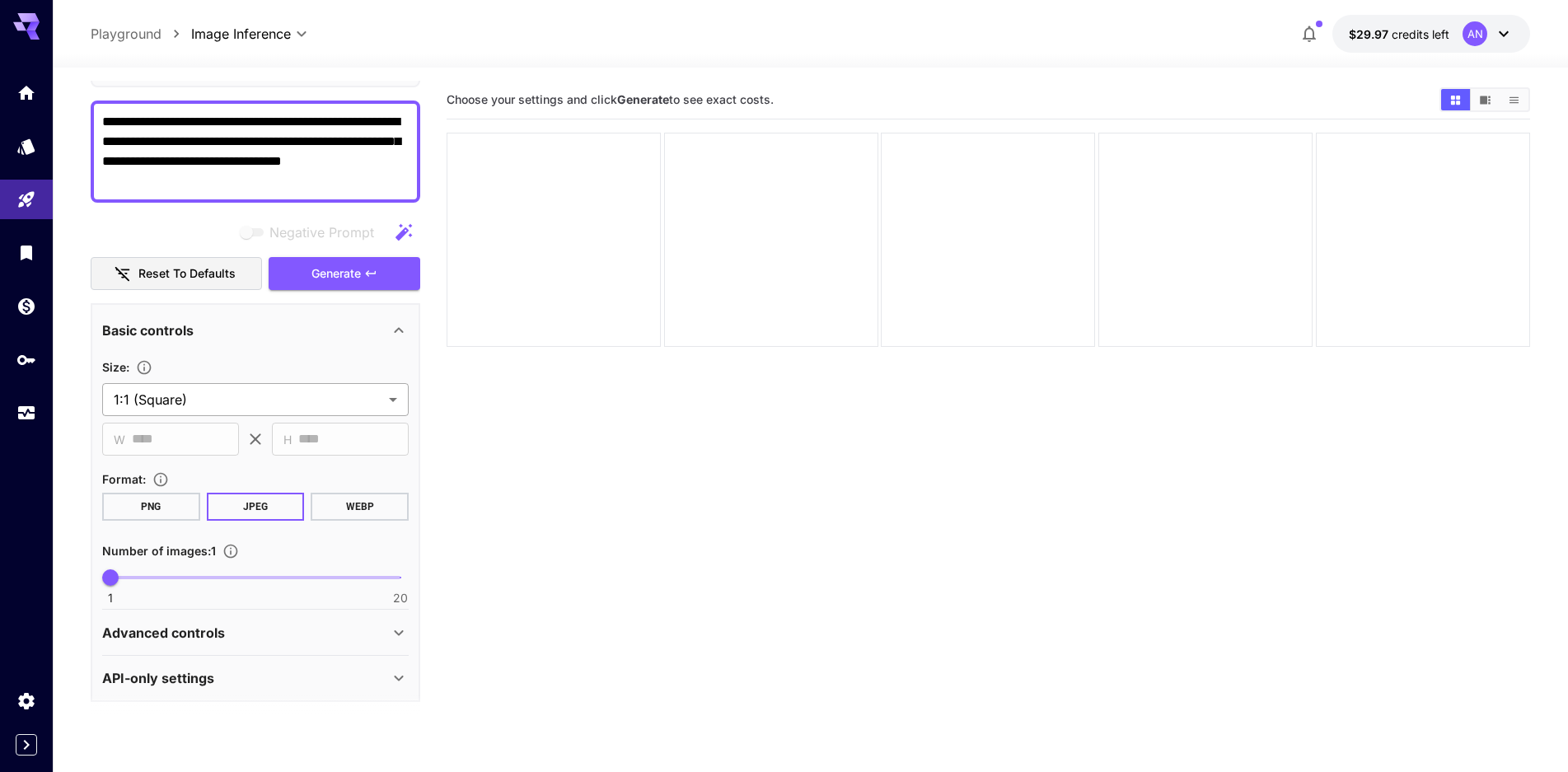 scroll, scrollTop: 125, scrollLeft: 0, axis: vertical 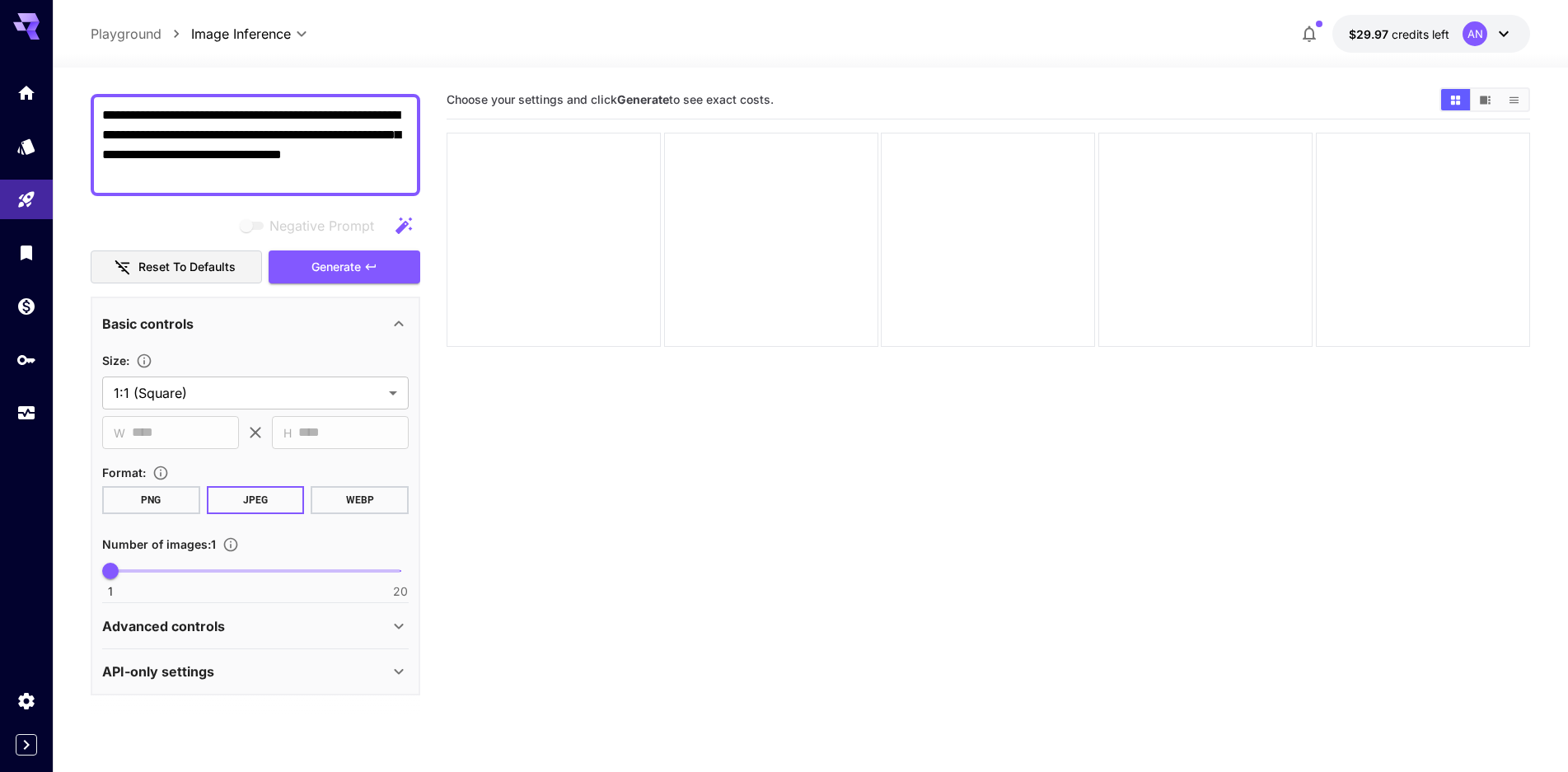 click 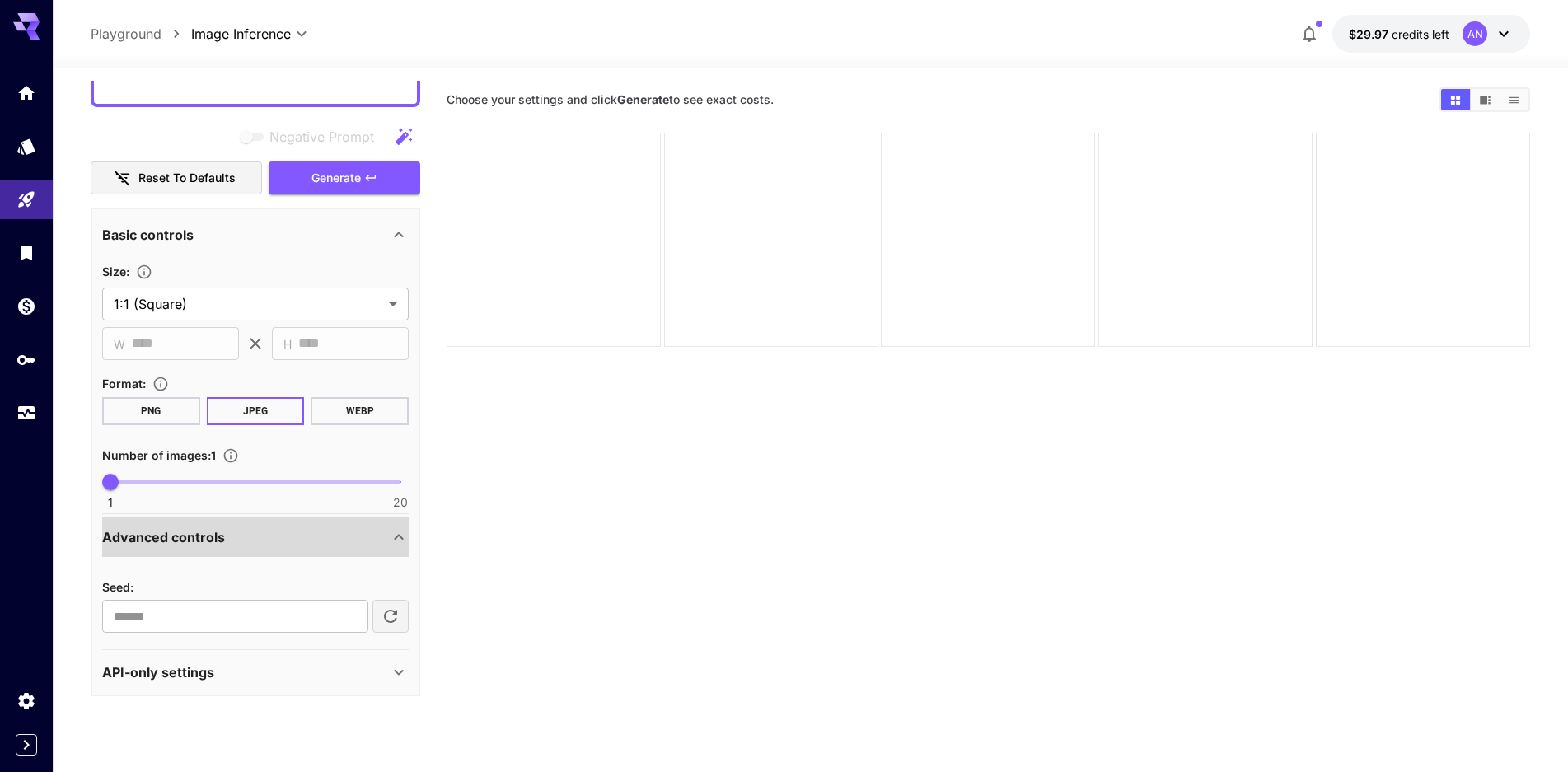 scroll, scrollTop: 215, scrollLeft: 0, axis: vertical 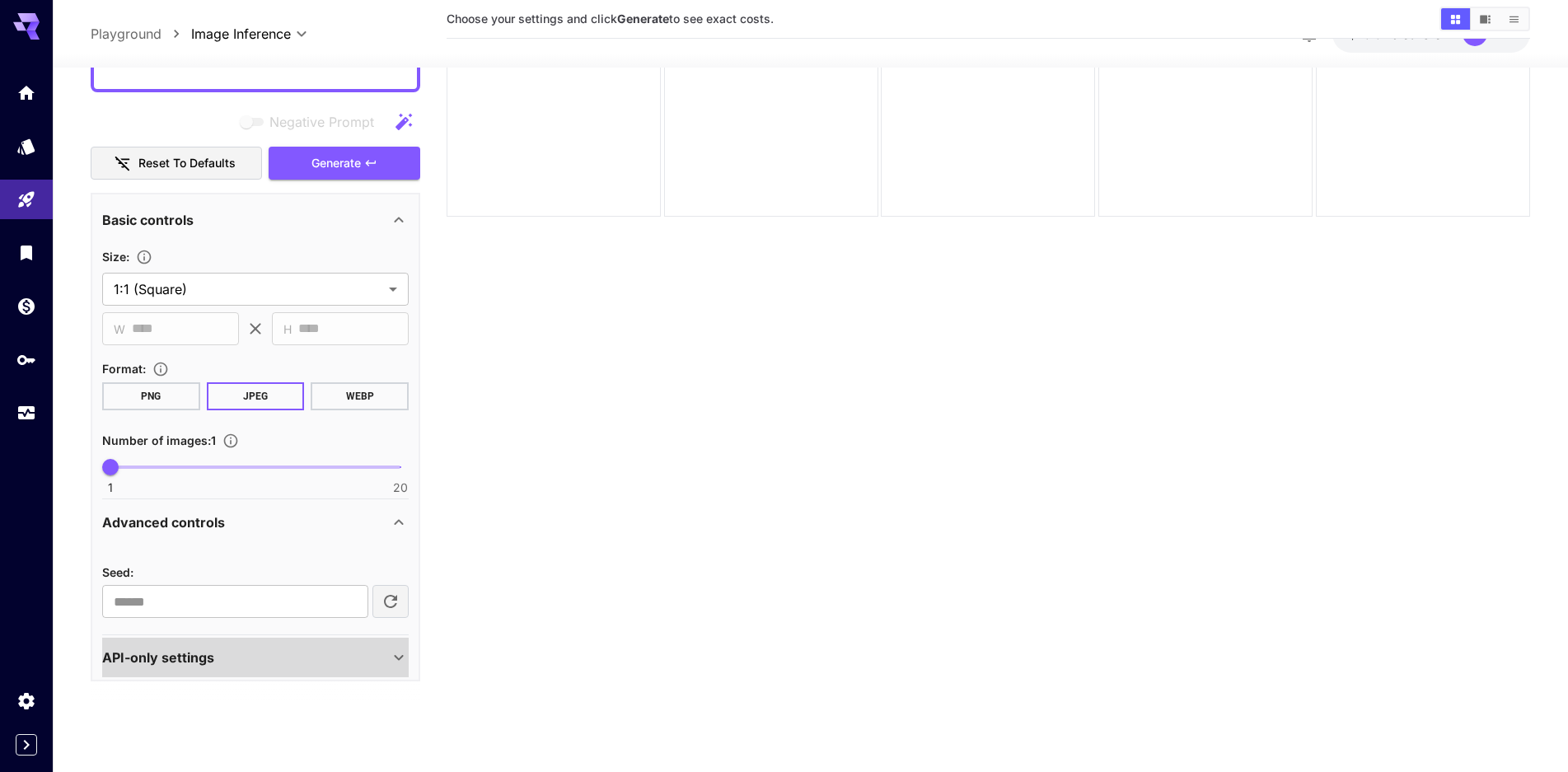 click 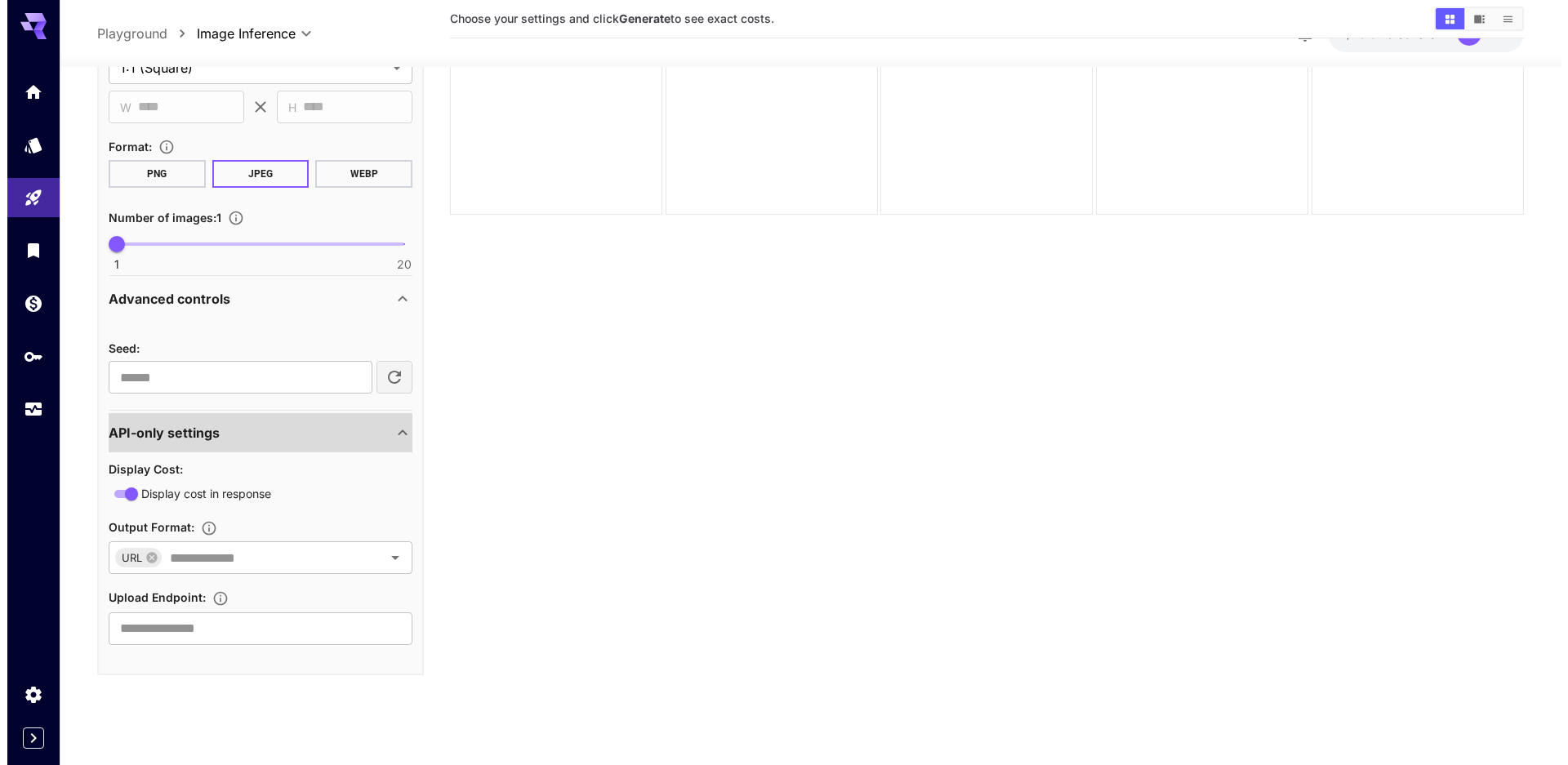 scroll, scrollTop: 0, scrollLeft: 0, axis: both 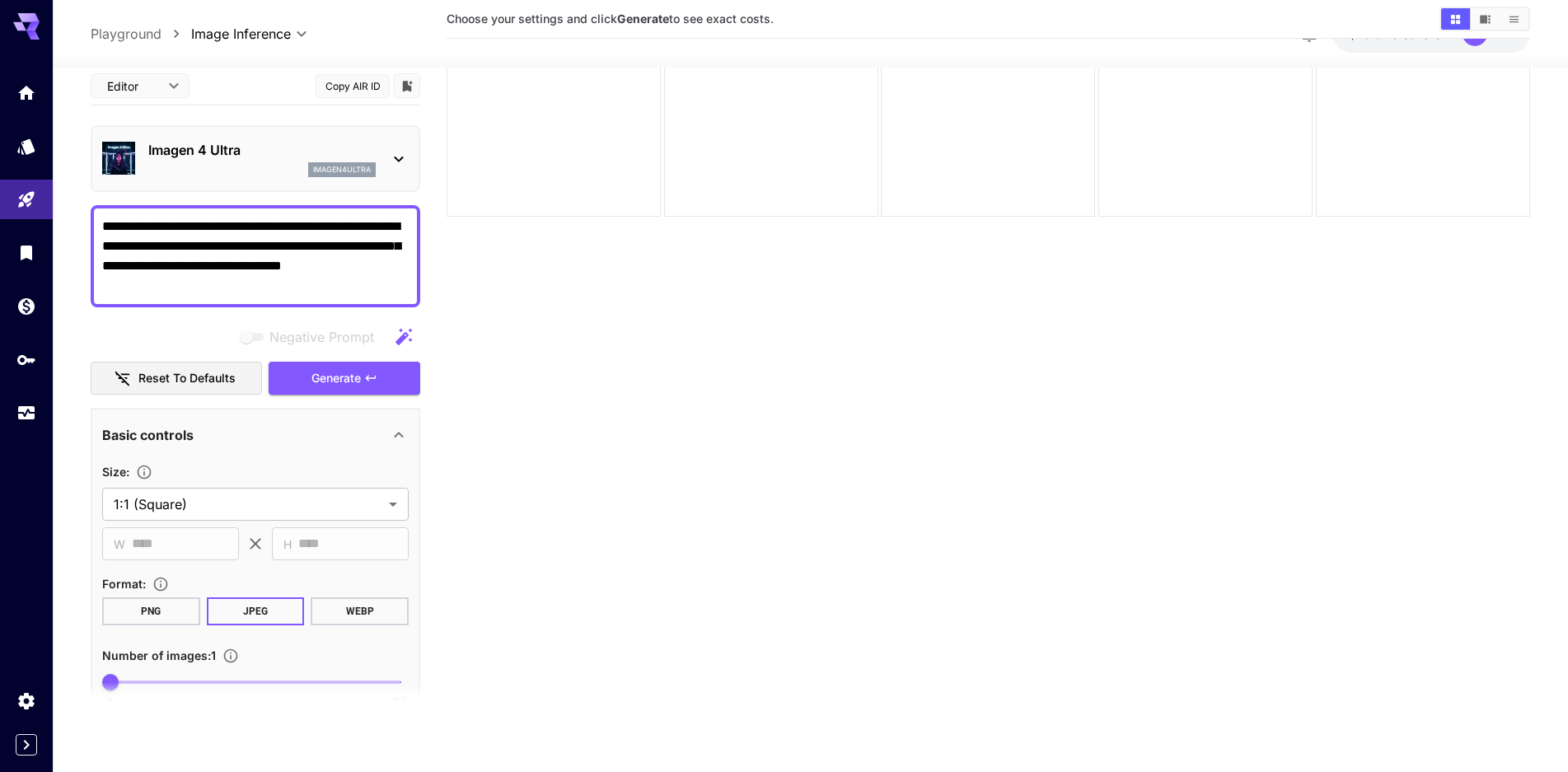 click 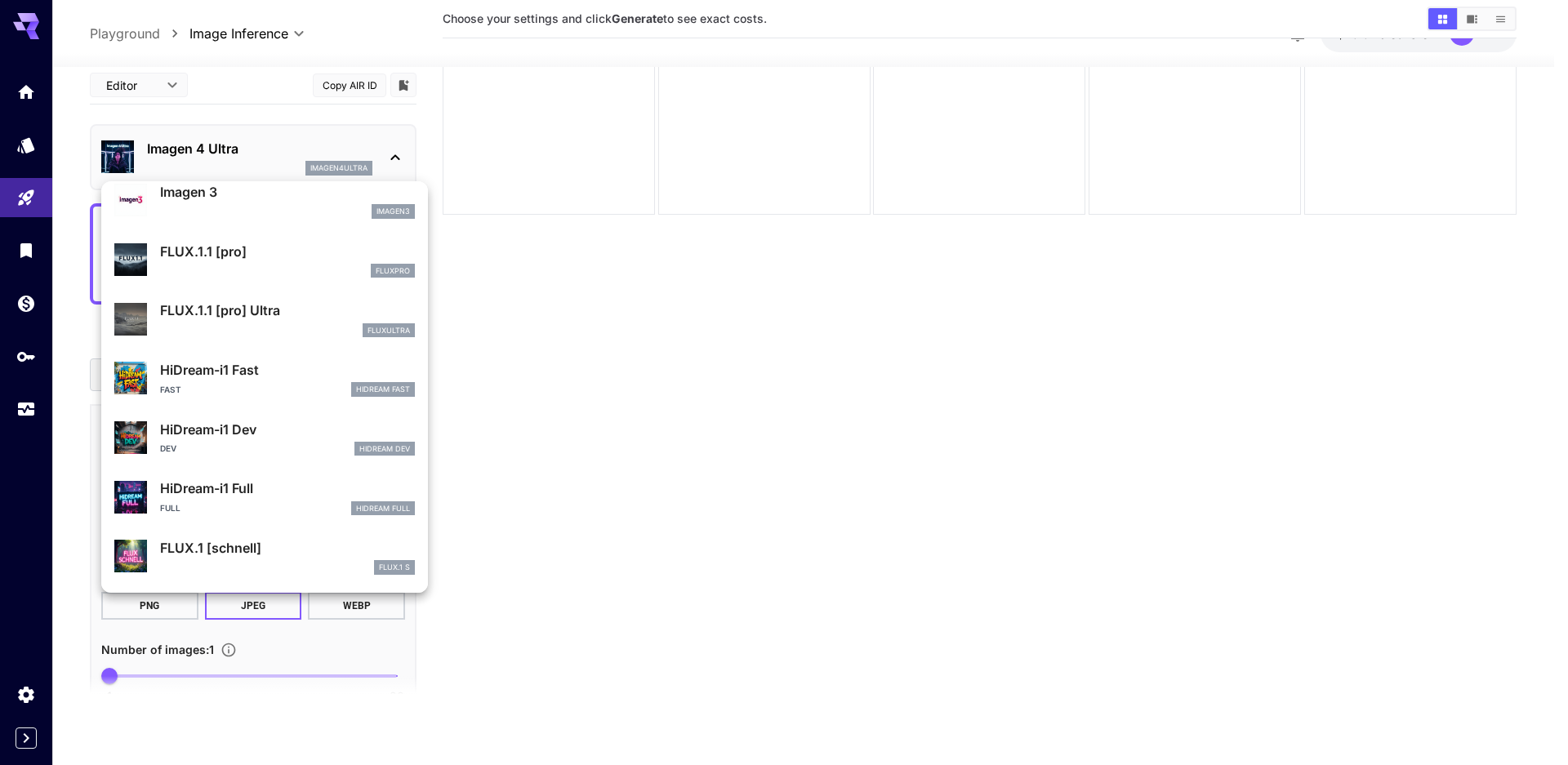 scroll, scrollTop: 844, scrollLeft: 0, axis: vertical 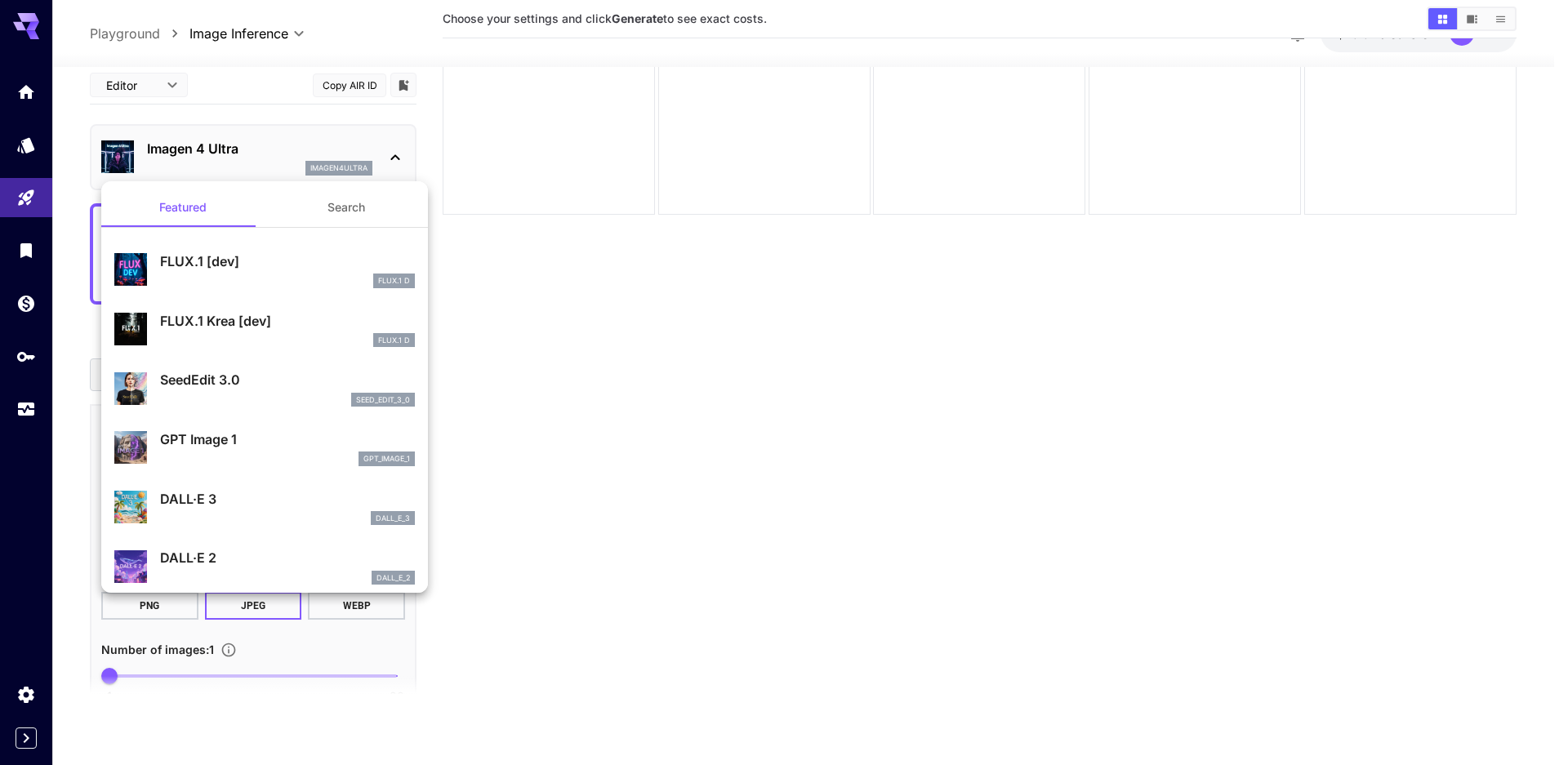 click on "FLUX.1 [dev]" at bounding box center [287, 261] 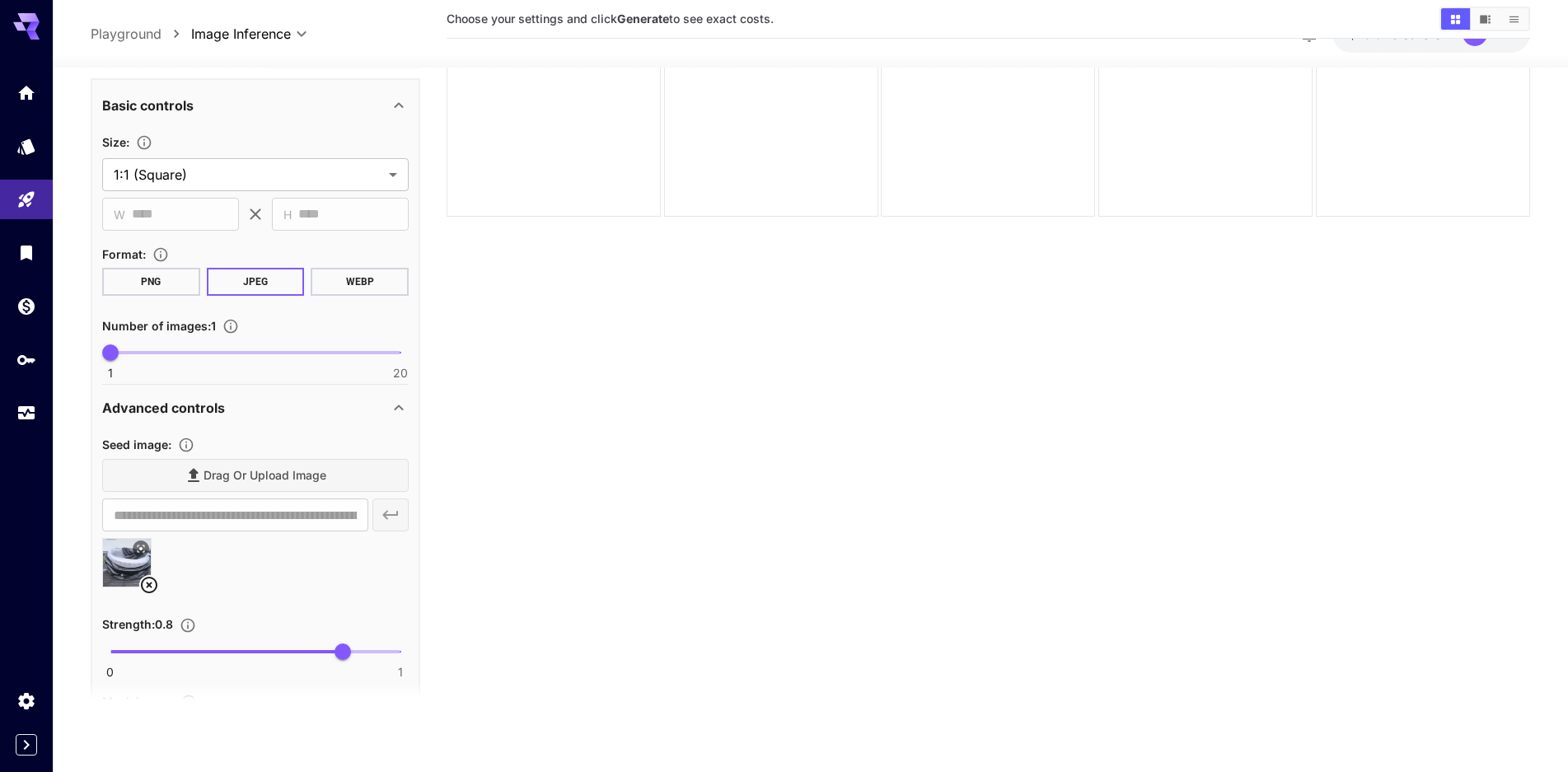 scroll, scrollTop: 0, scrollLeft: 0, axis: both 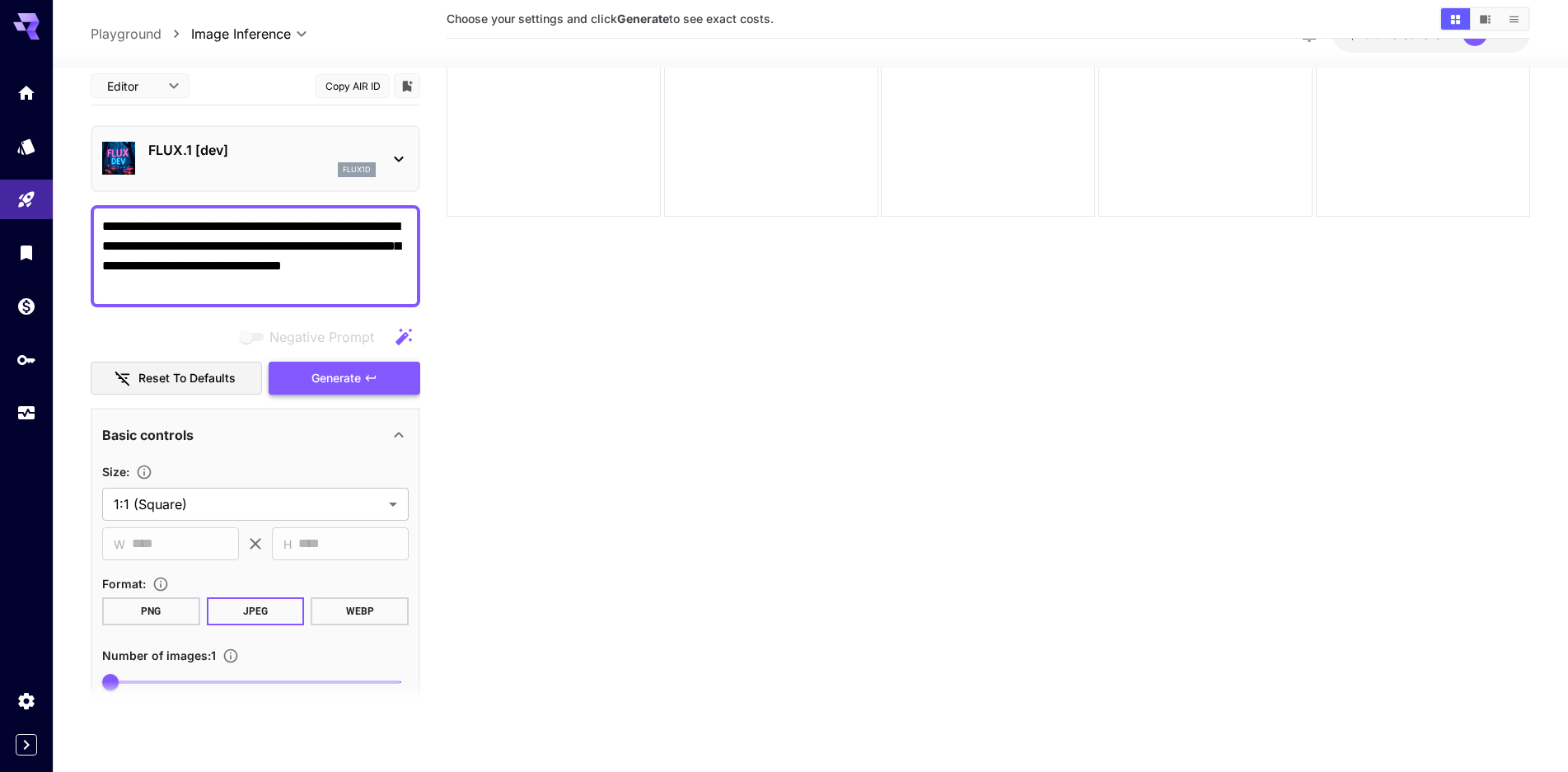 click on "Generate" at bounding box center (336, 377) 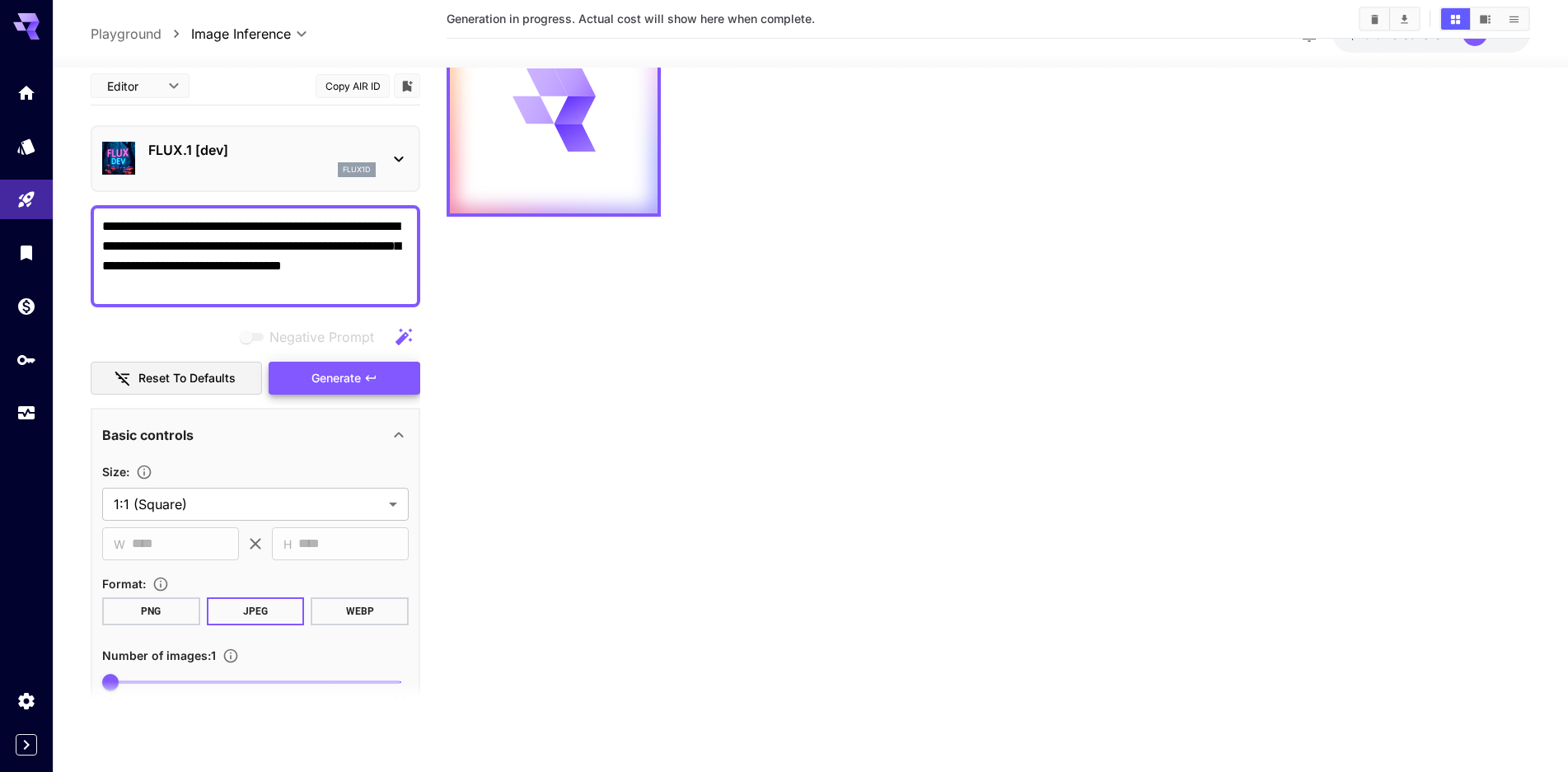 scroll, scrollTop: 0, scrollLeft: 0, axis: both 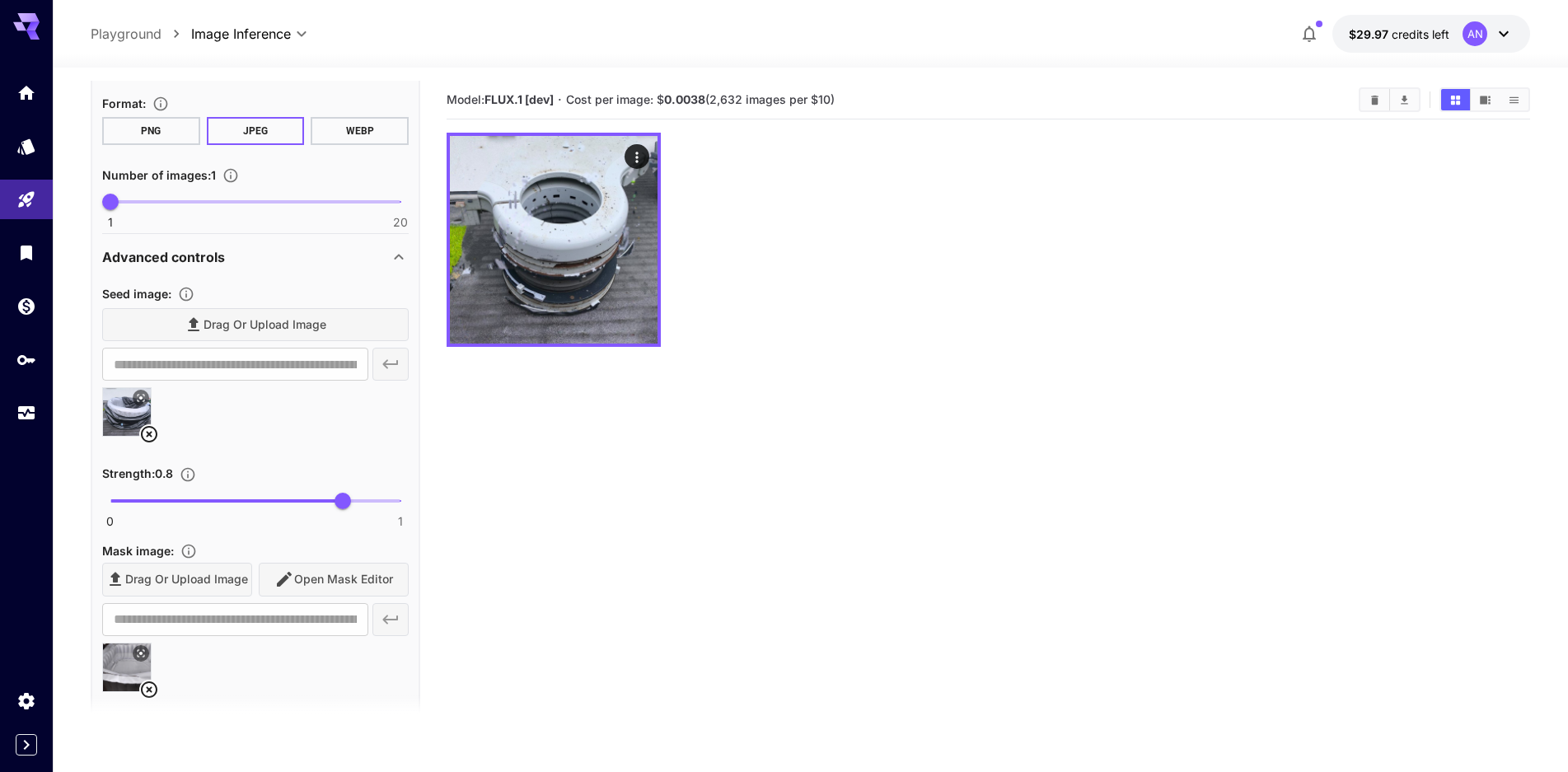 click 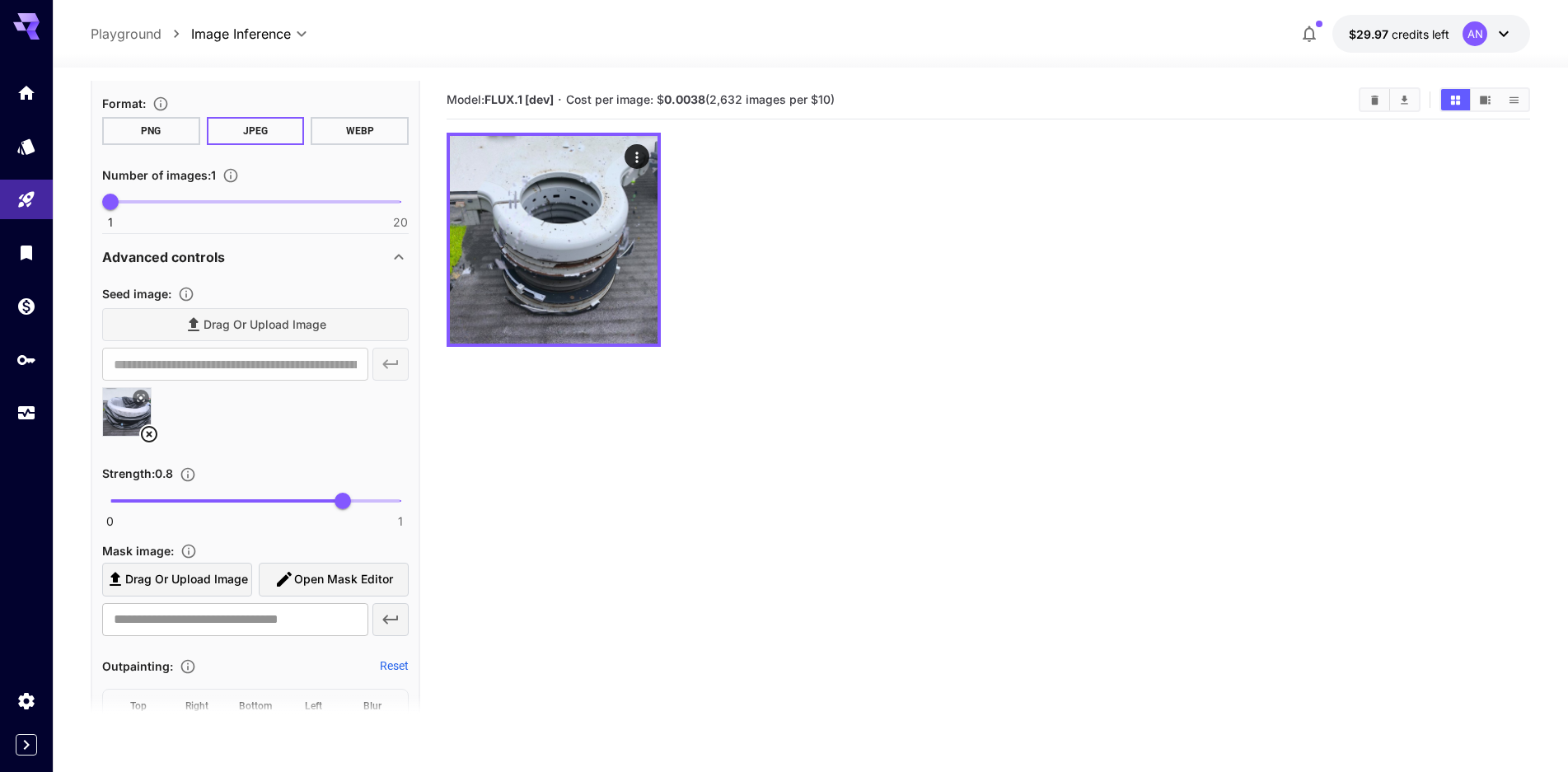 type 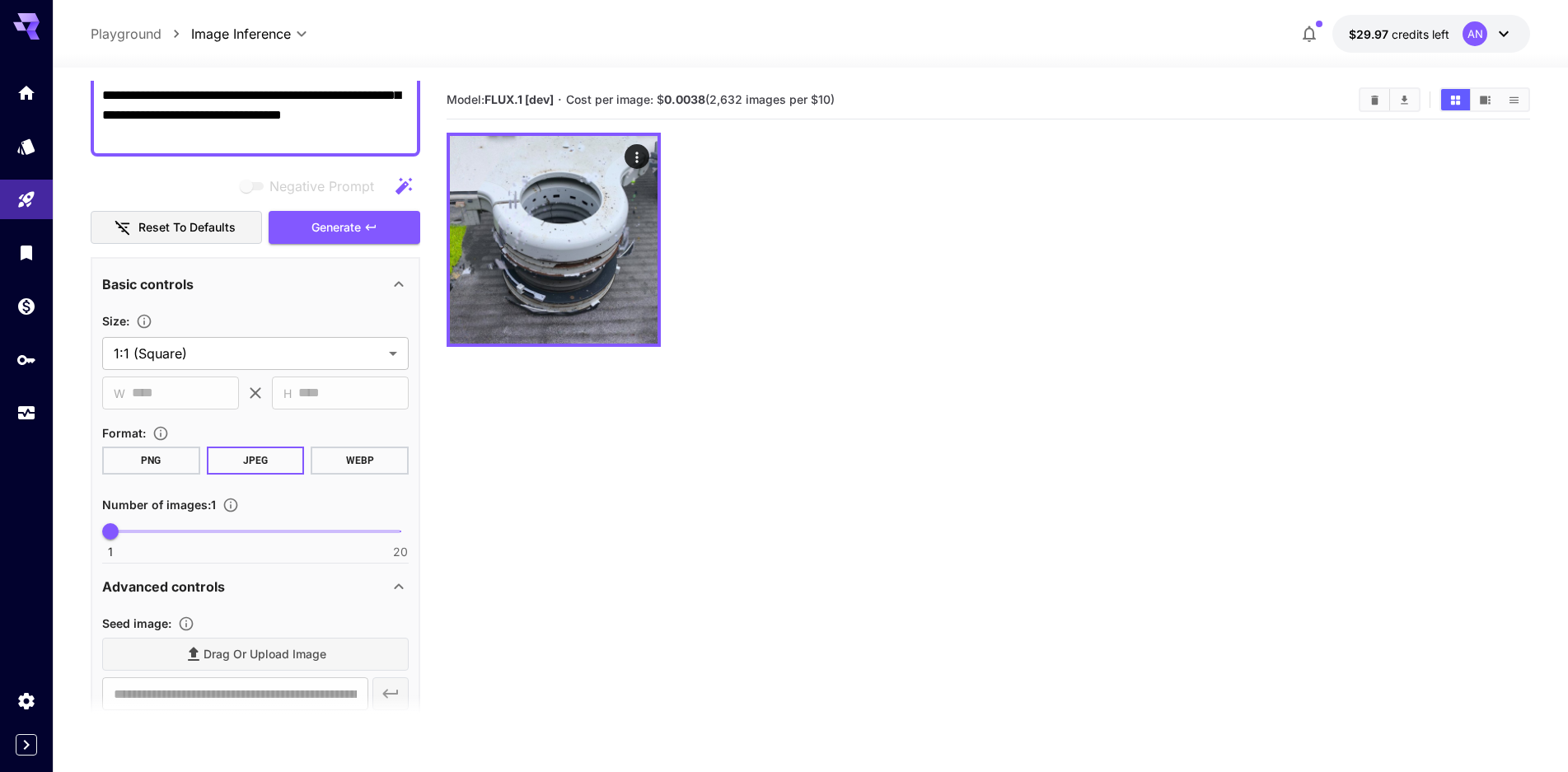 scroll, scrollTop: 0, scrollLeft: 0, axis: both 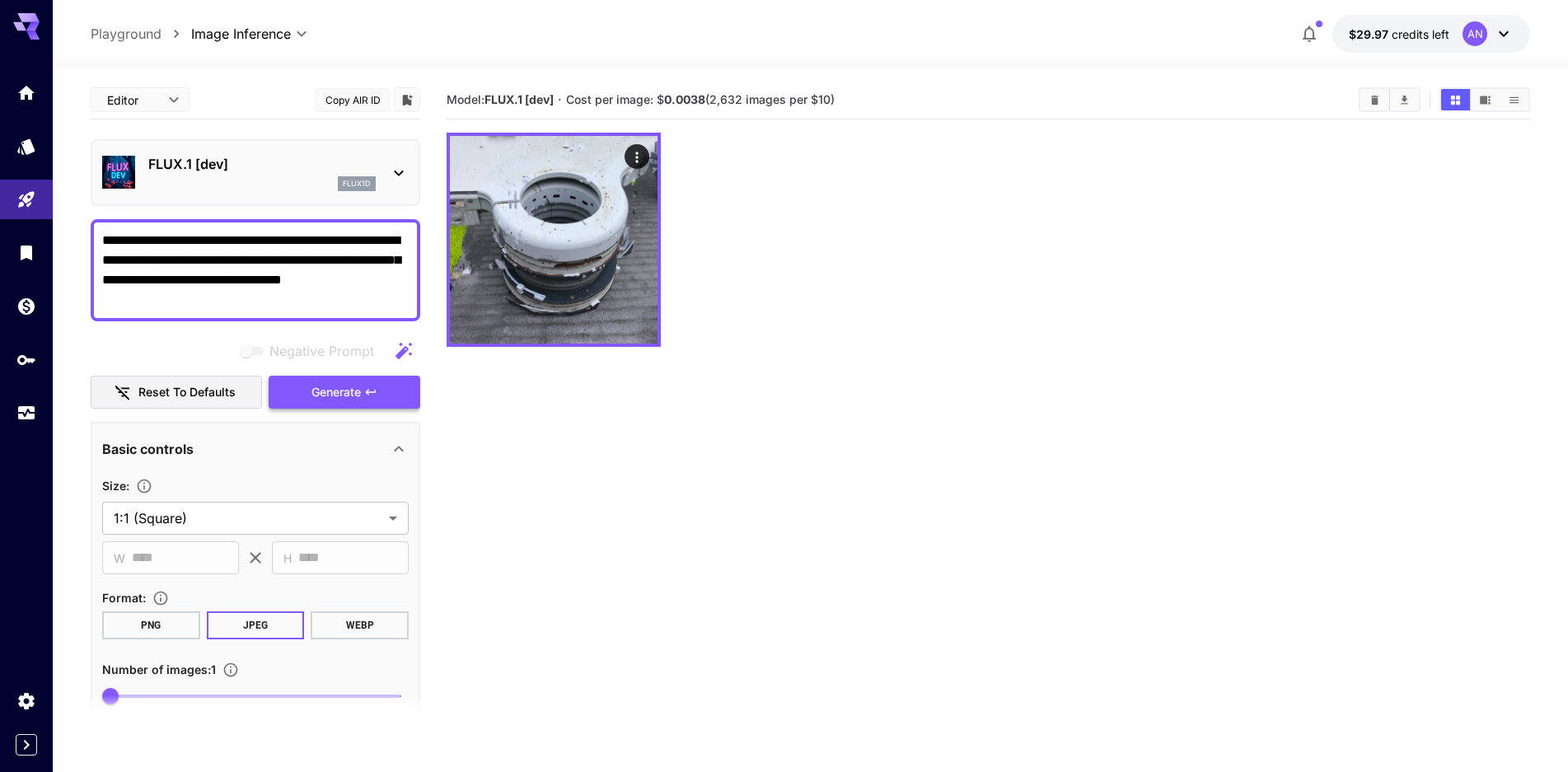 click on "Generate" at bounding box center (336, 392) 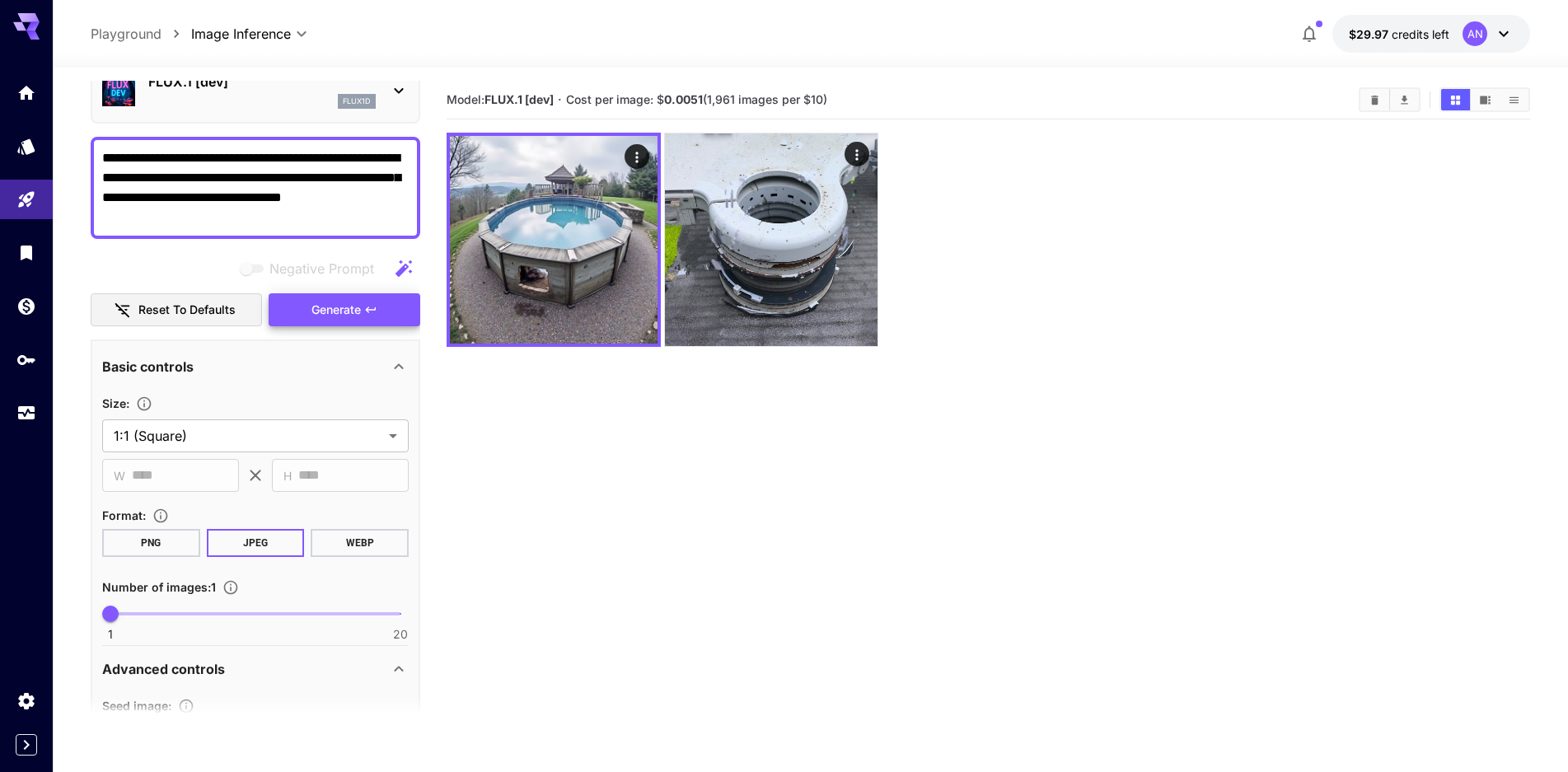 scroll, scrollTop: 0, scrollLeft: 0, axis: both 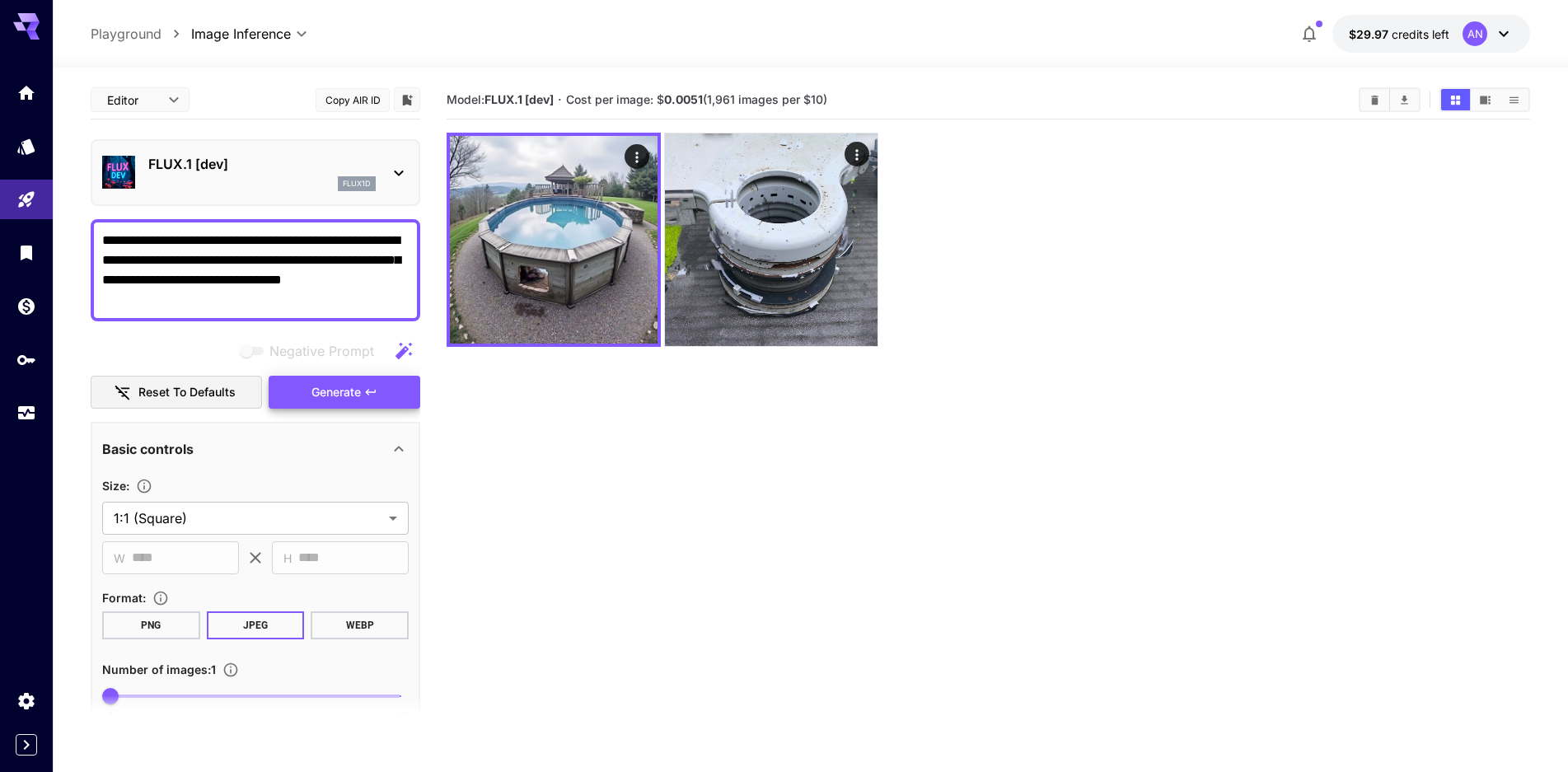 click 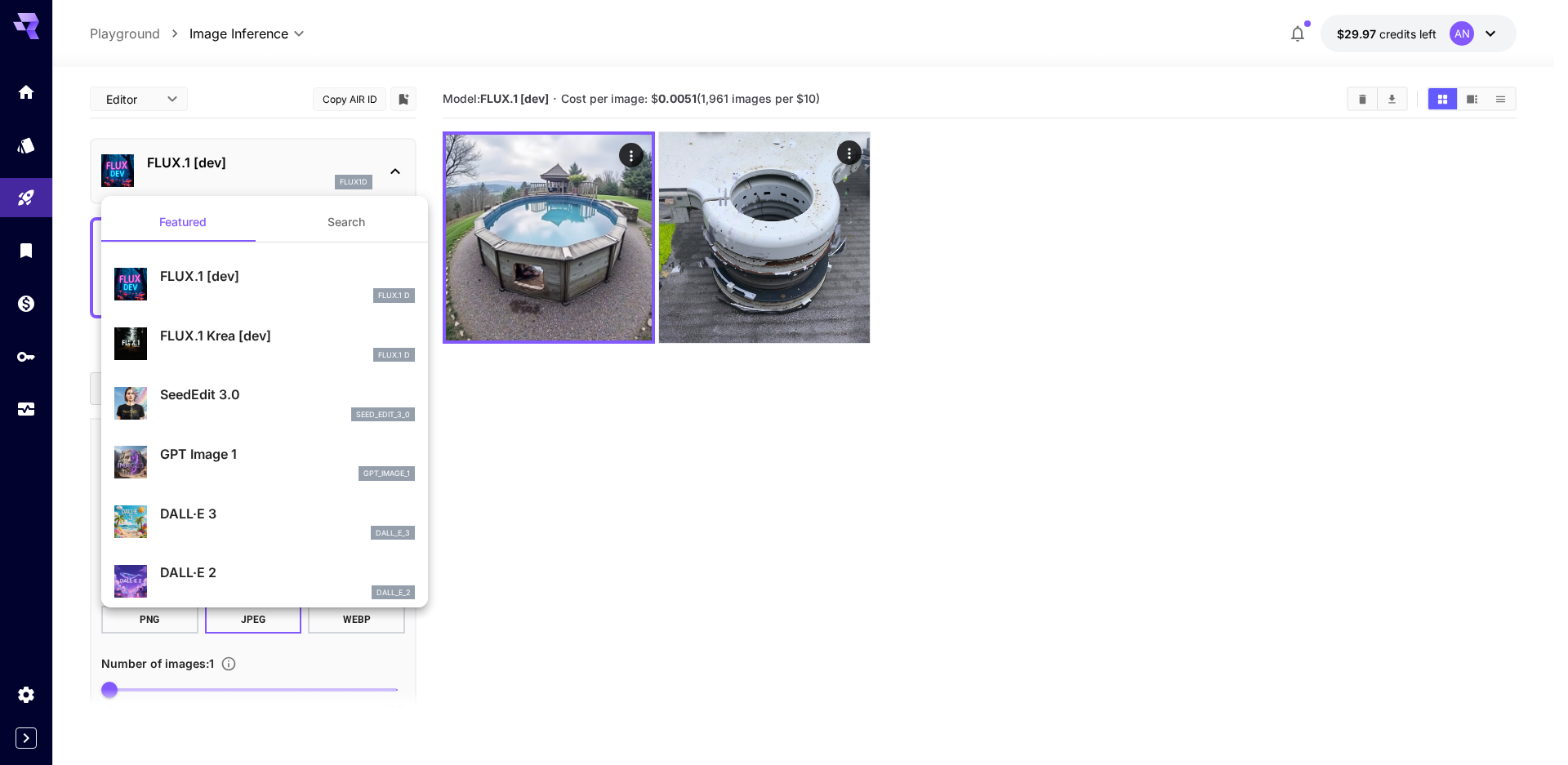 drag, startPoint x: 239, startPoint y: 460, endPoint x: 390, endPoint y: 508, distance: 158.44557 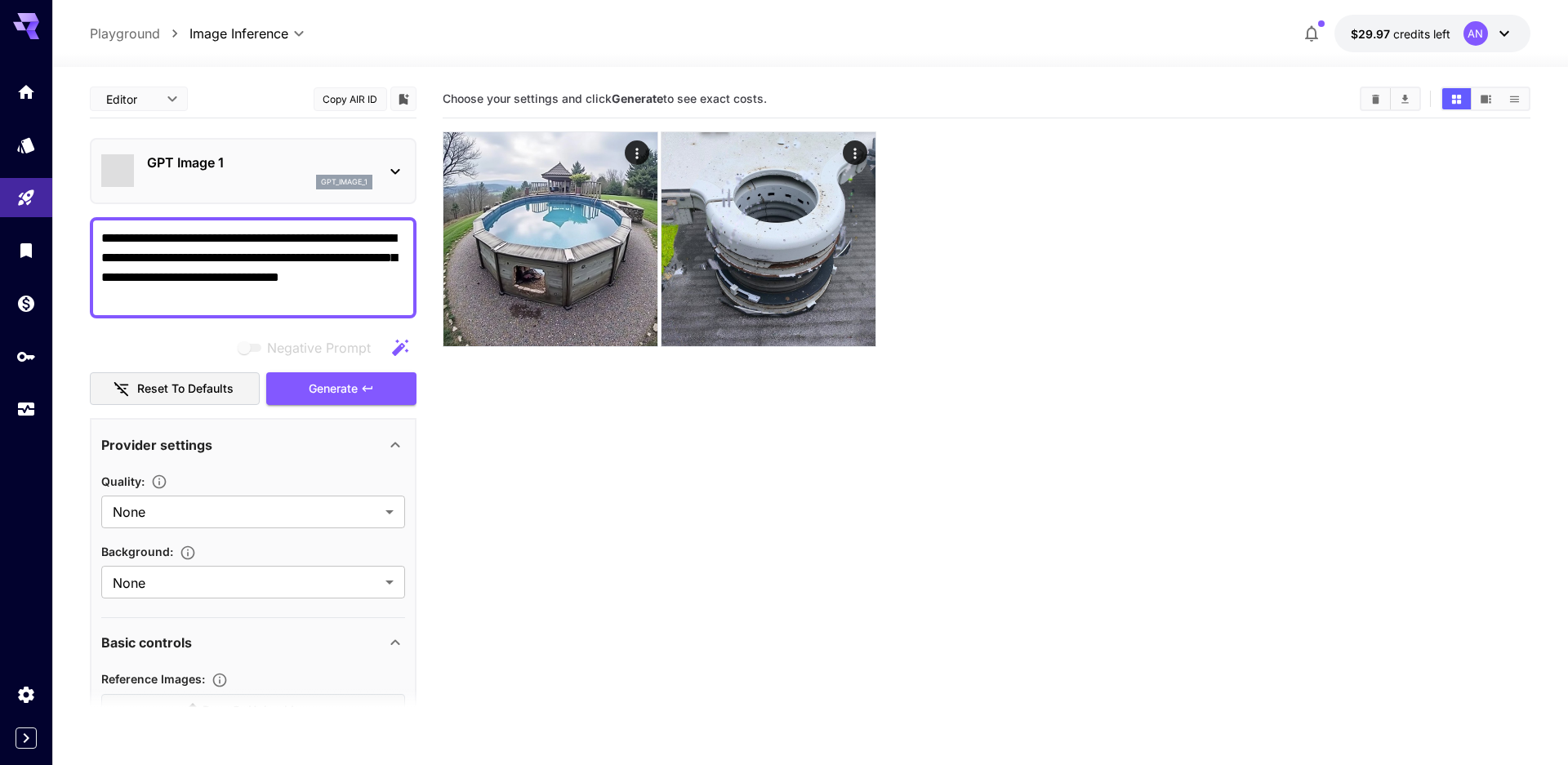 click on "Generate" at bounding box center (333, 389) 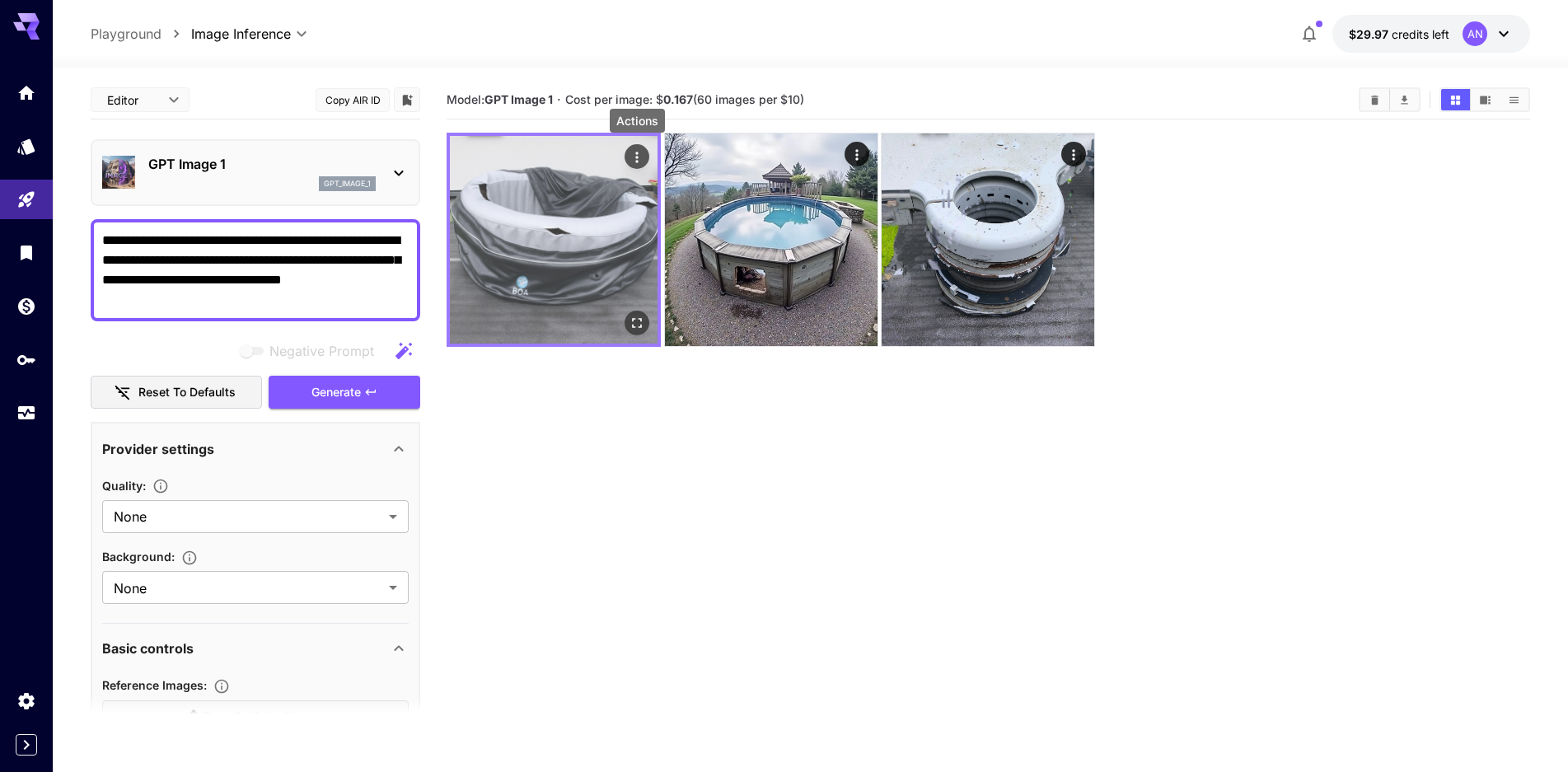 click 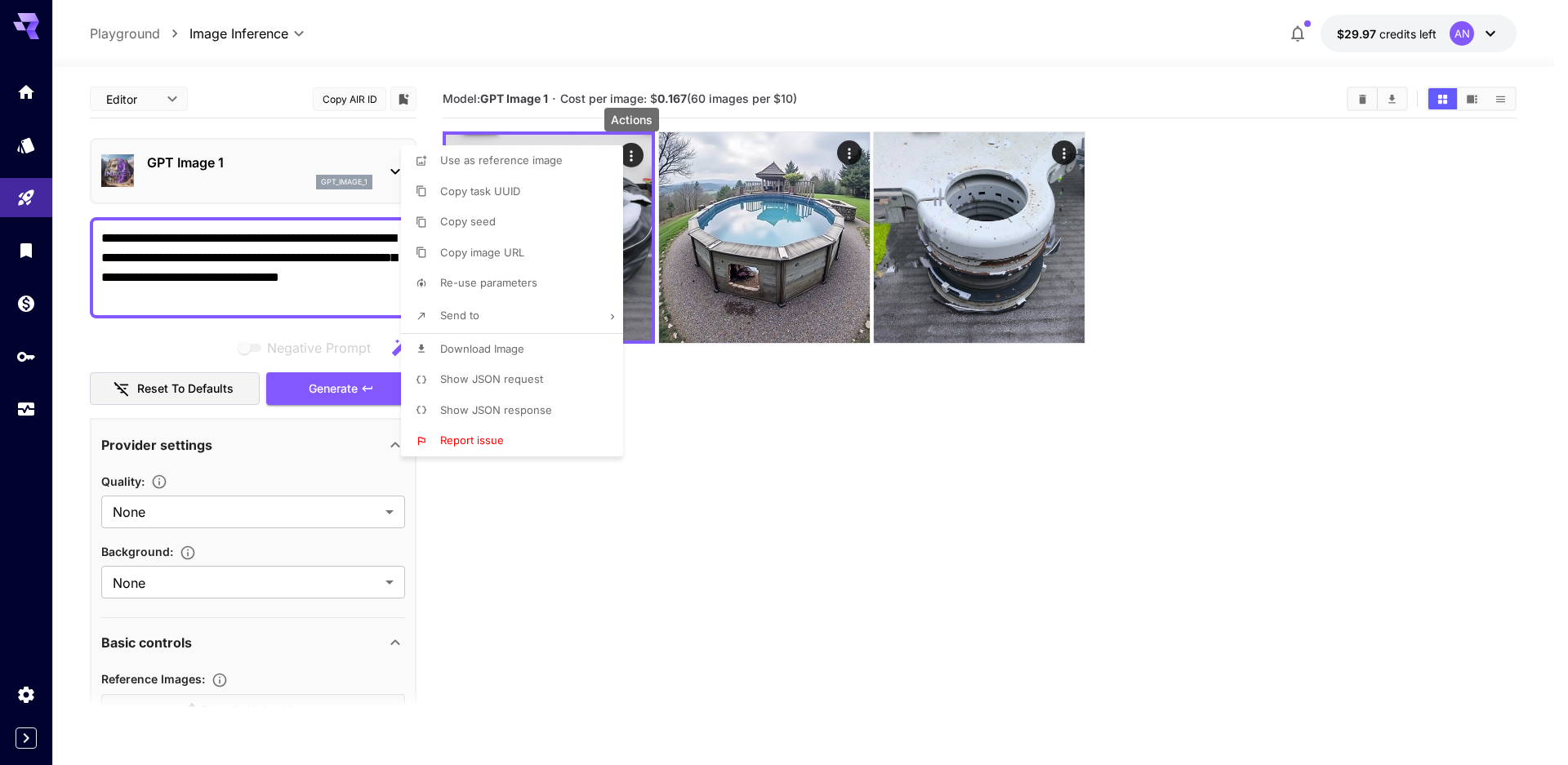 click on "Download Image" at bounding box center (482, 349) 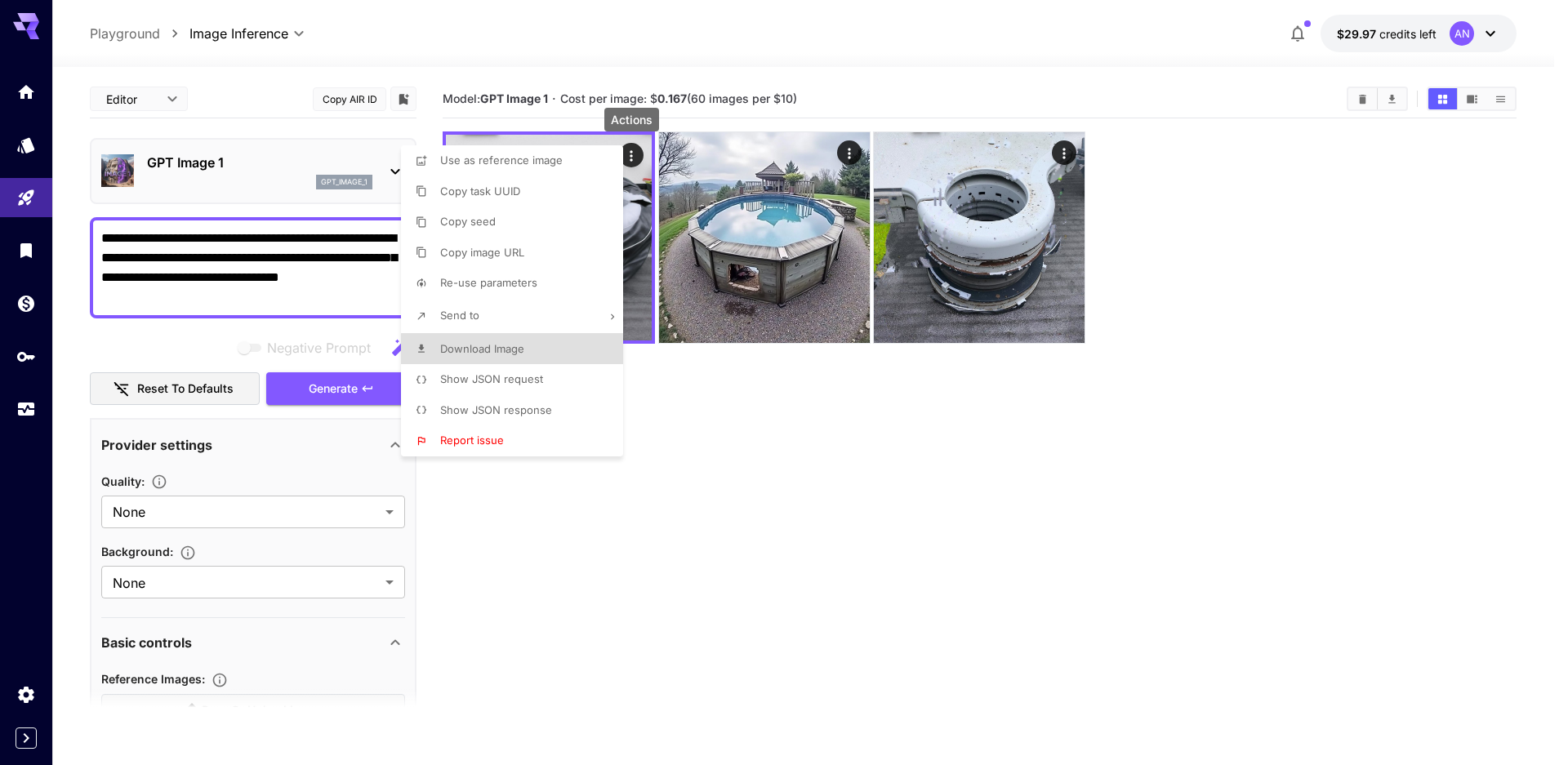 click at bounding box center [784, 382] 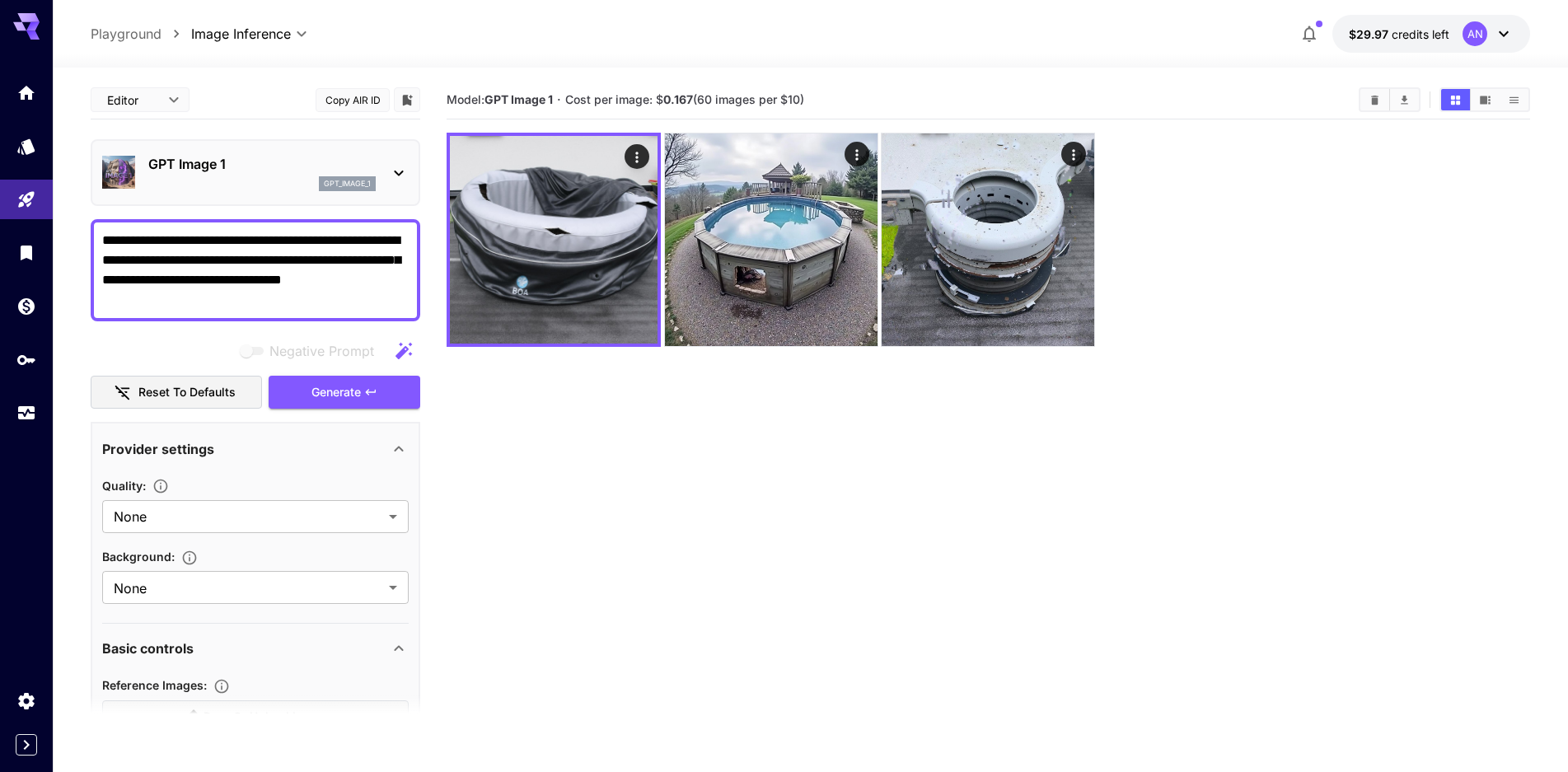 click on "Model:  GPT Image 1 · Cost per image: $ 0.167  (60 images per $10)" at bounding box center (988, 466) 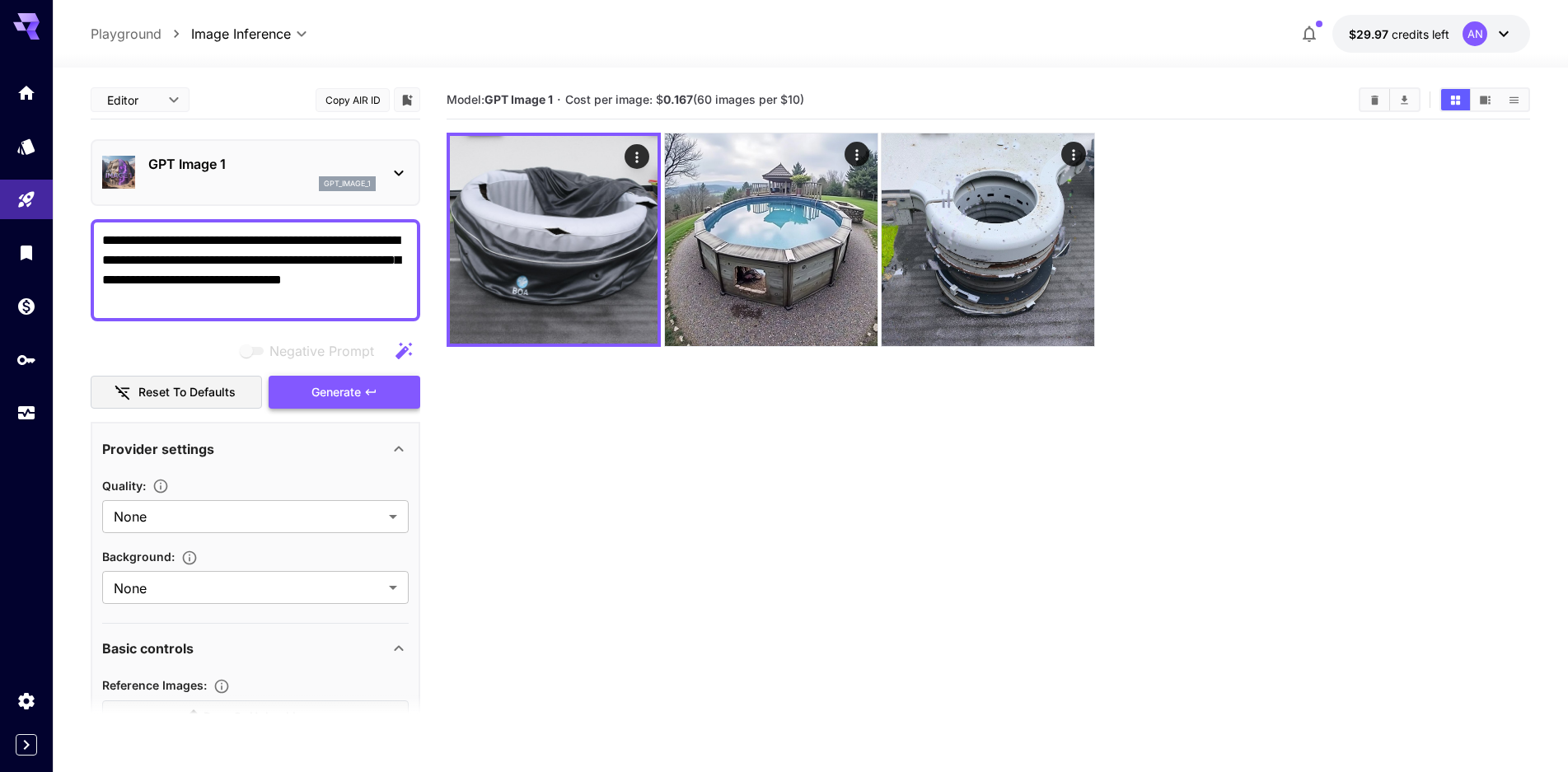 click on "Generate" at bounding box center (336, 392) 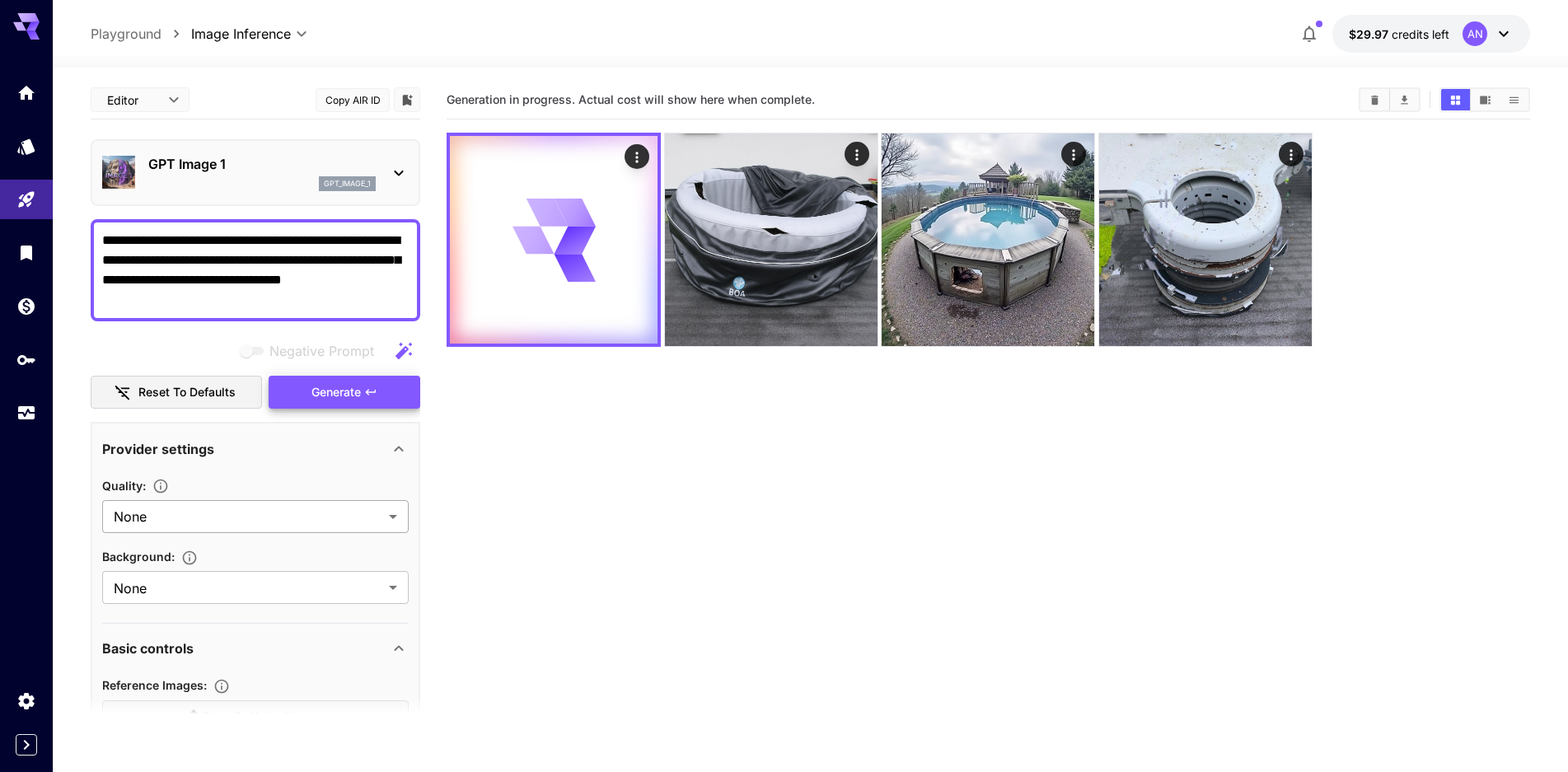 click on "**********" at bounding box center (784, 451) 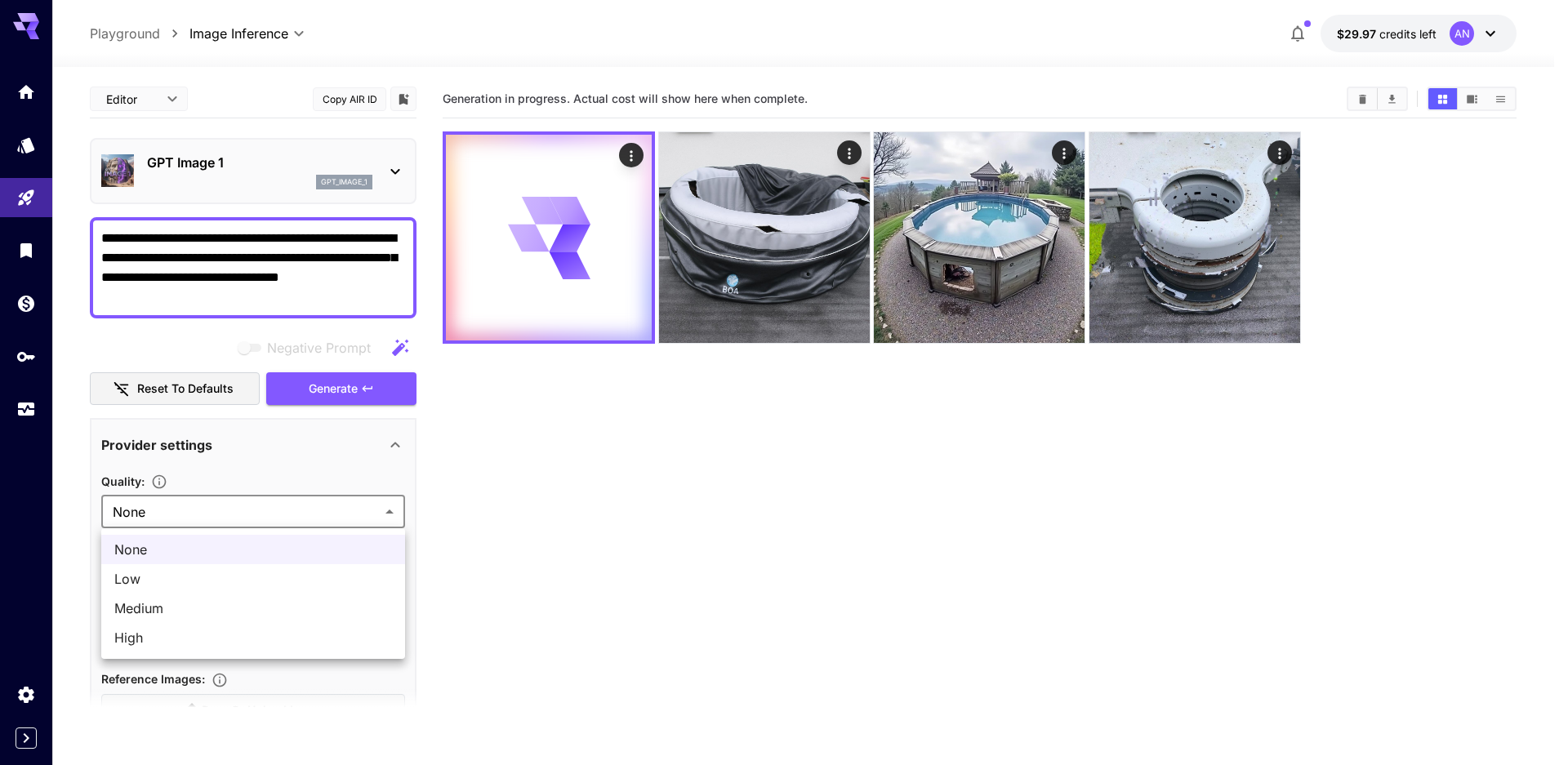 click at bounding box center (784, 382) 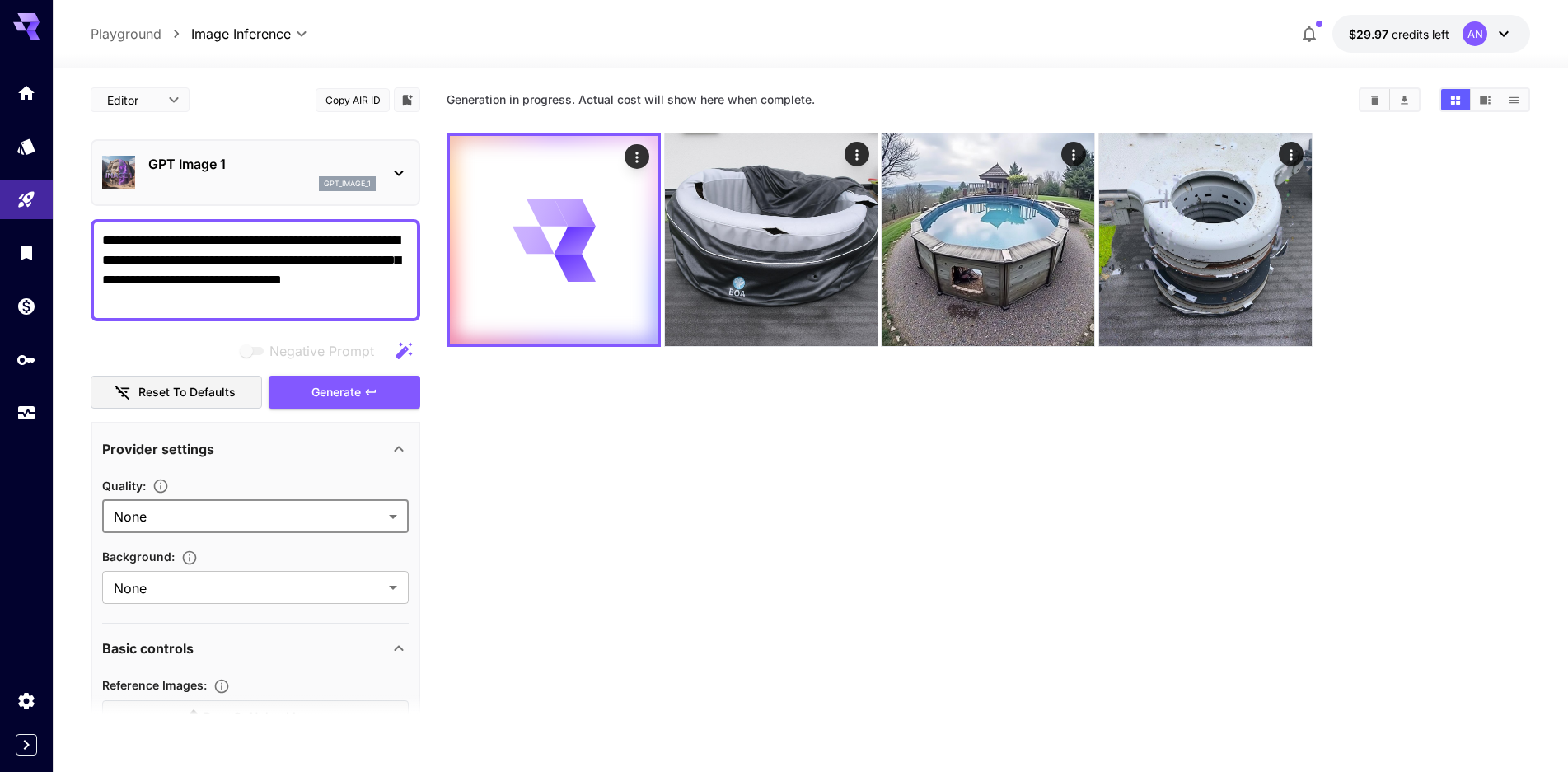 click on "Generation in progress. Actual cost will show here when complete." at bounding box center (988, 466) 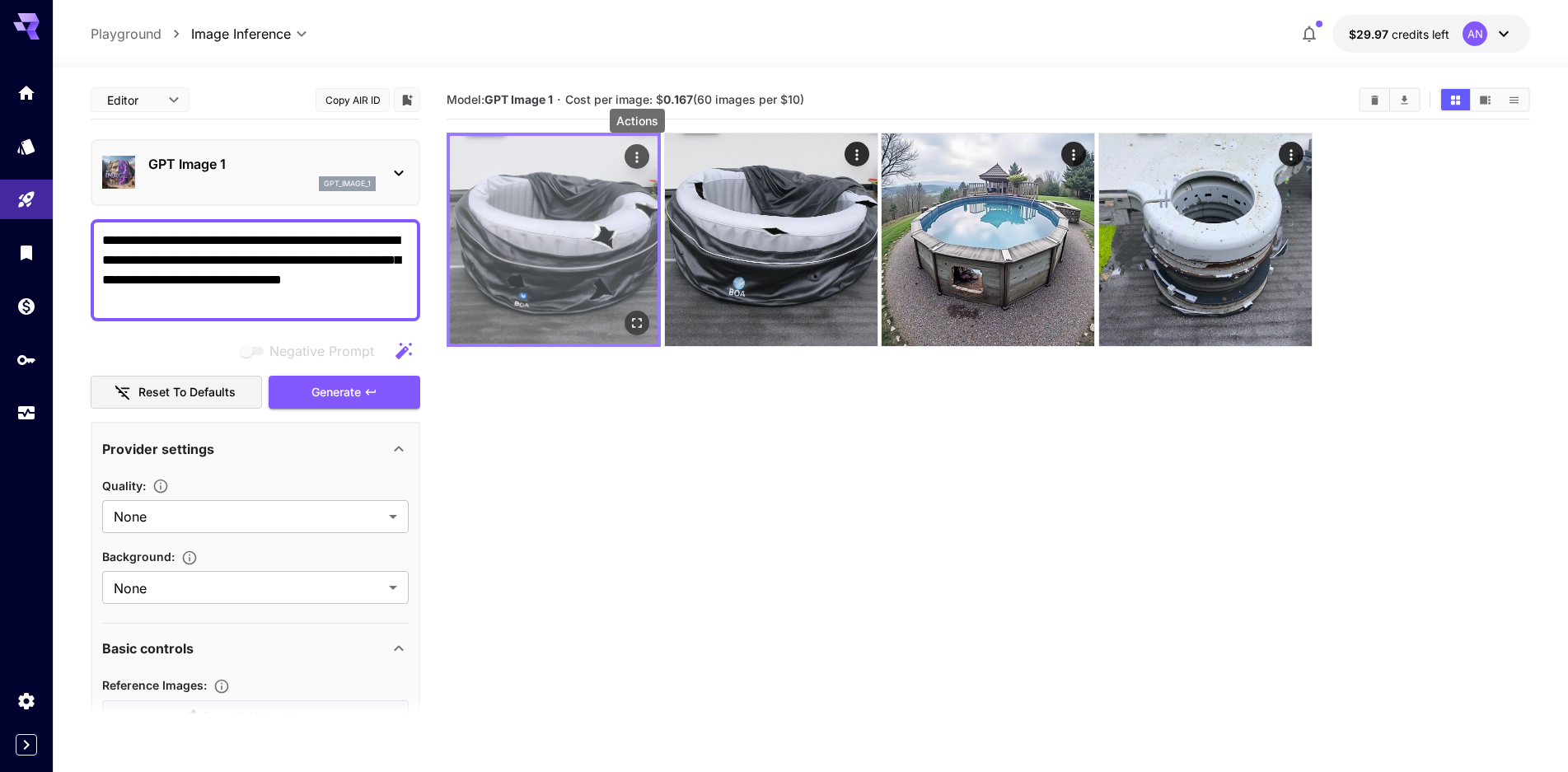 click 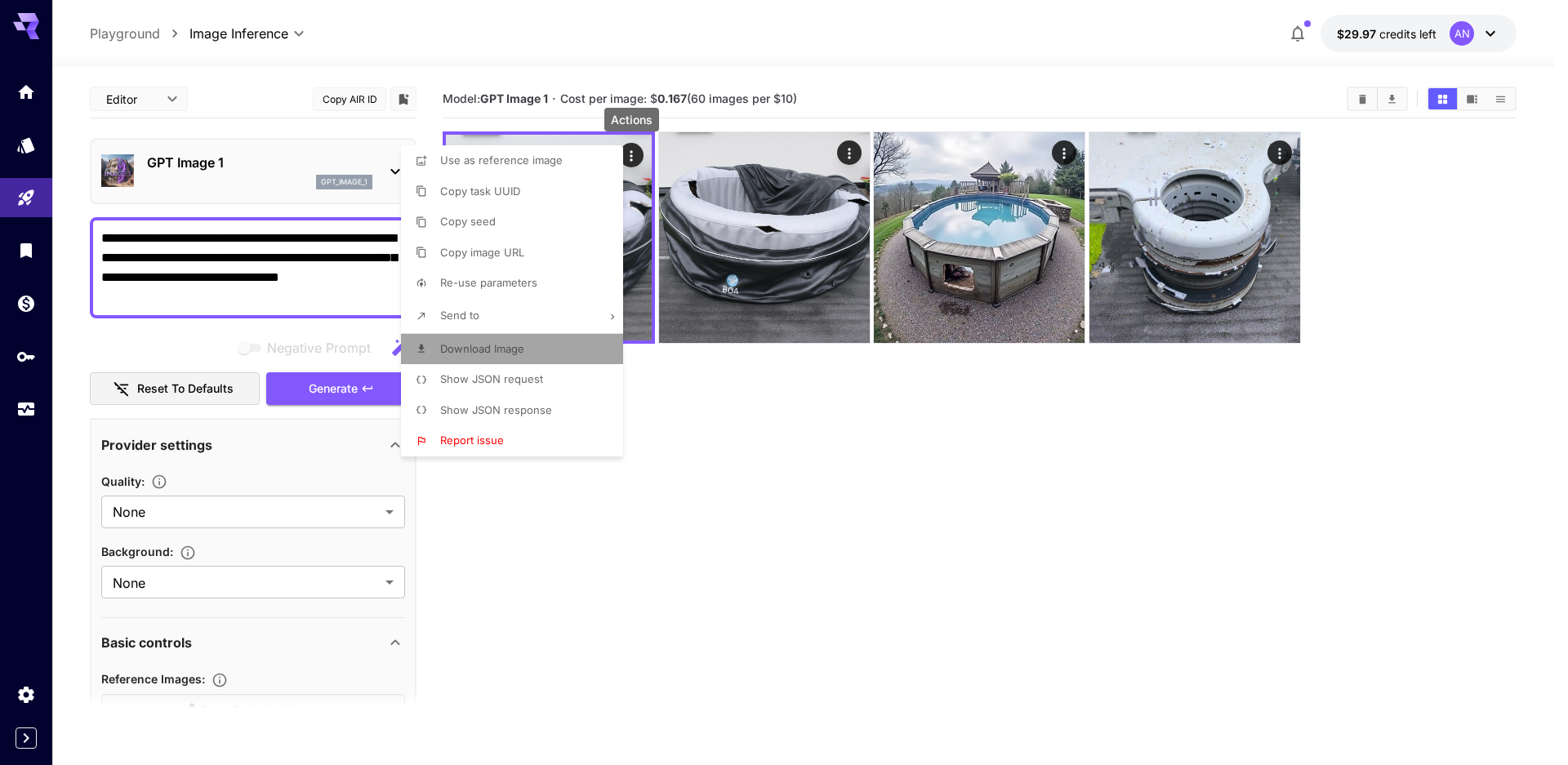 click on "Download Image" at bounding box center (517, 349) 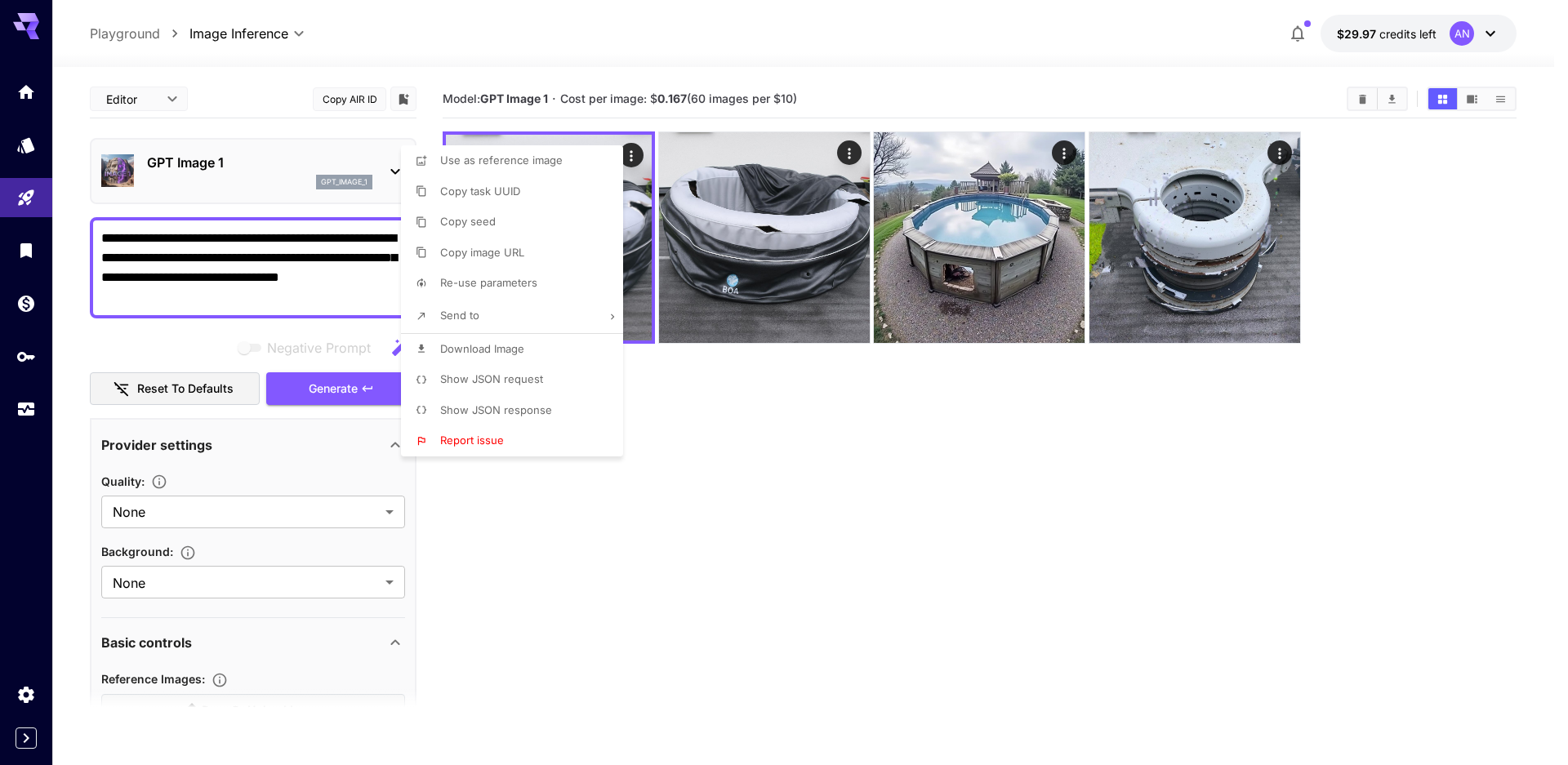 click at bounding box center [784, 382] 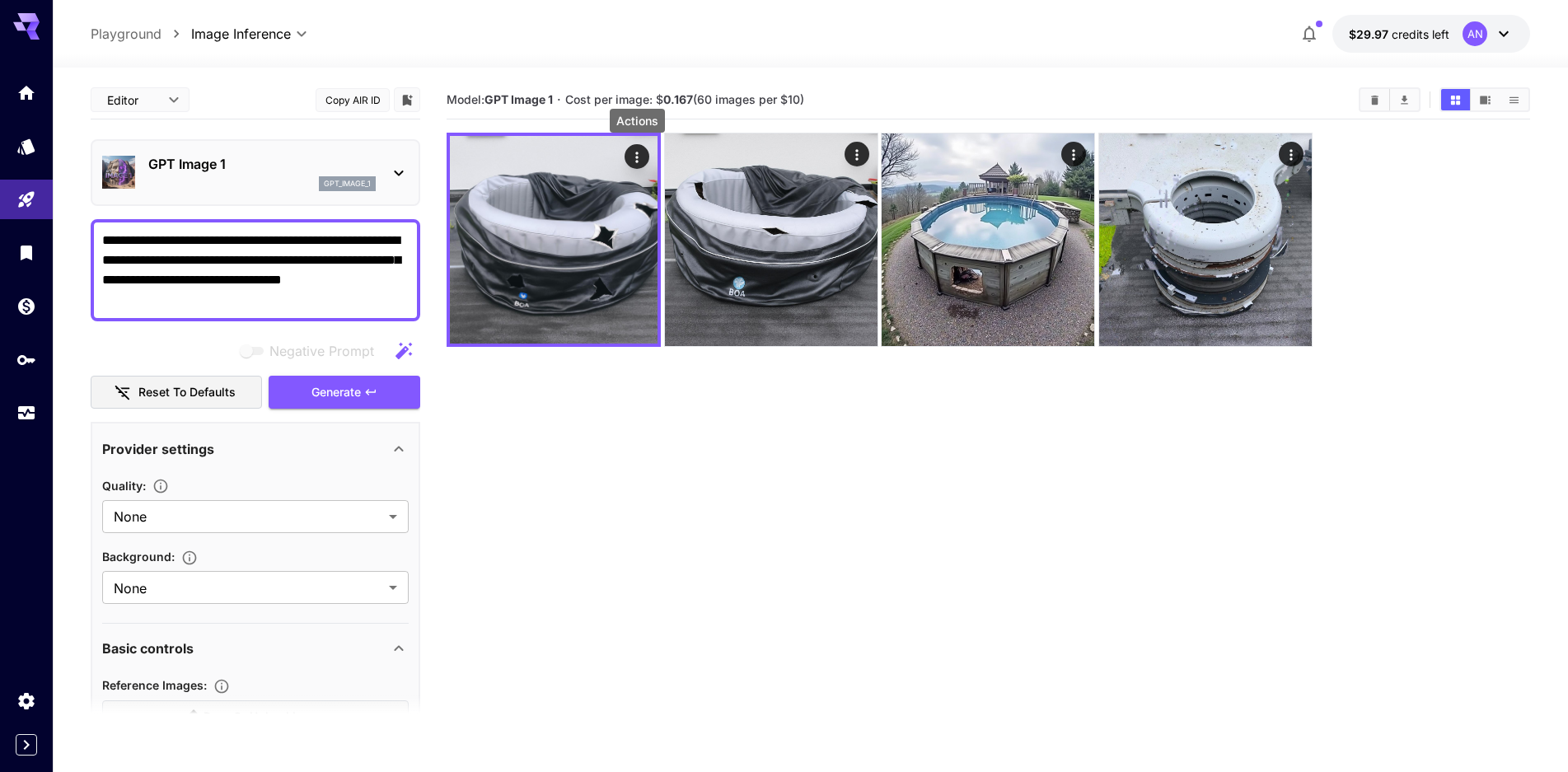 click on "Generate" at bounding box center [336, 392] 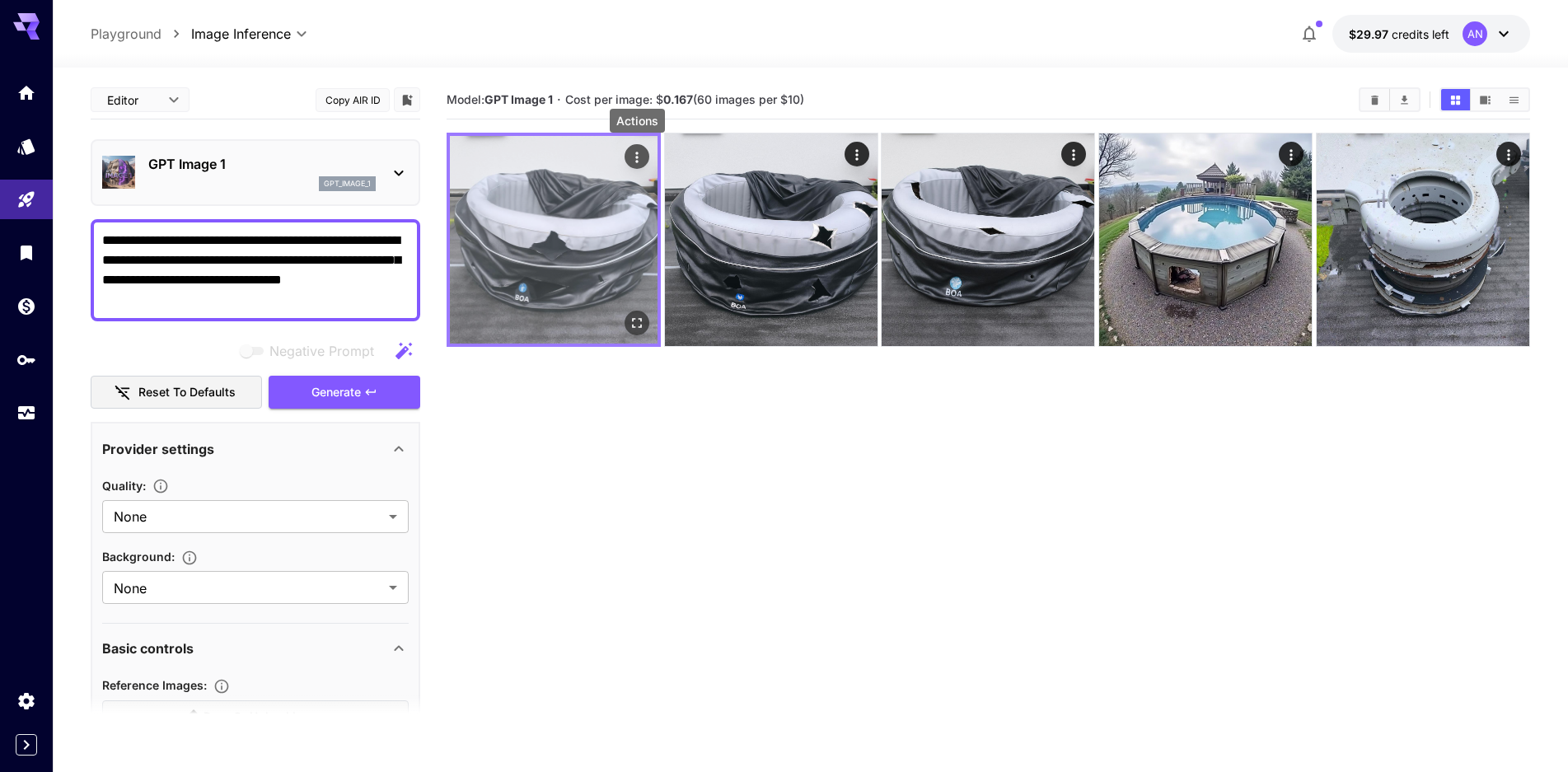 click at bounding box center [637, 157] 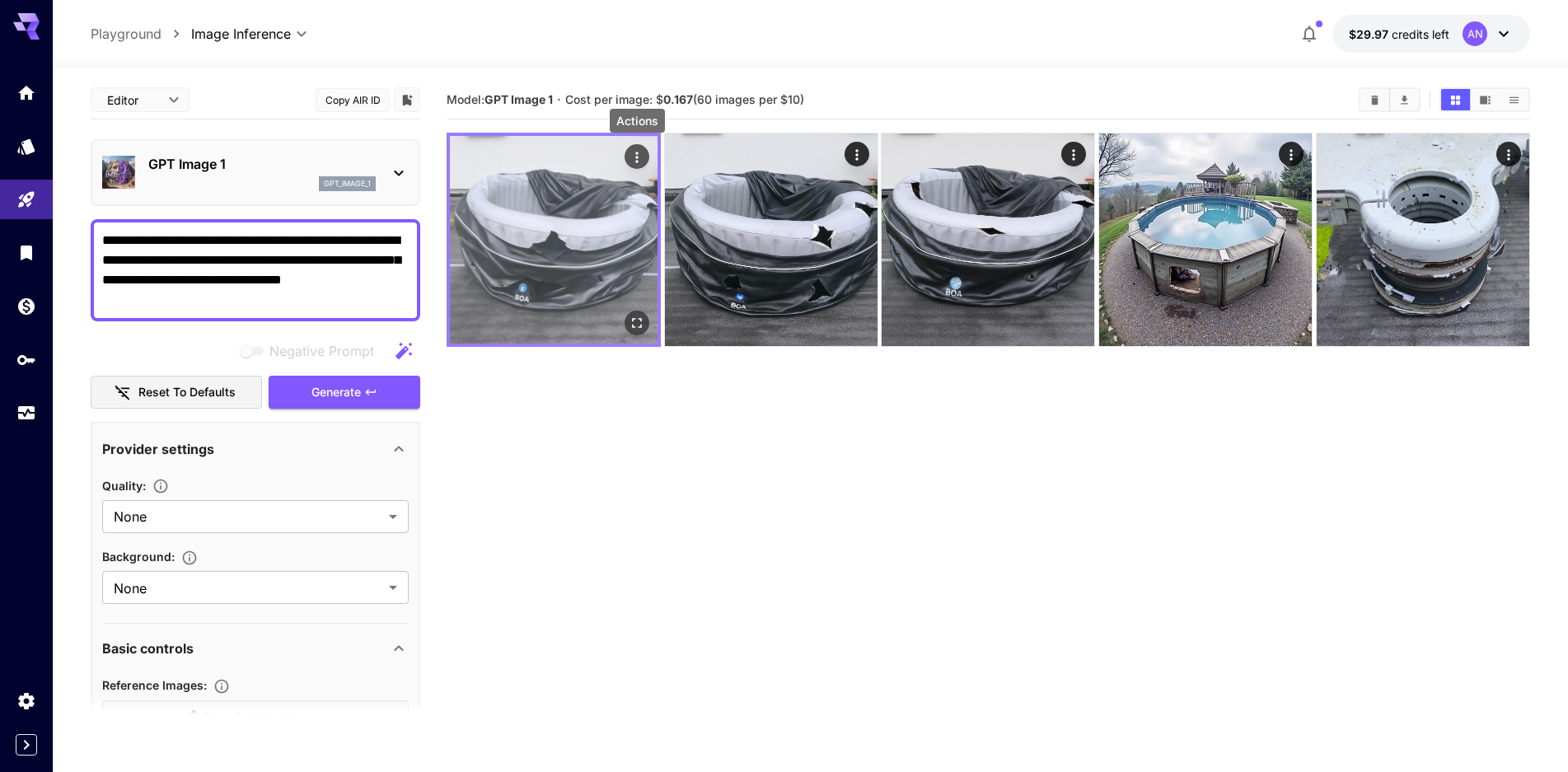 click at bounding box center (637, 157) 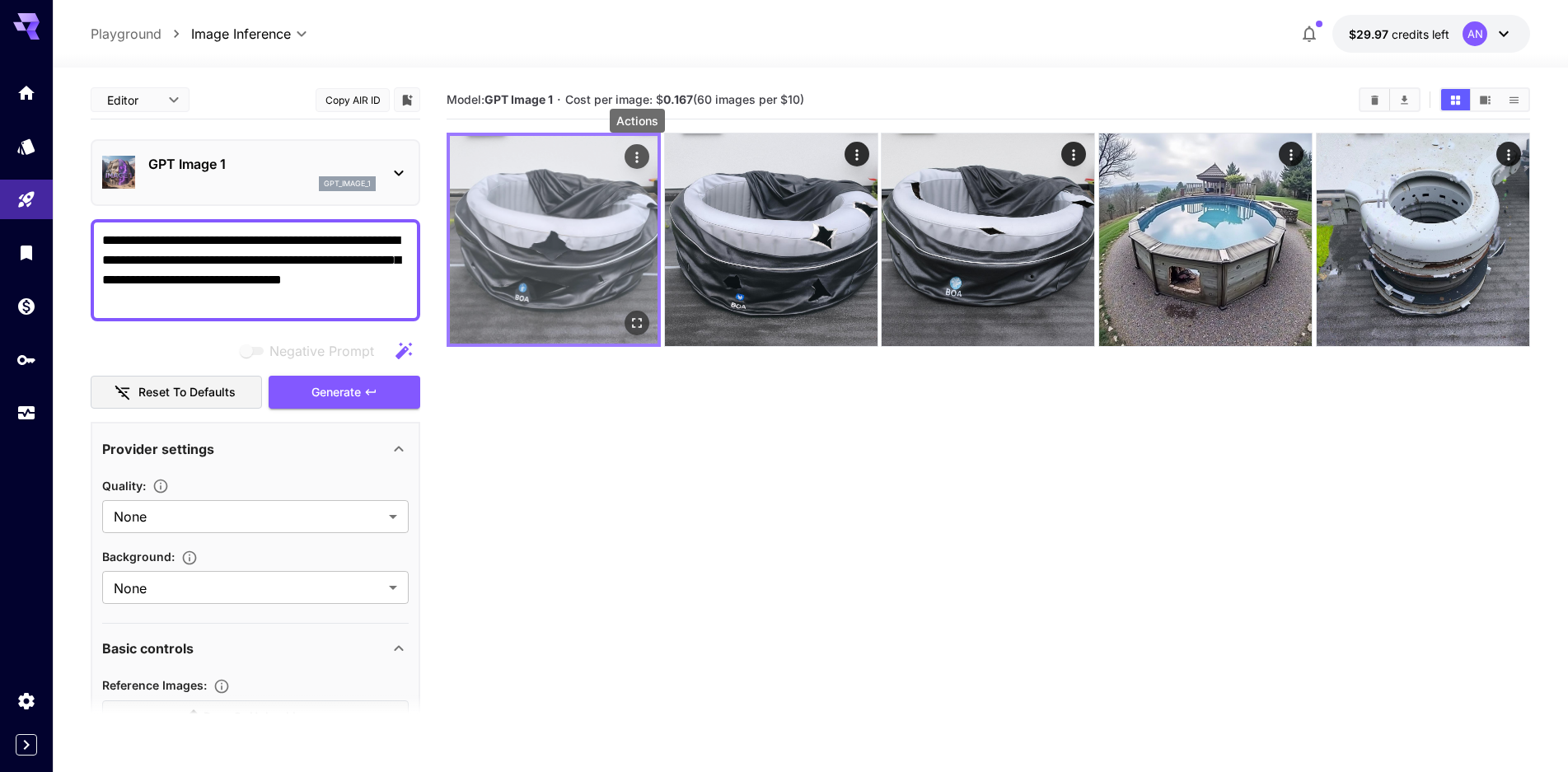 click 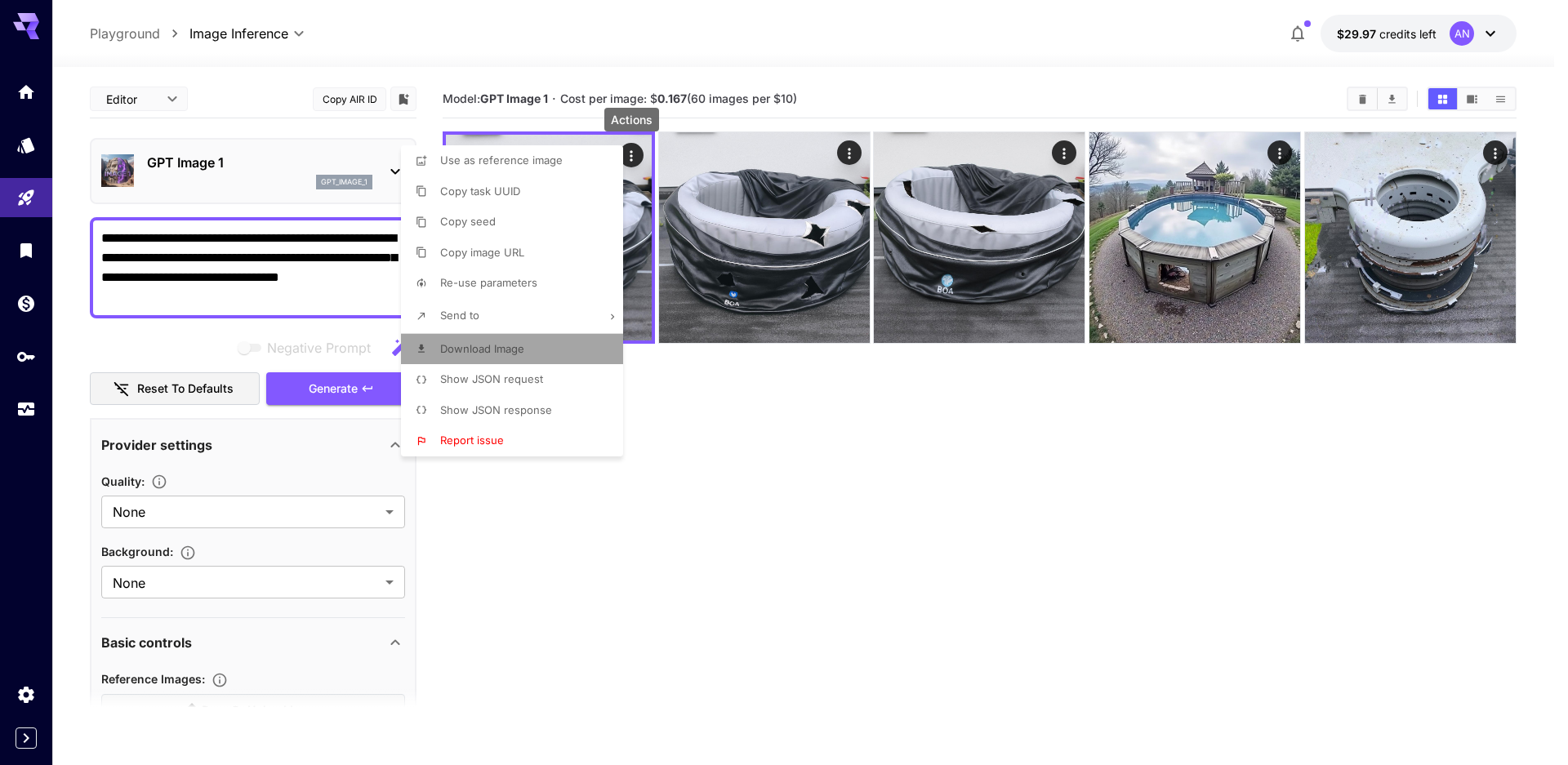 click on "Download Image" at bounding box center (482, 349) 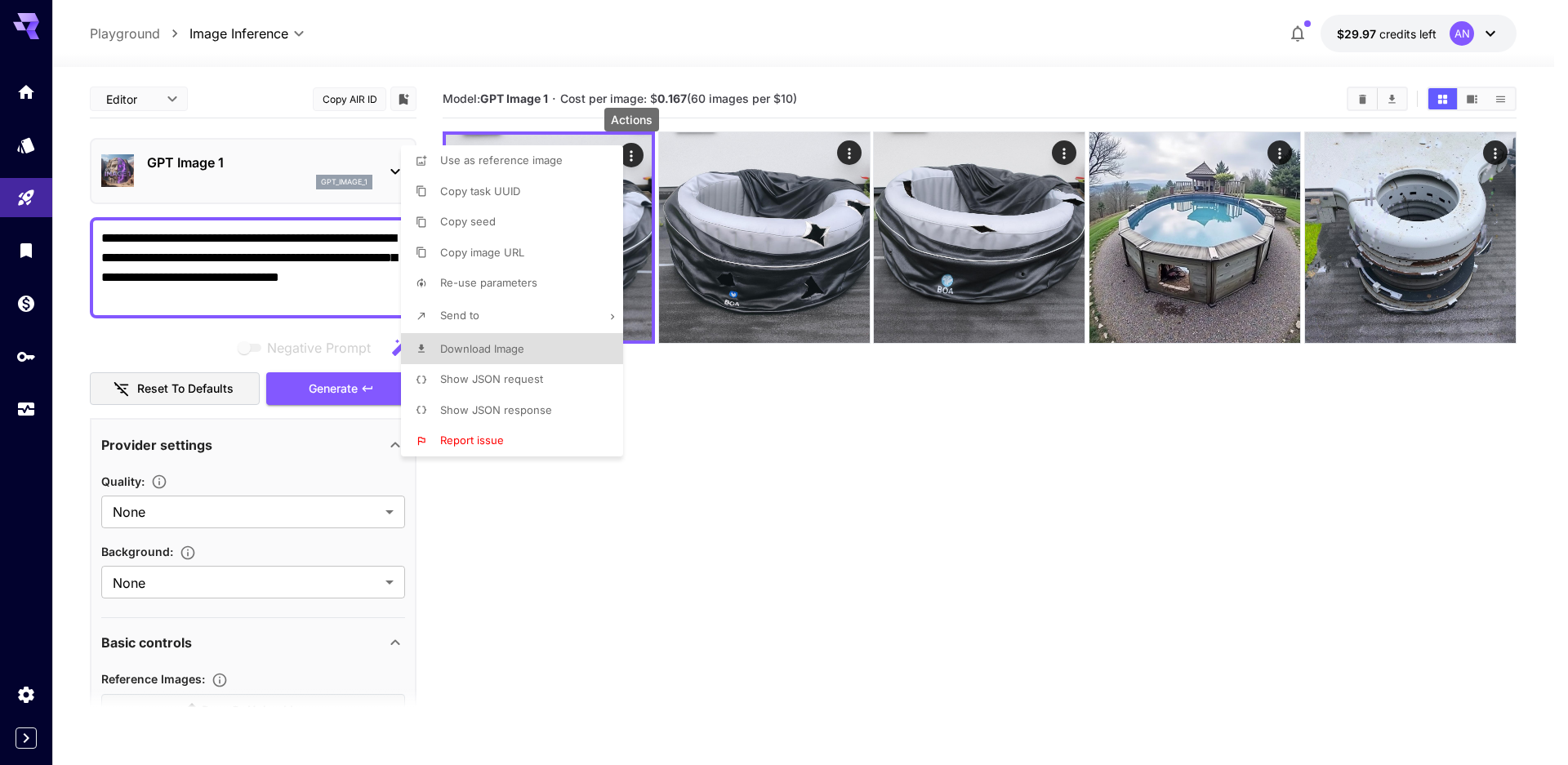 click at bounding box center (784, 382) 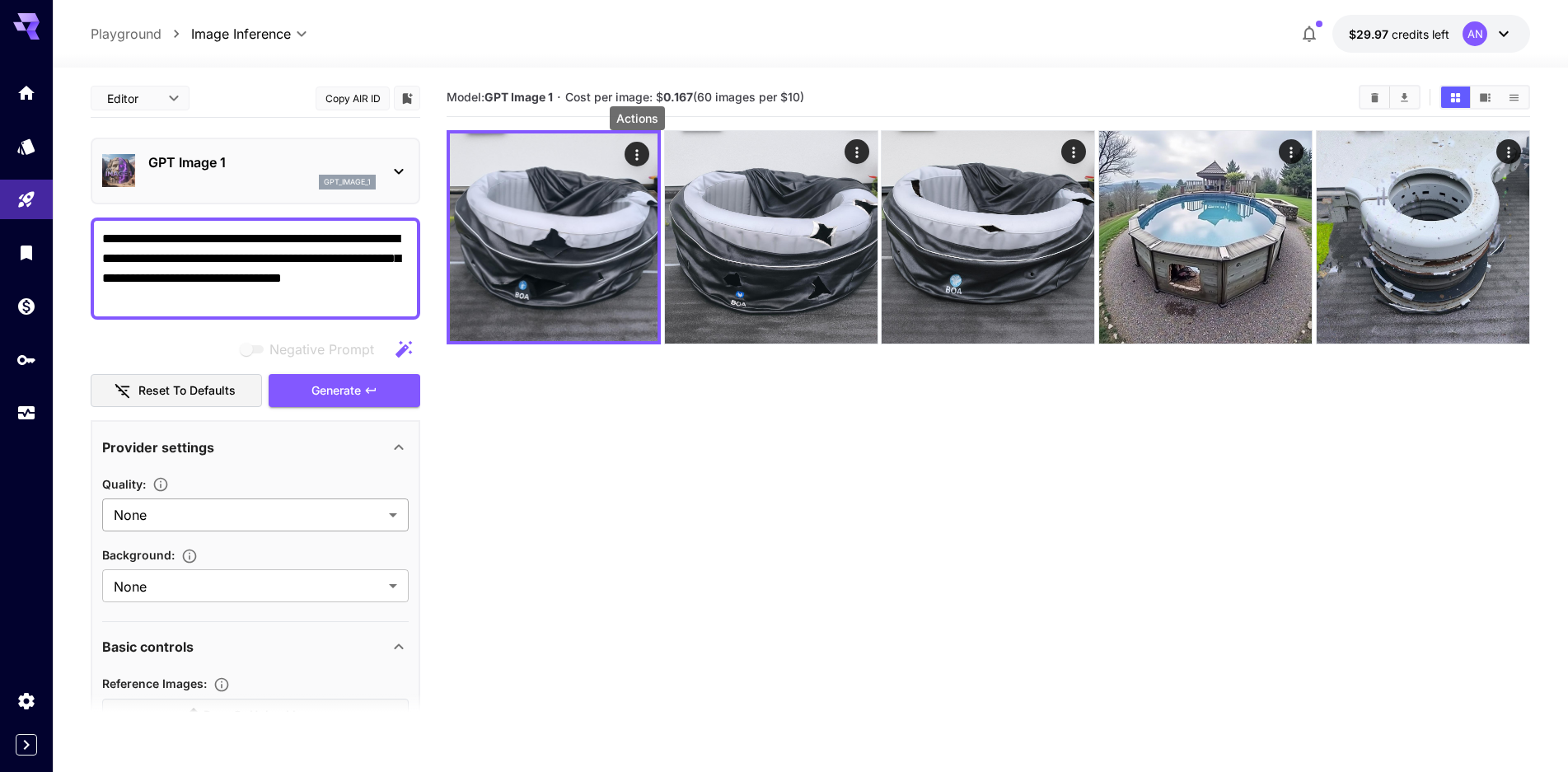 scroll, scrollTop: 0, scrollLeft: 0, axis: both 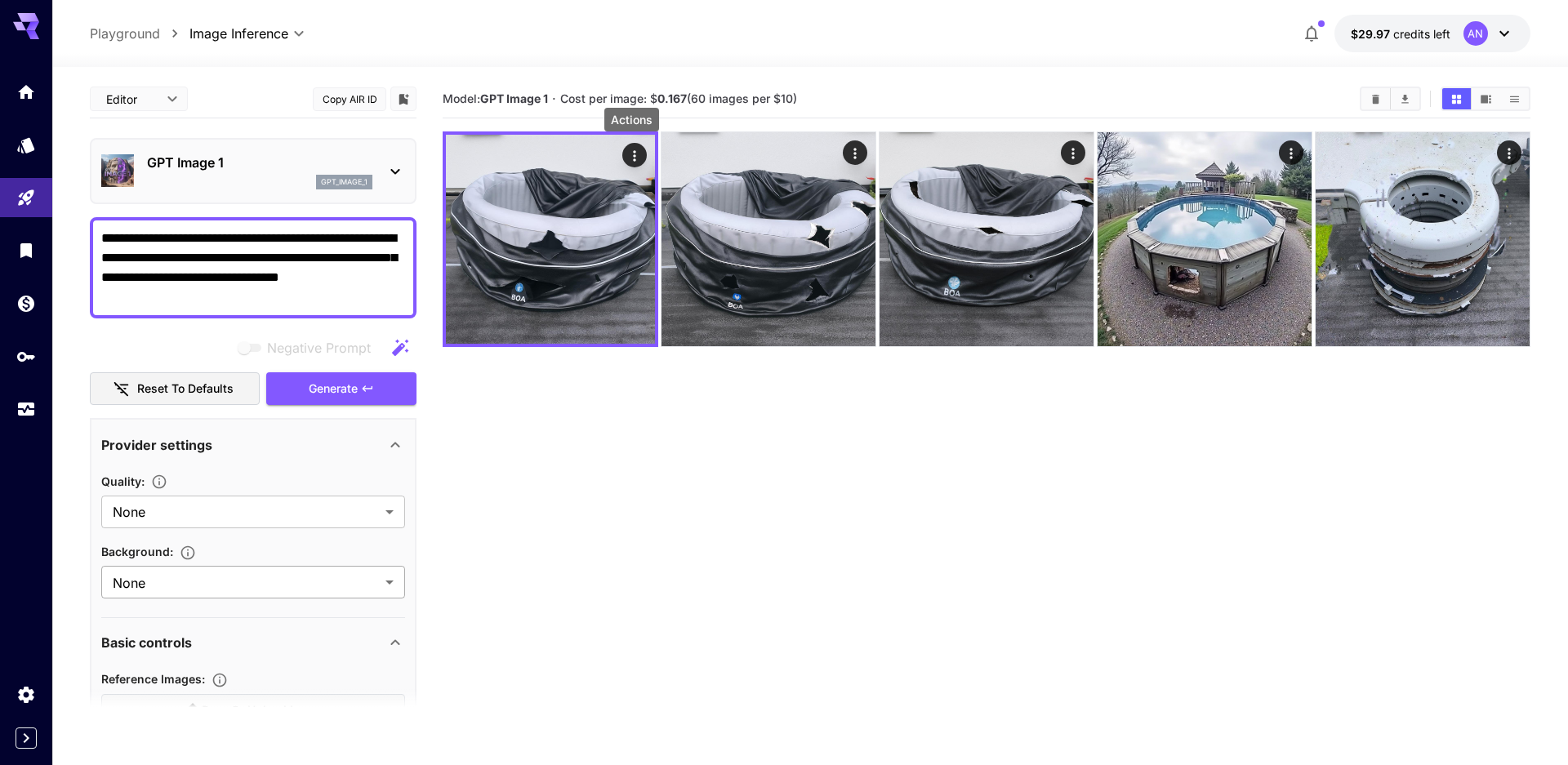 click on "**********" at bounding box center (784, 447) 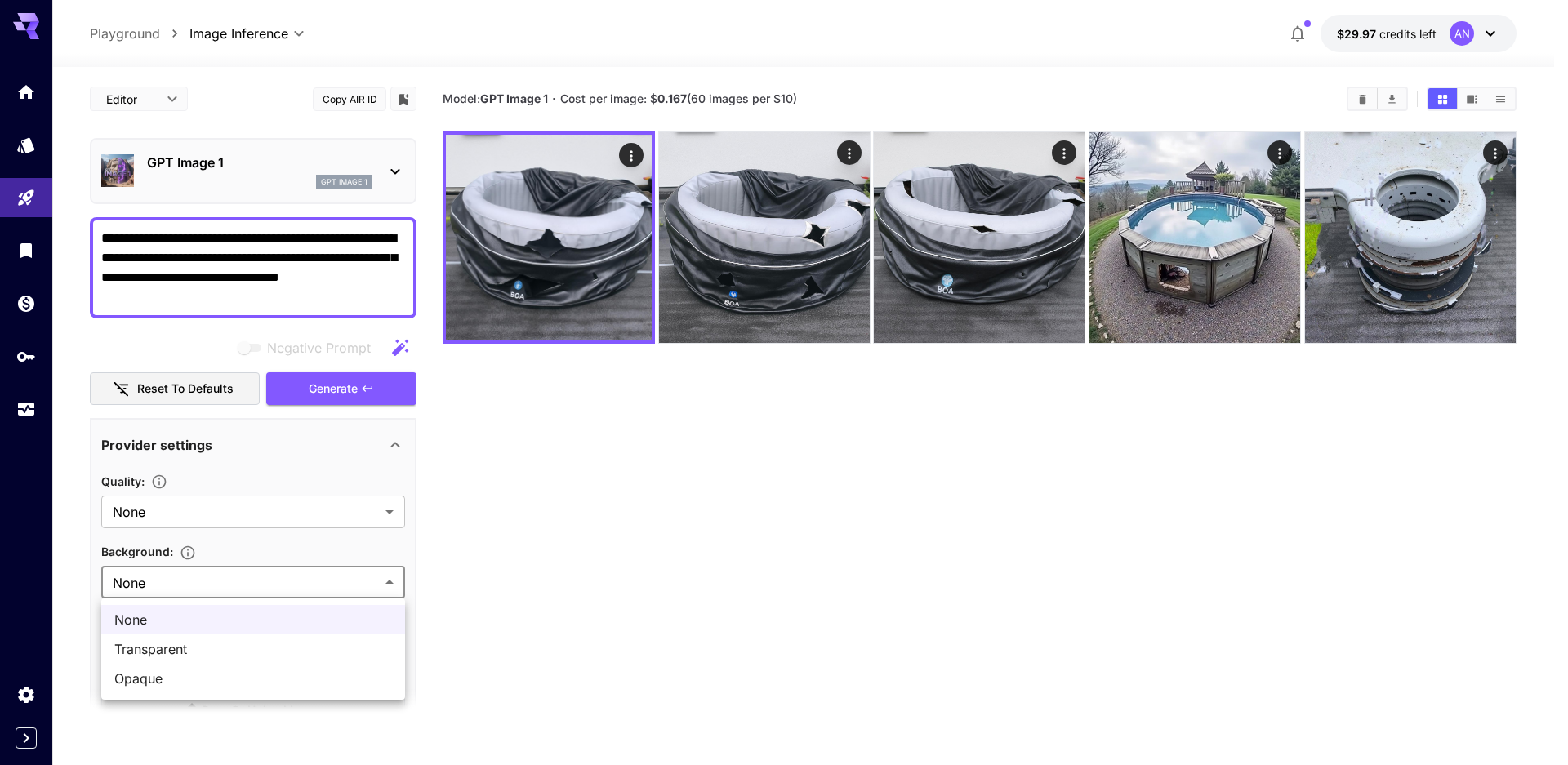 click at bounding box center (784, 382) 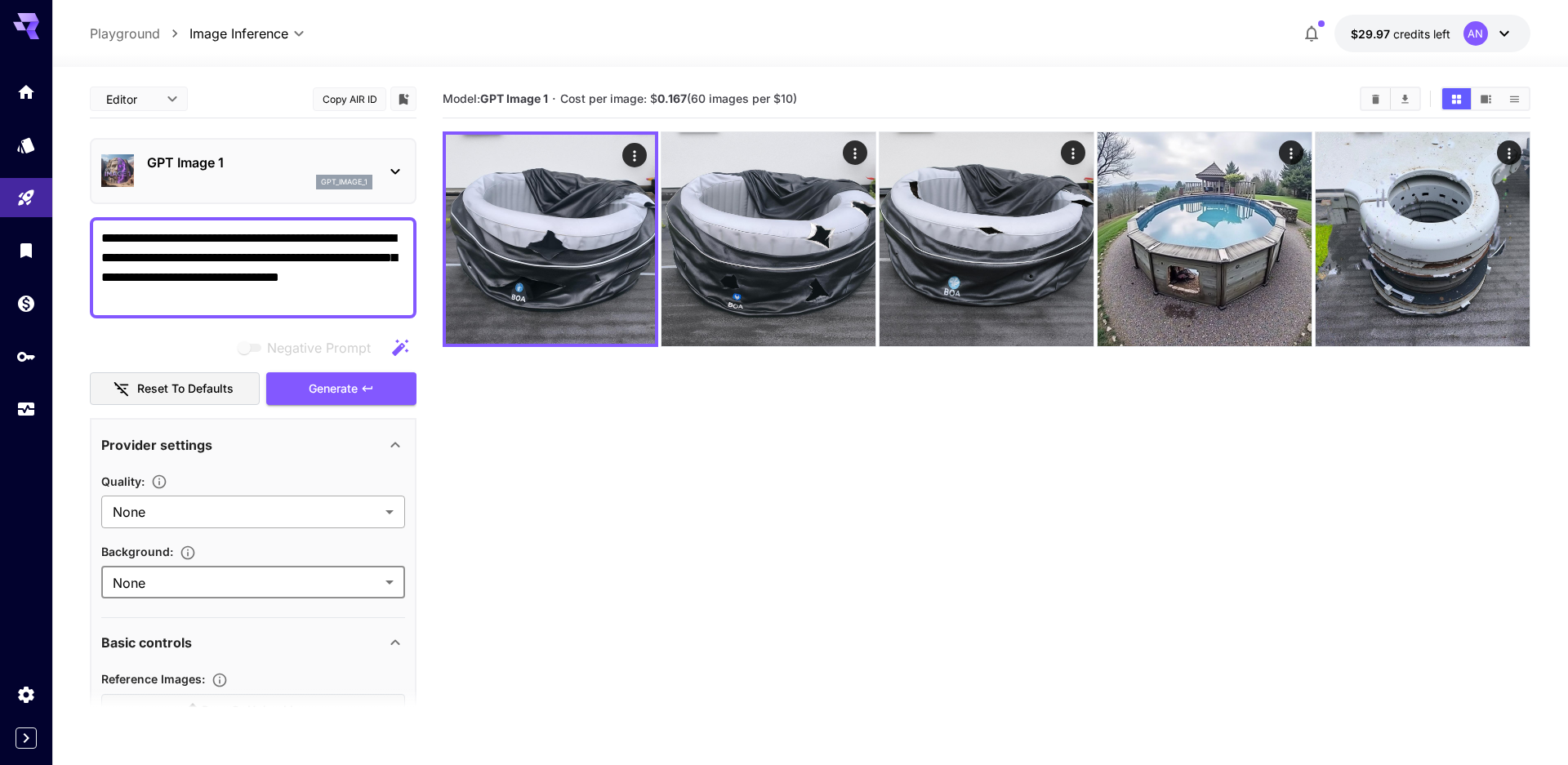 click on "**********" at bounding box center (784, 447) 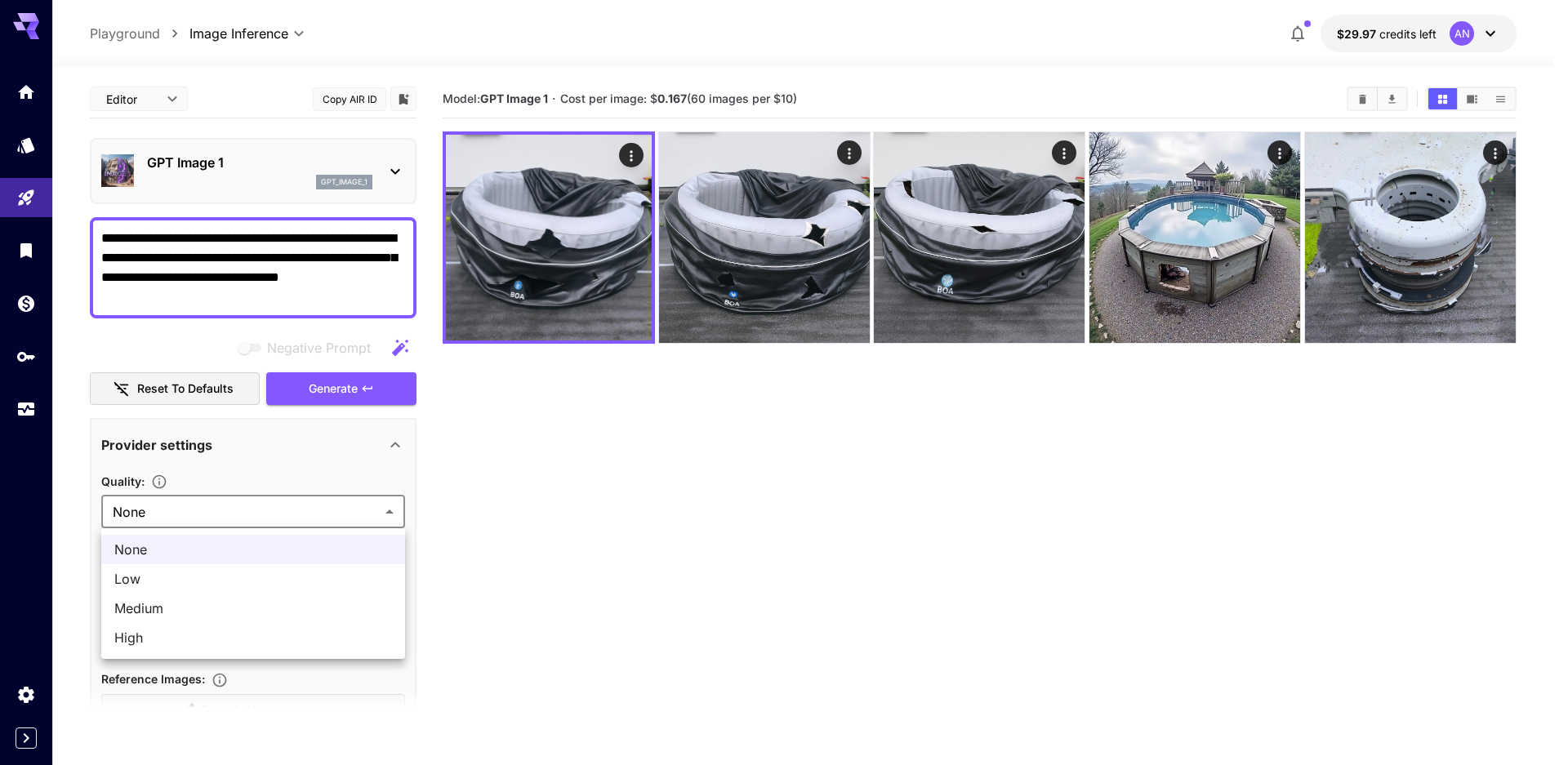 click at bounding box center (784, 382) 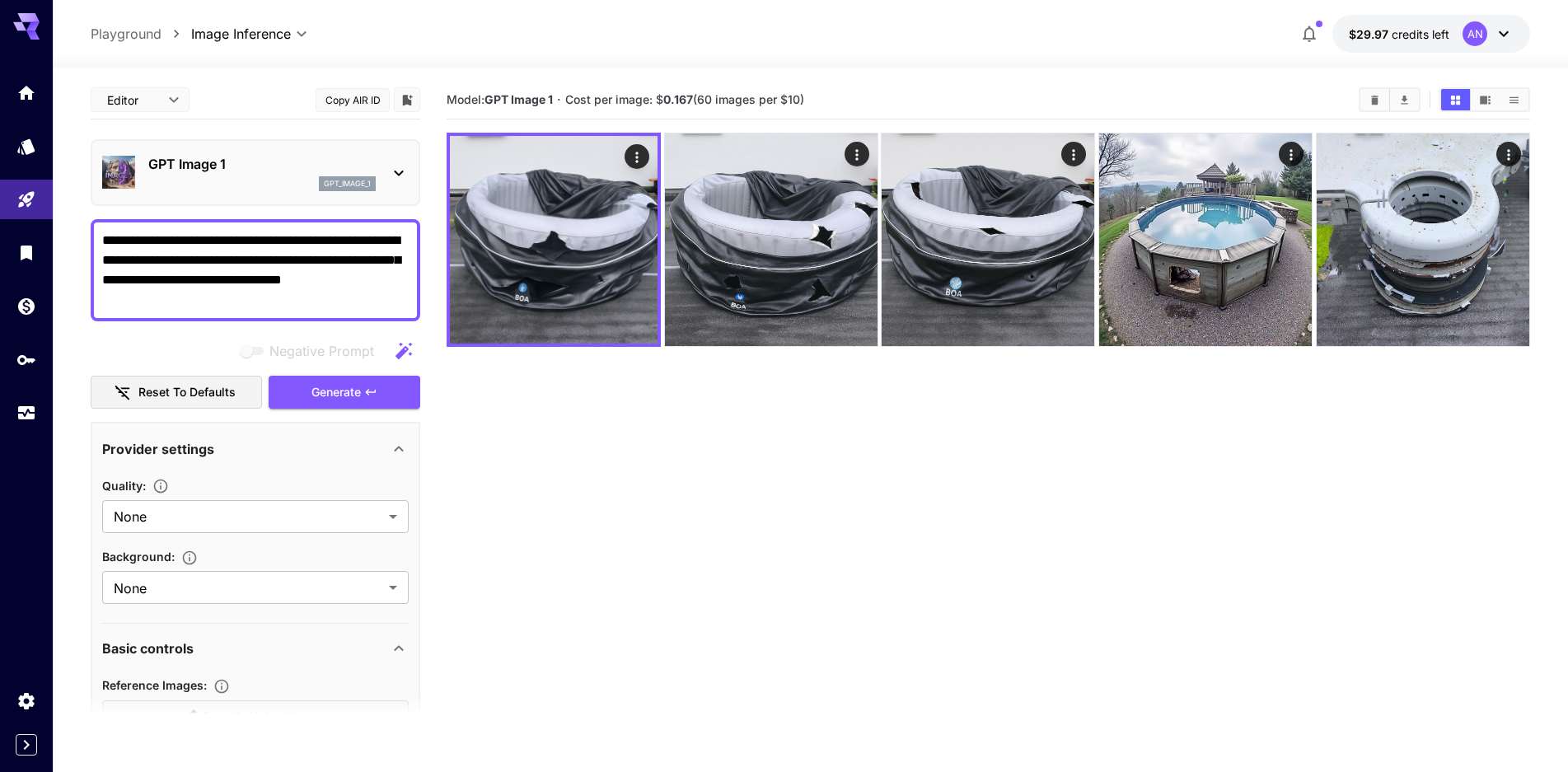 click on "**********" at bounding box center [255, 270] 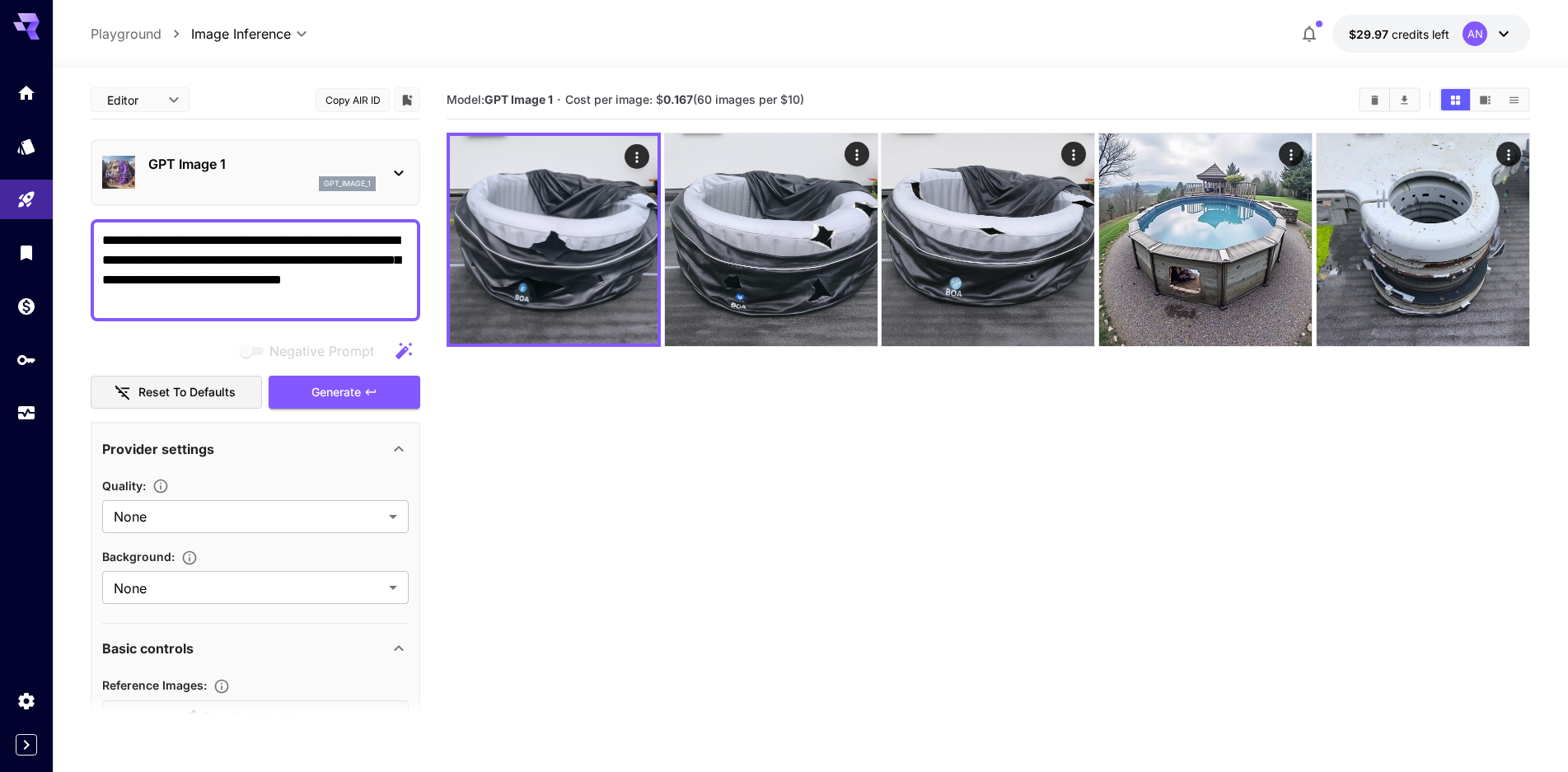 paste on "**********" 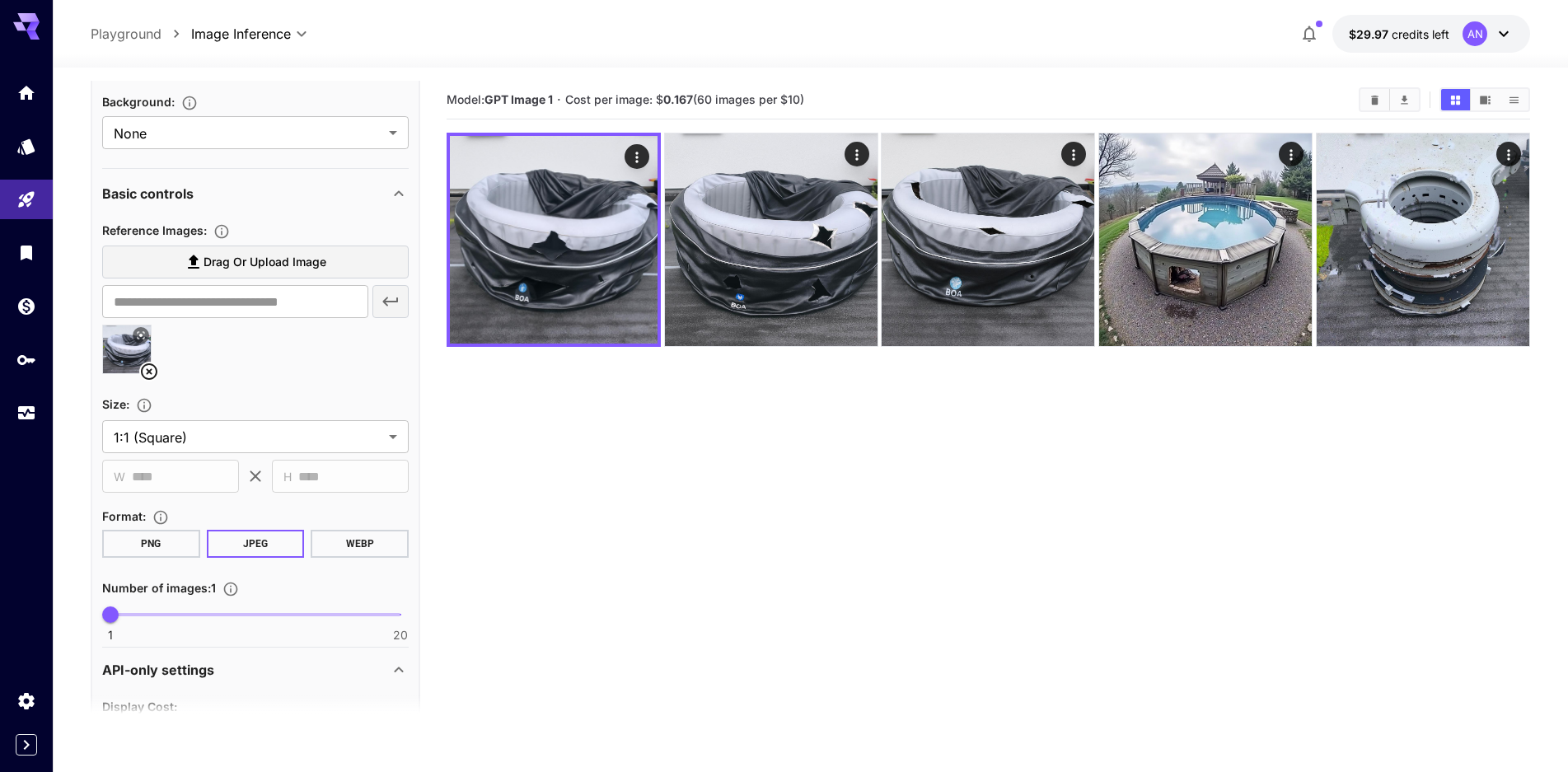 scroll, scrollTop: 714, scrollLeft: 0, axis: vertical 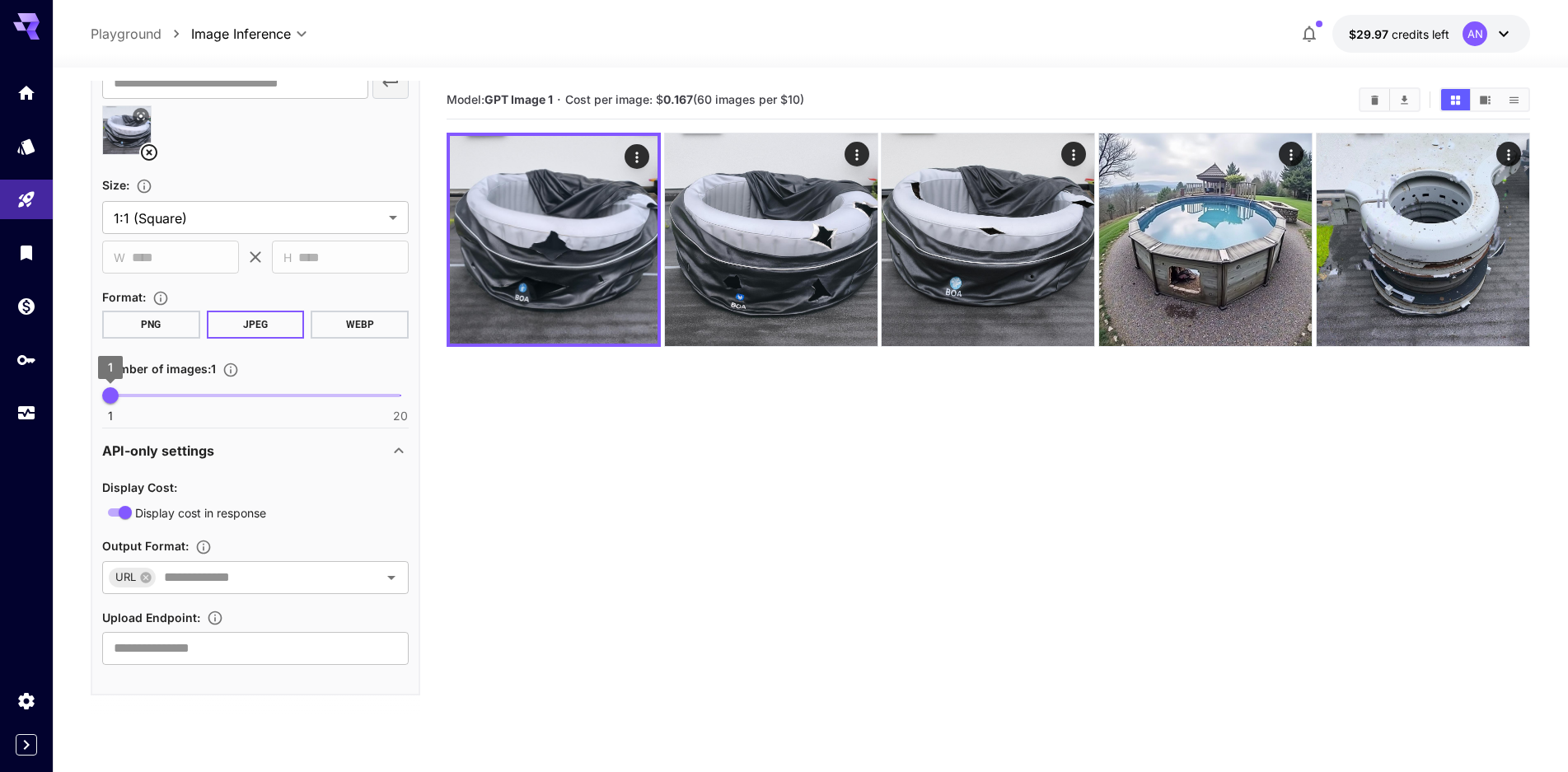type on "**********" 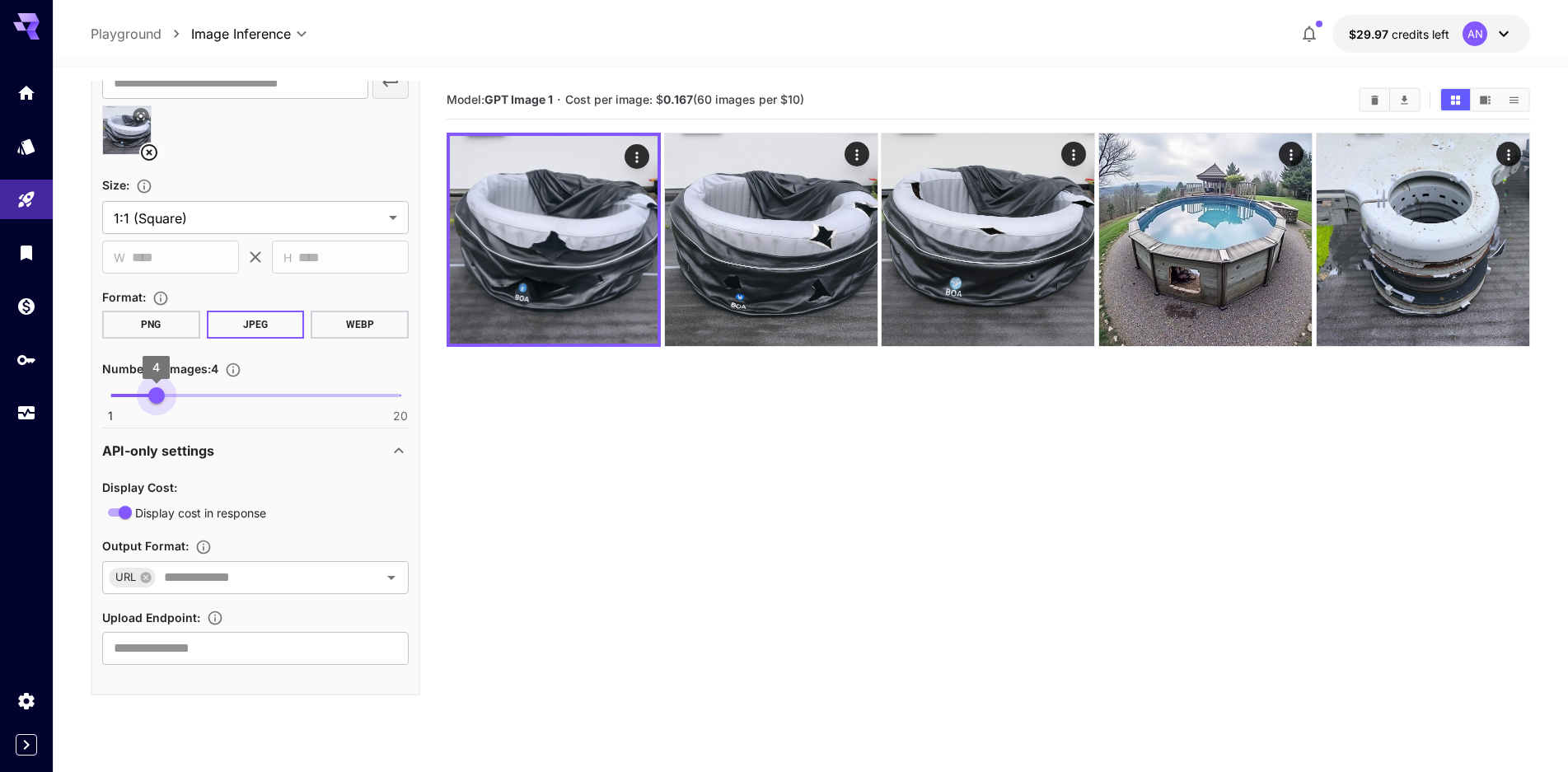 drag, startPoint x: 115, startPoint y: 397, endPoint x: 162, endPoint y: 395, distance: 47.042534 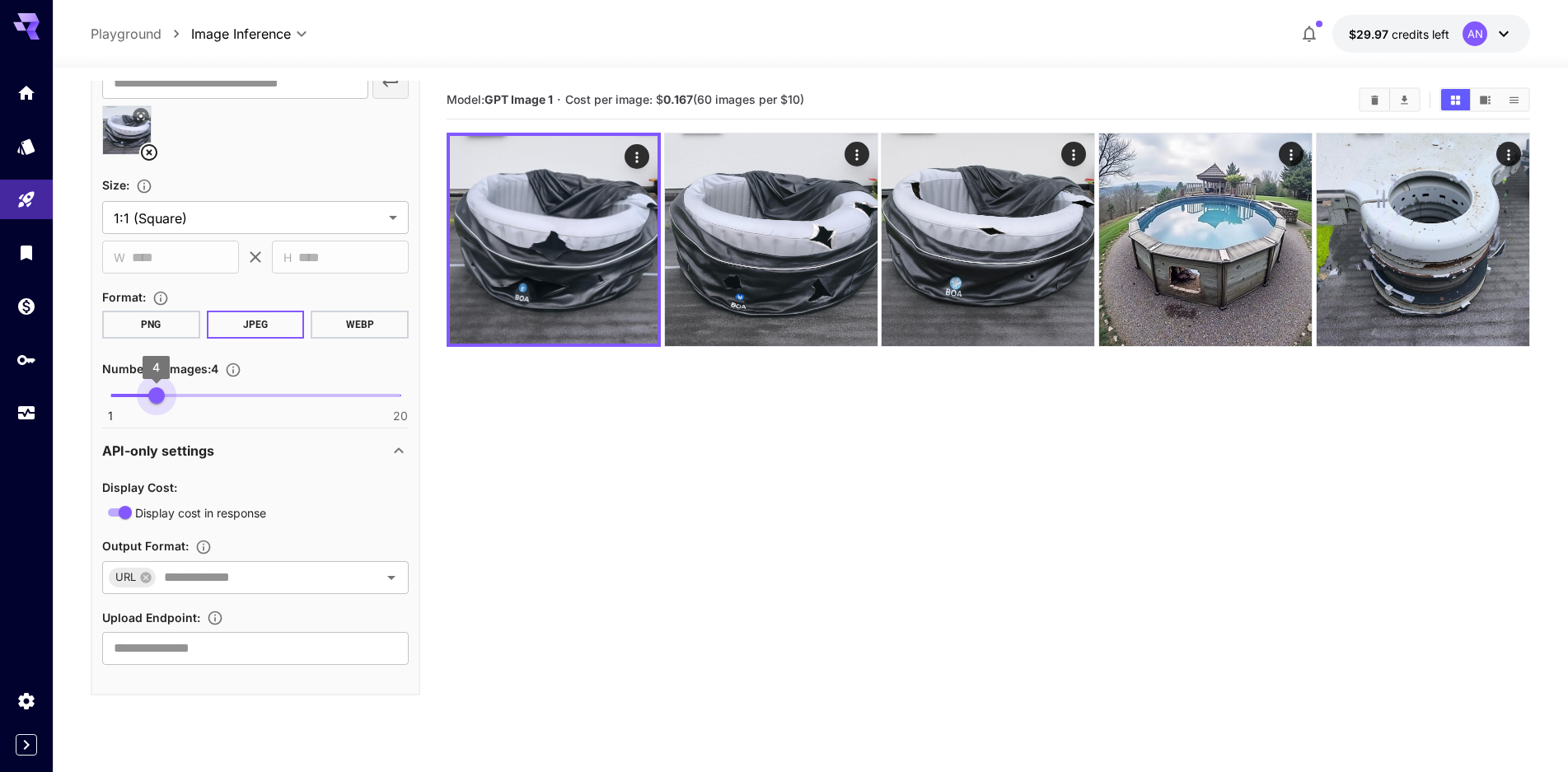 click on "4" at bounding box center [157, 395] 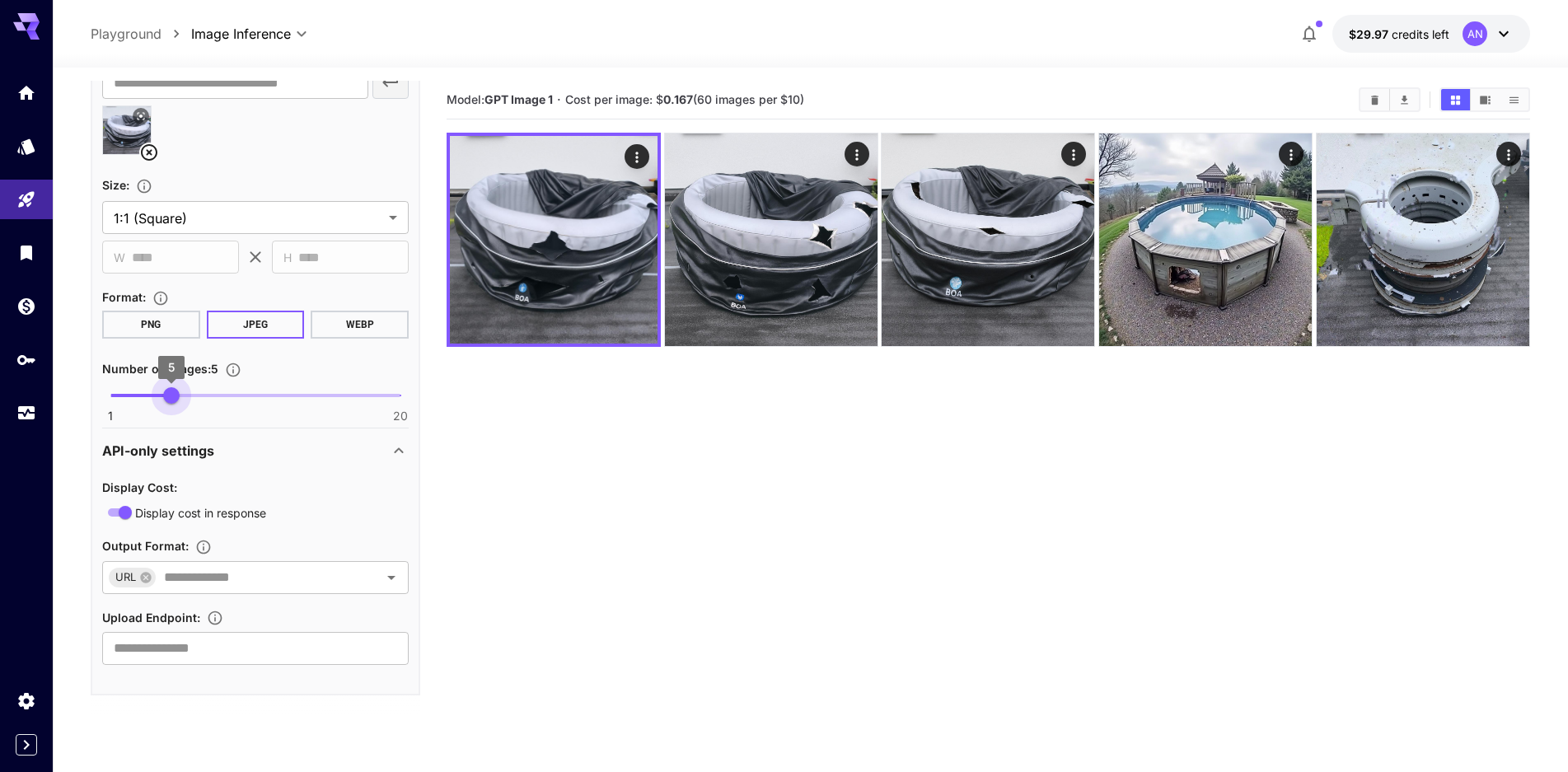 drag, startPoint x: 157, startPoint y: 395, endPoint x: 167, endPoint y: 396, distance: 10.049876 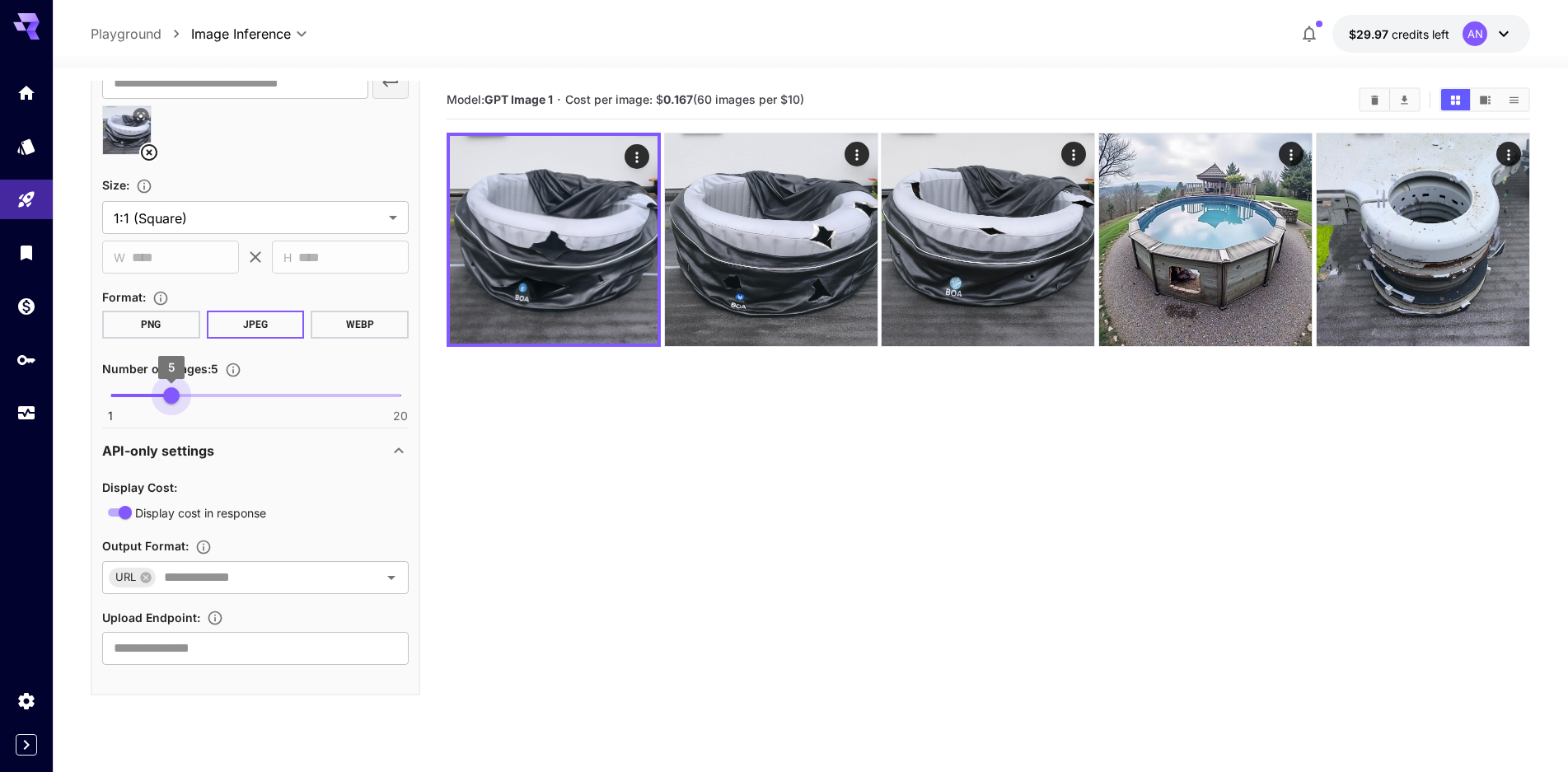 click on "5" at bounding box center [171, 395] 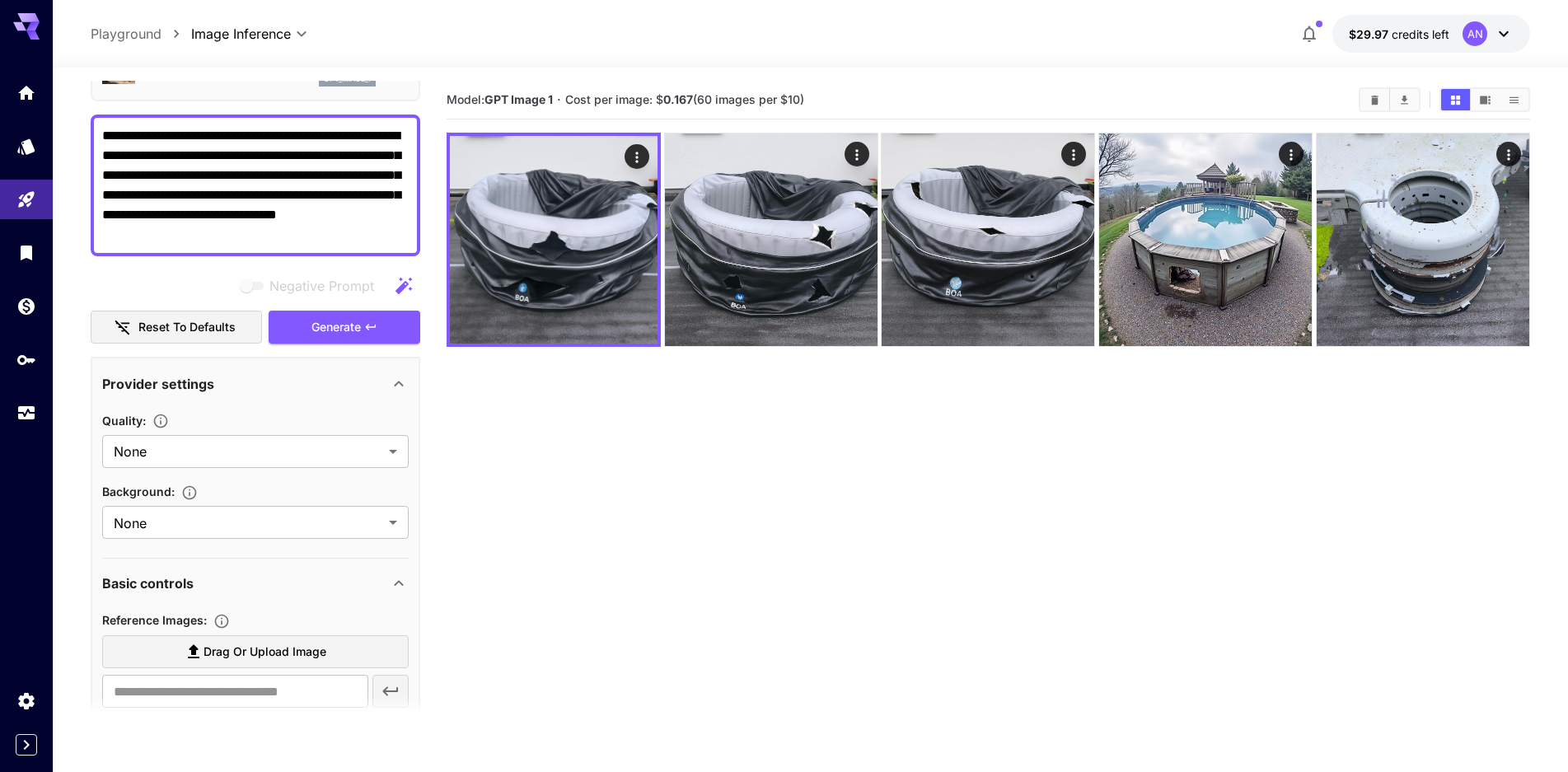 scroll, scrollTop: 0, scrollLeft: 0, axis: both 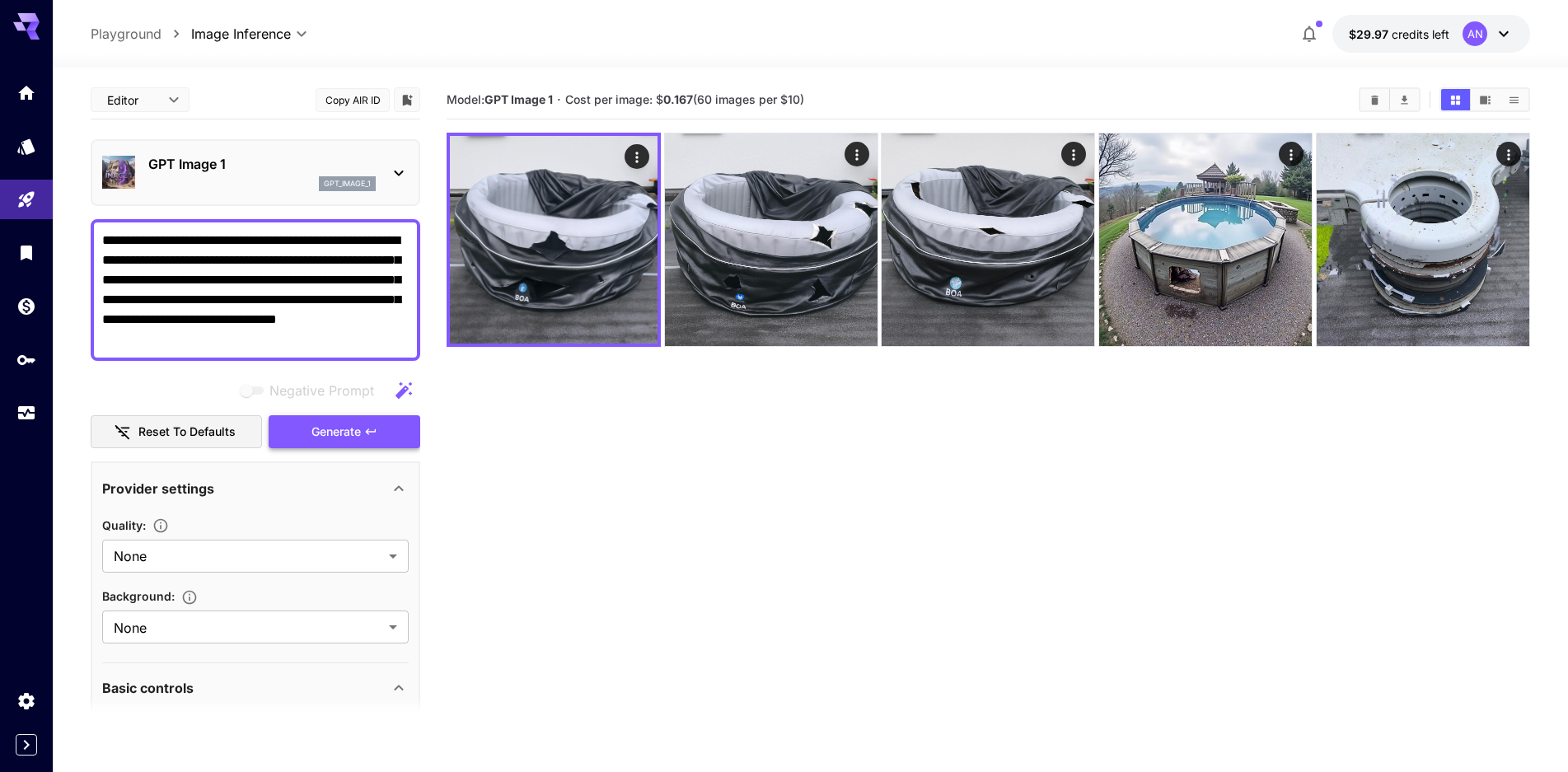 click on "Generate" at bounding box center (336, 432) 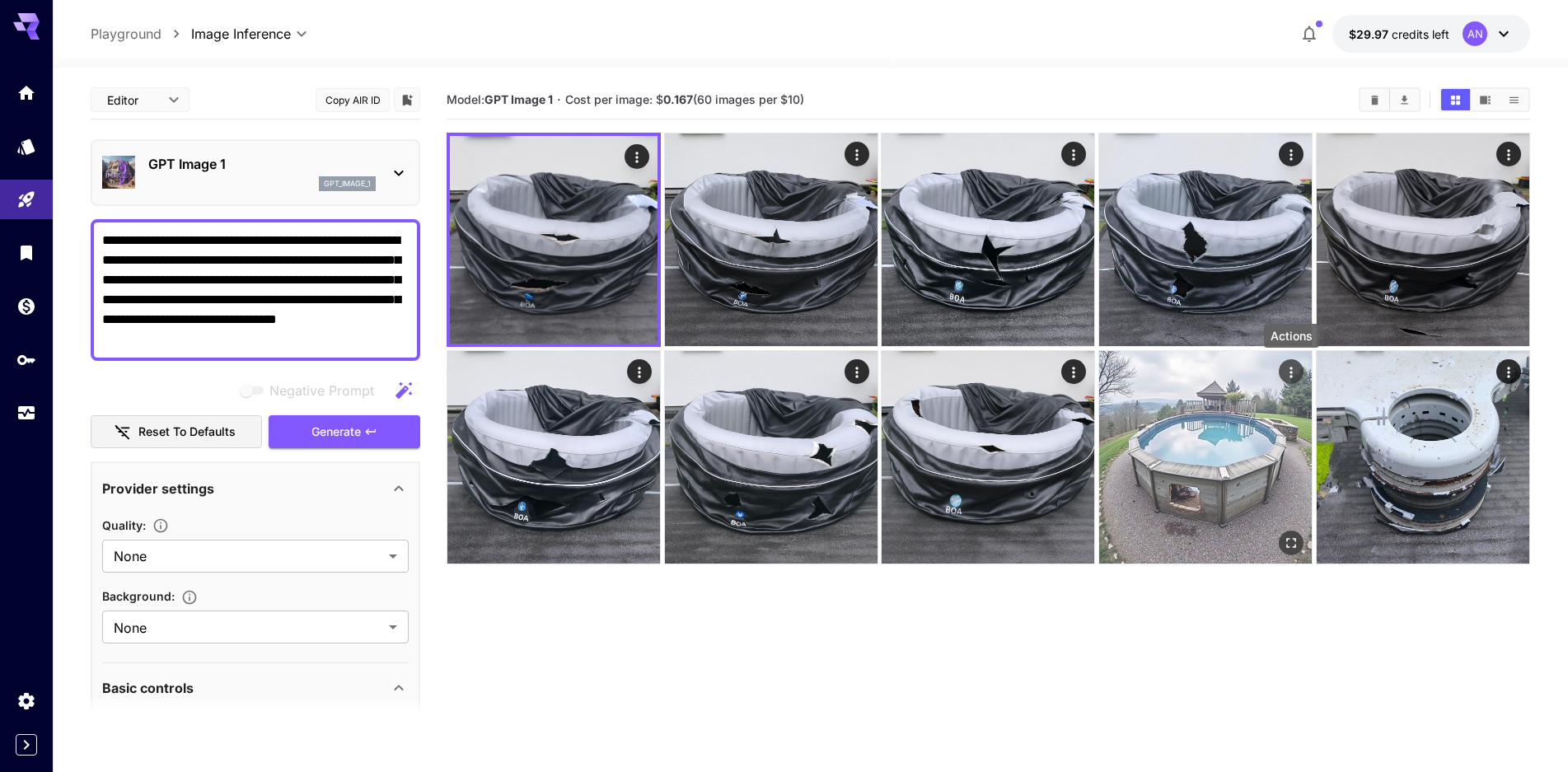click 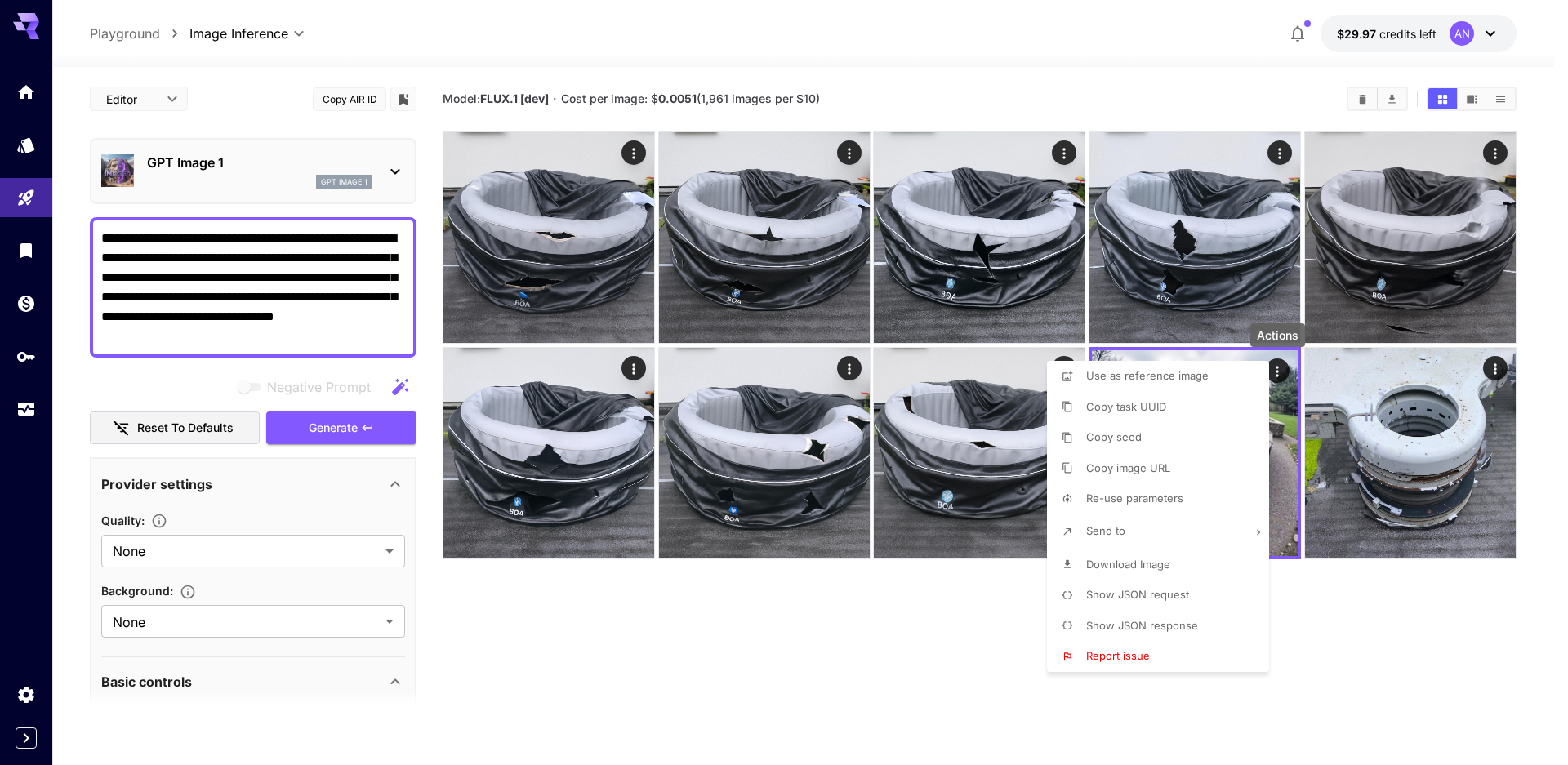 click at bounding box center (784, 382) 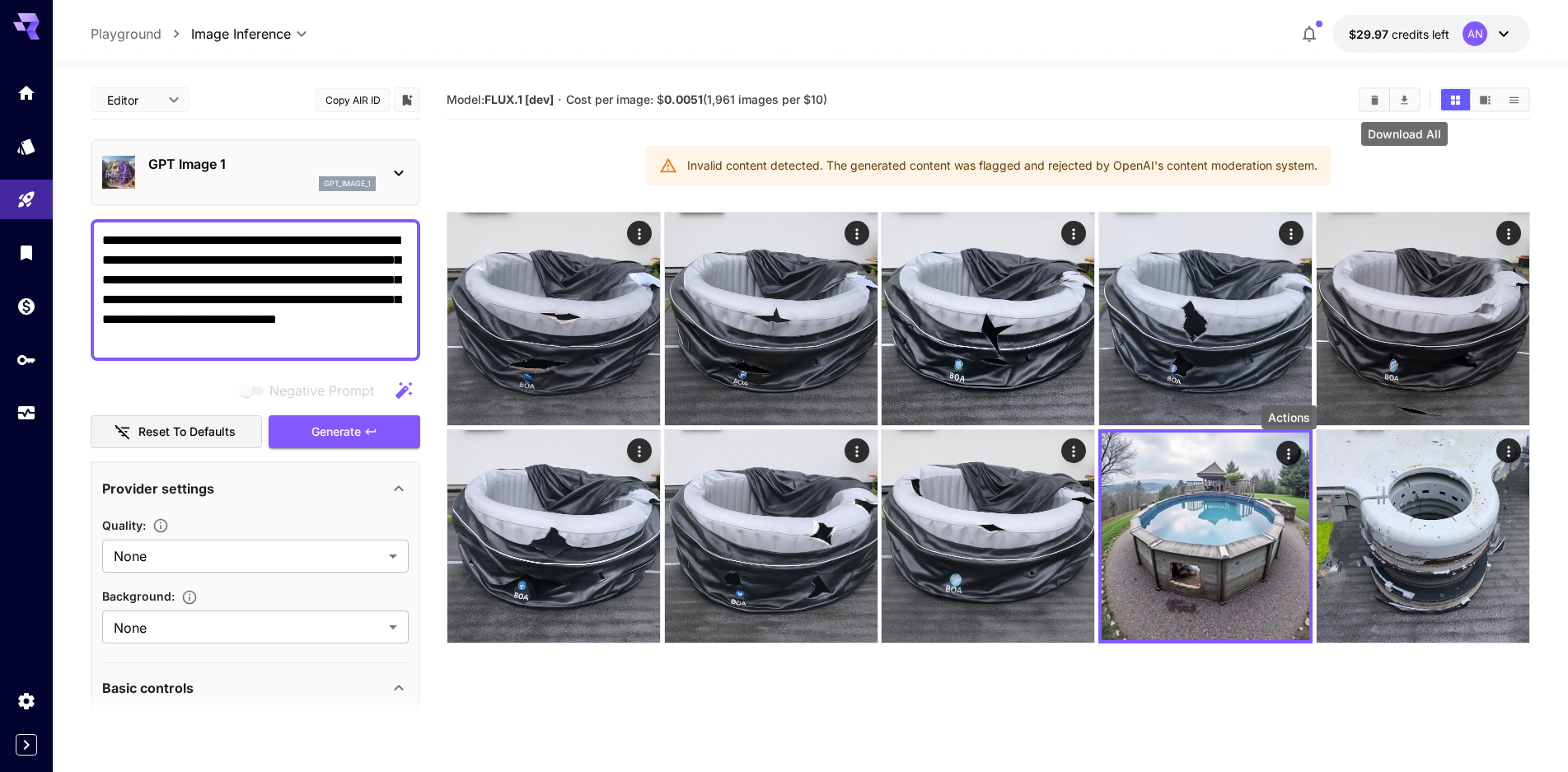 click 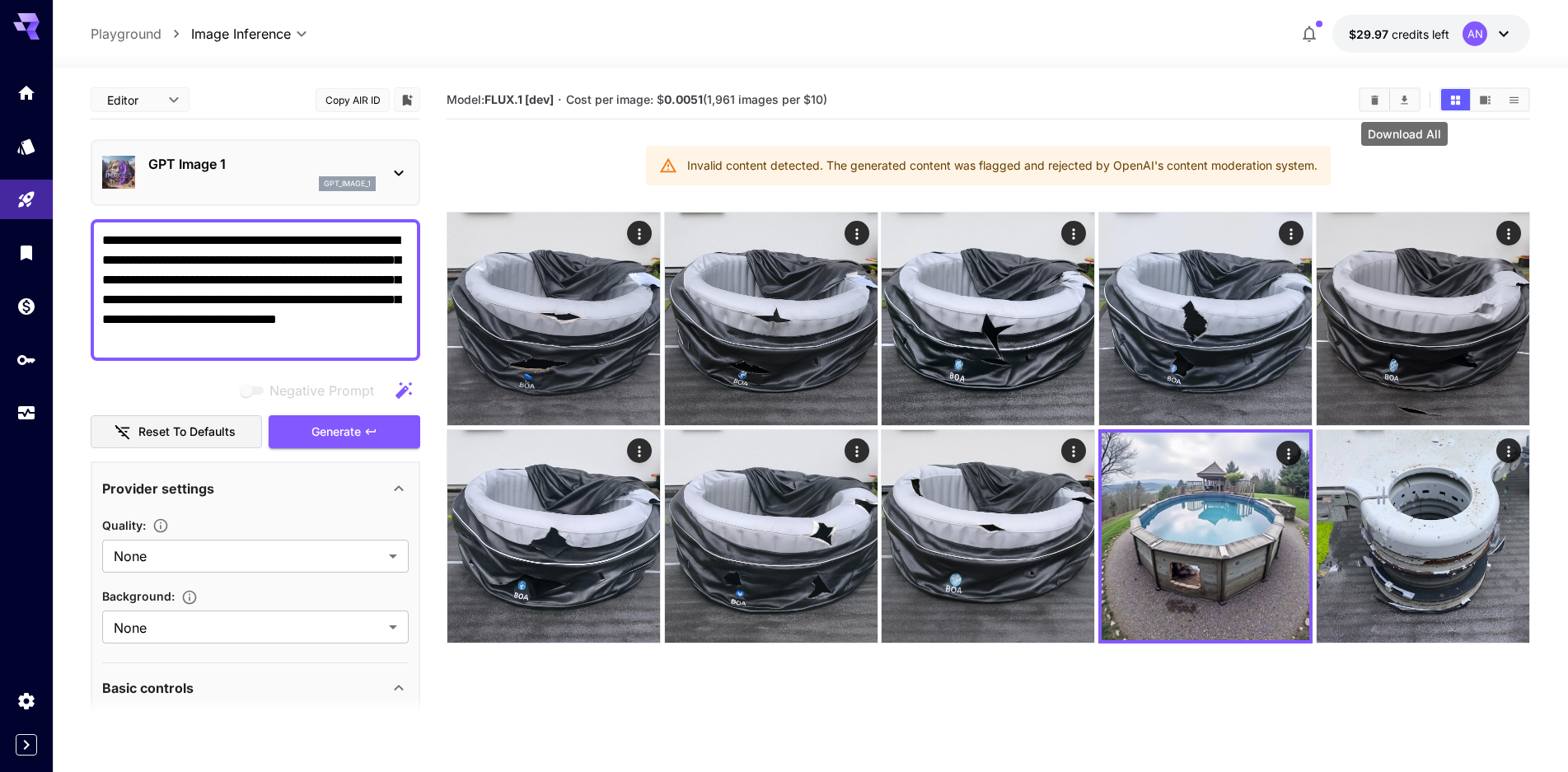 click 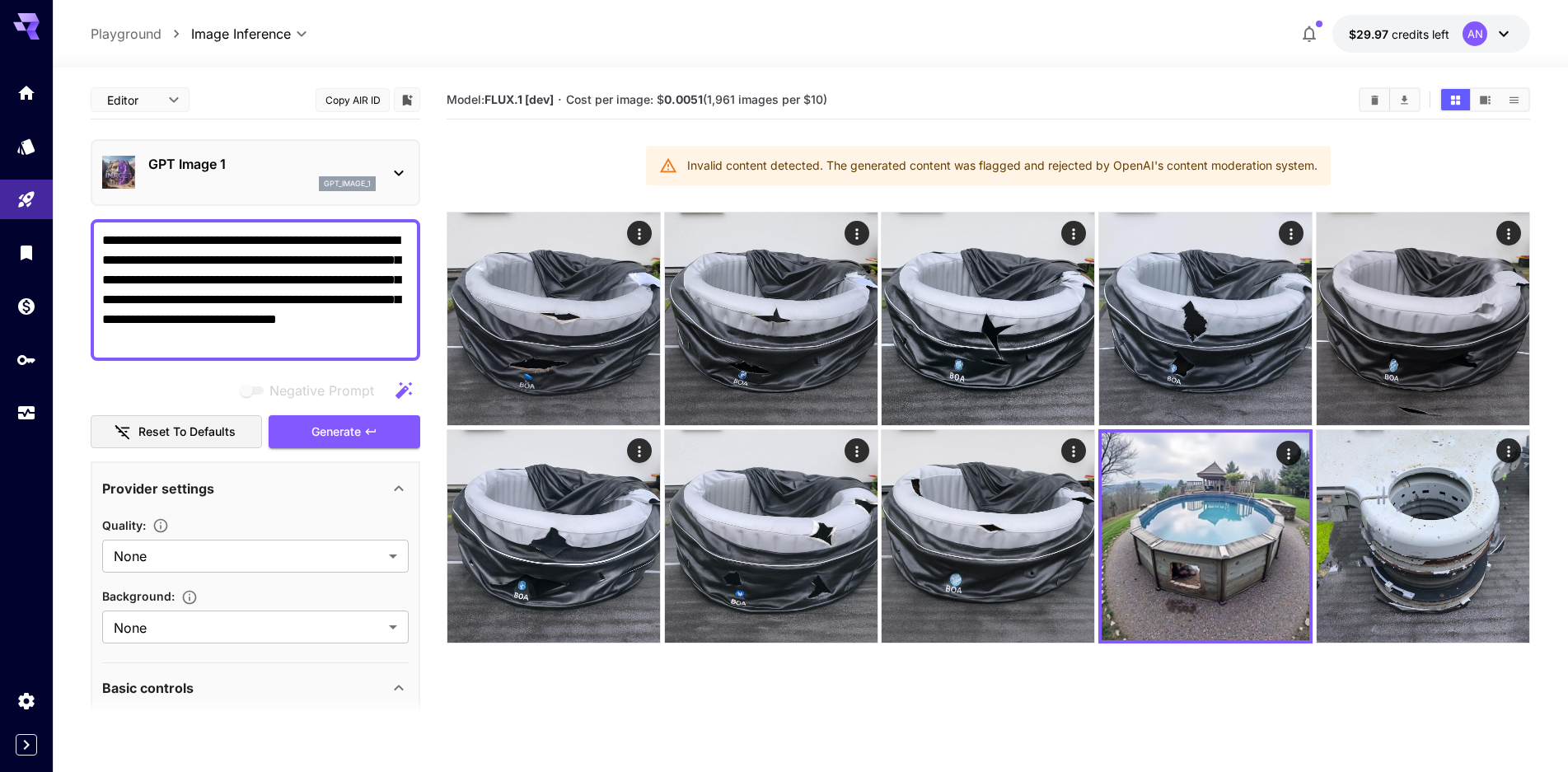 click on "**********" at bounding box center [255, 290] 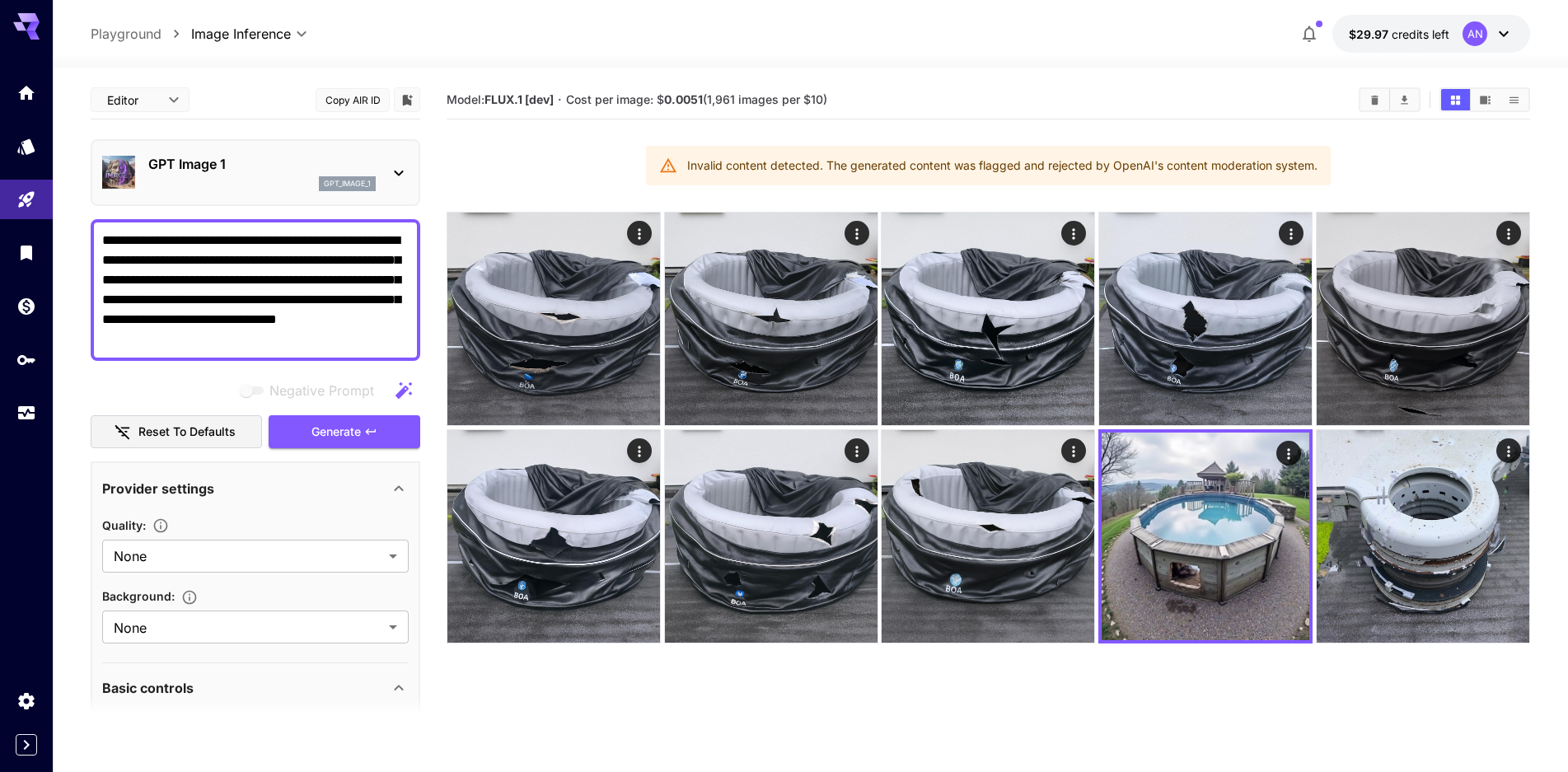 click 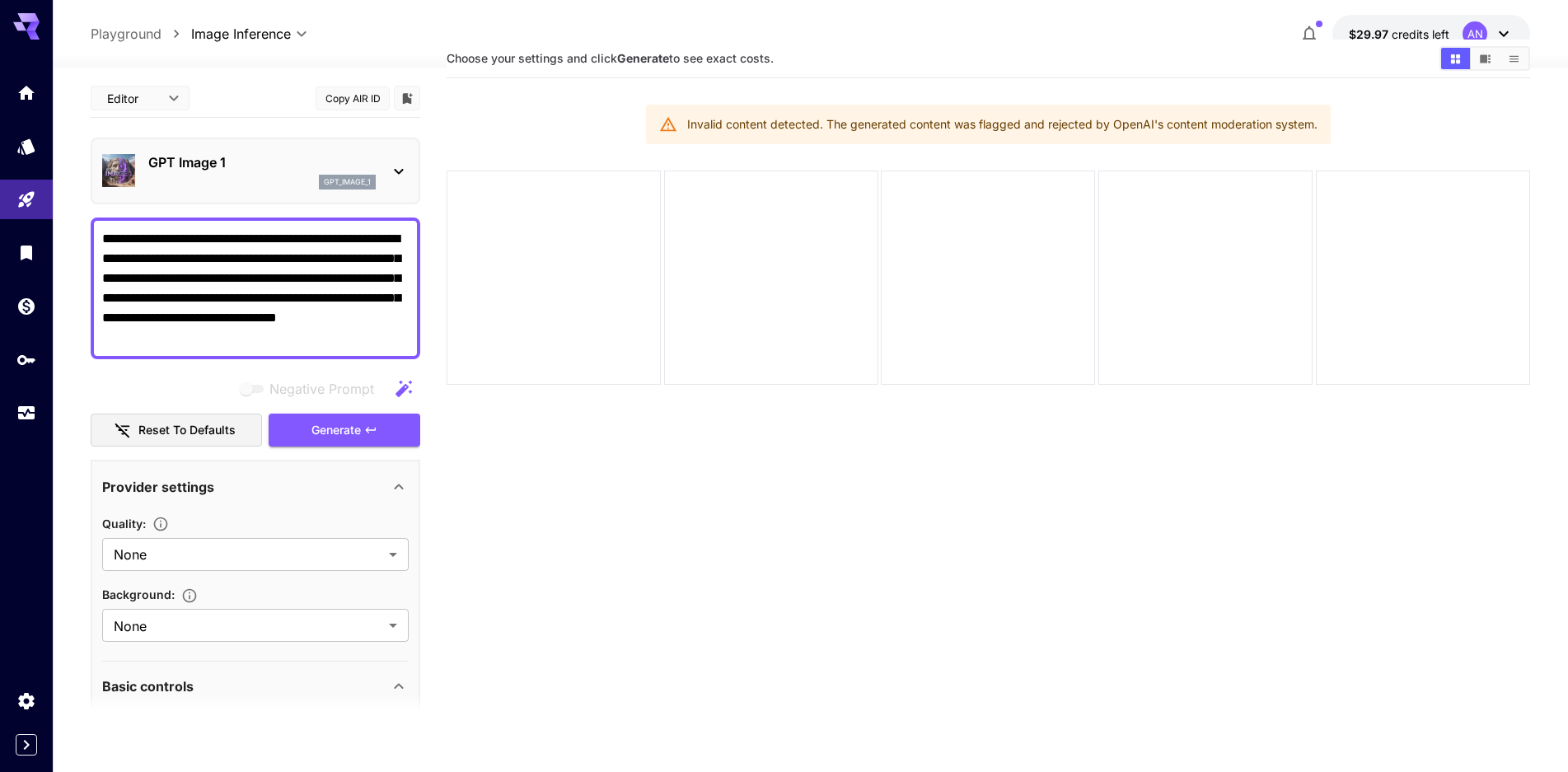 scroll, scrollTop: 130, scrollLeft: 0, axis: vertical 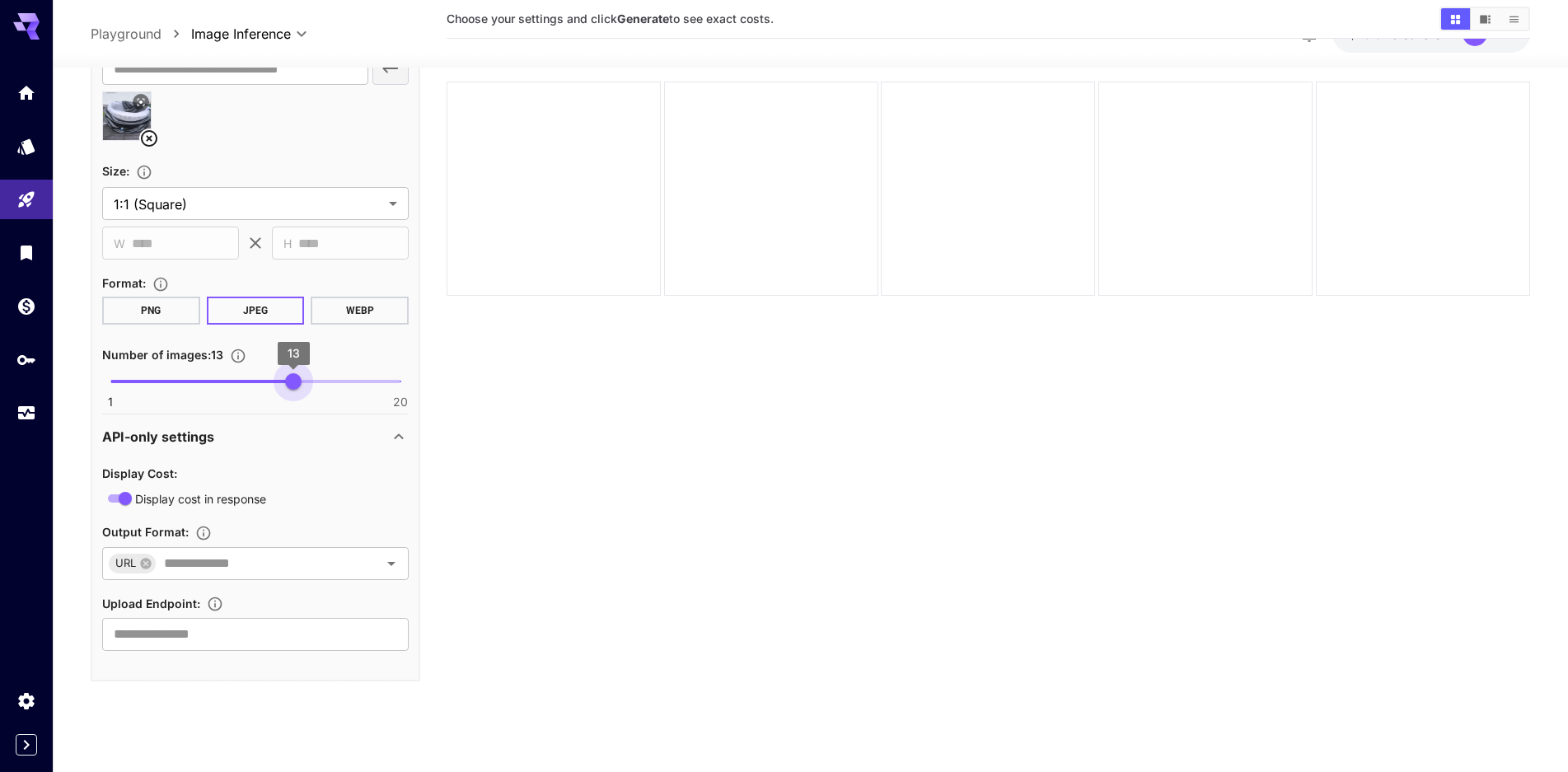 type on "**" 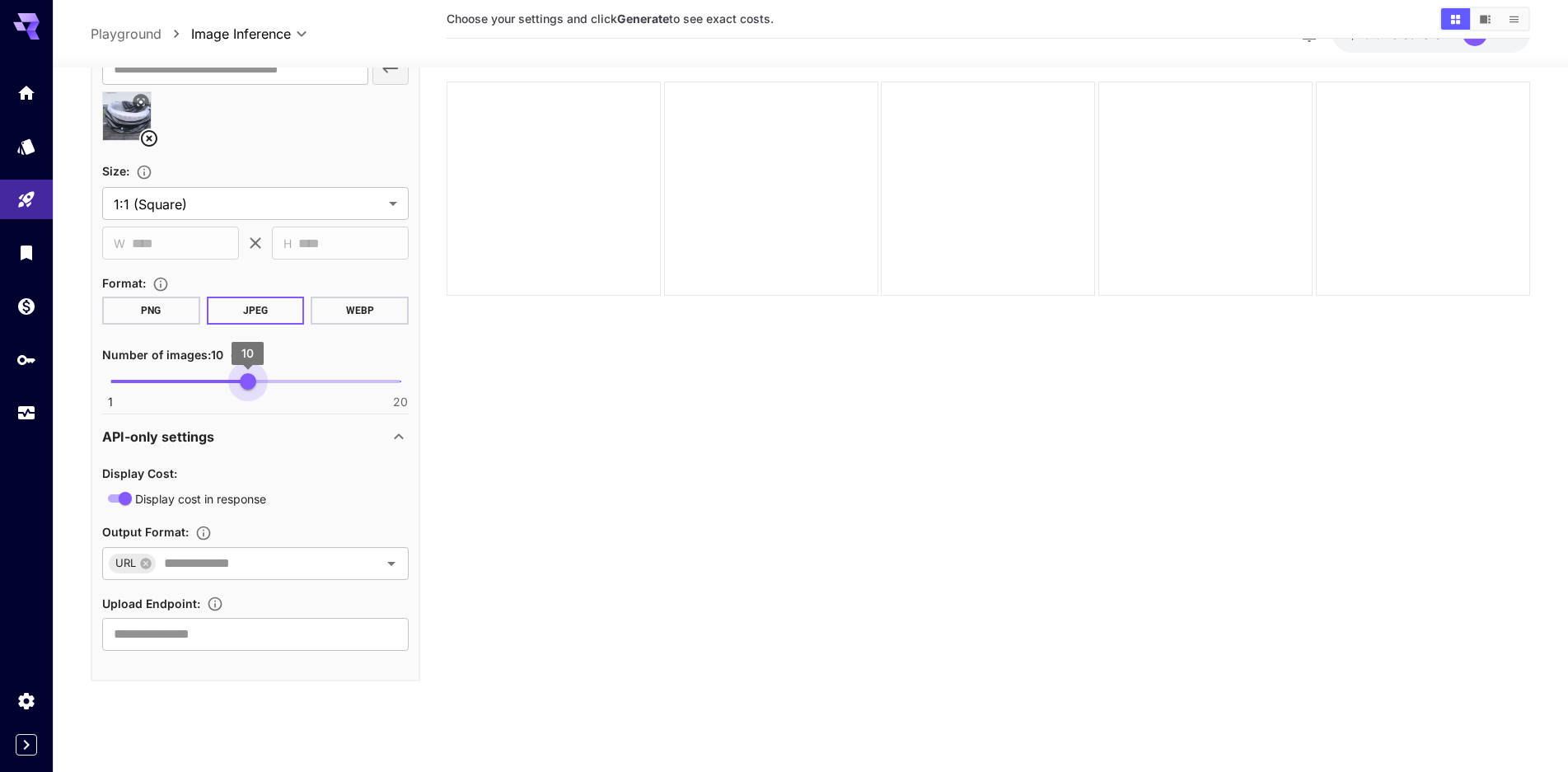 drag, startPoint x: 171, startPoint y: 387, endPoint x: 253, endPoint y: 372, distance: 83.360662 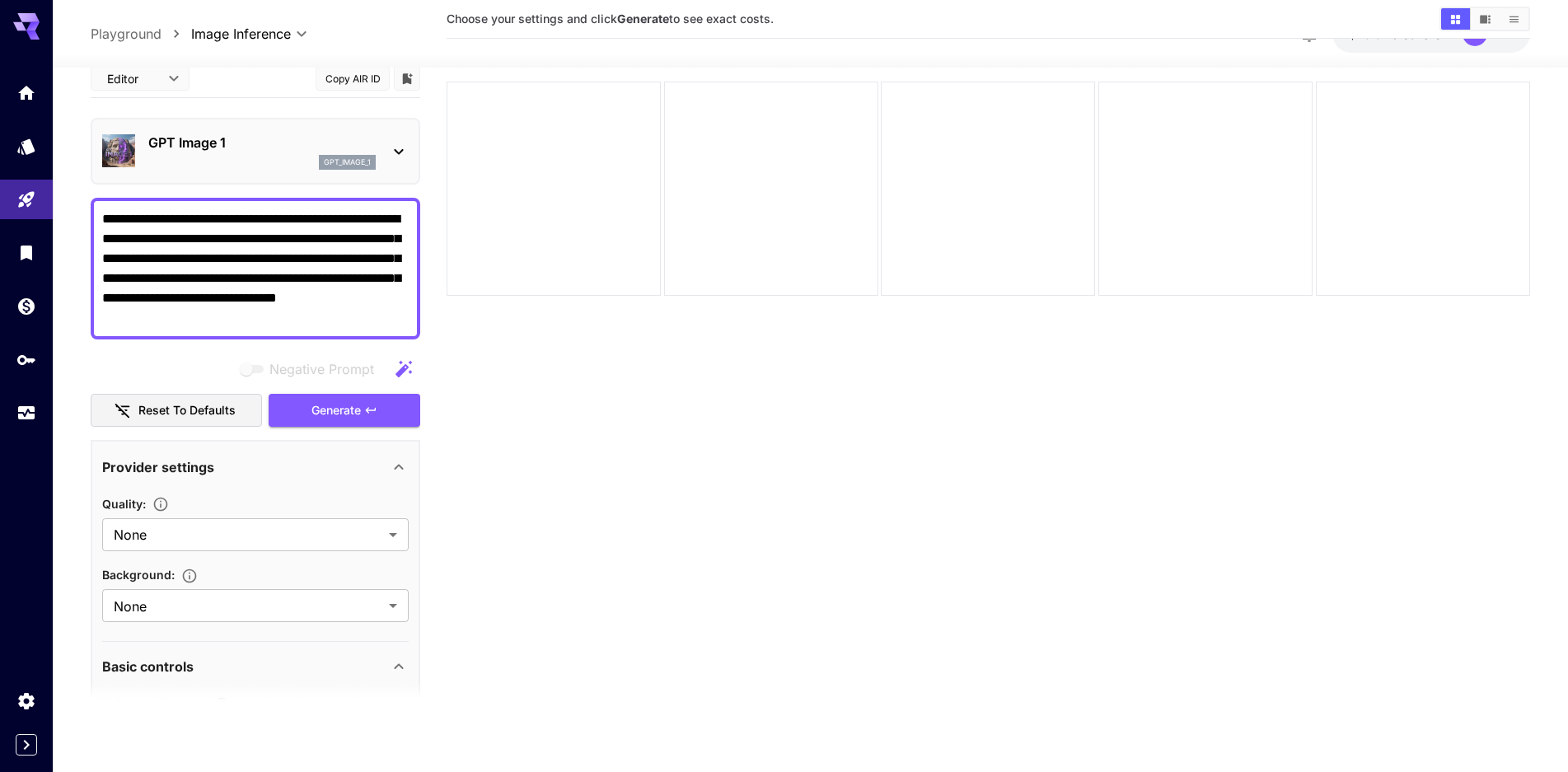 scroll, scrollTop: 0, scrollLeft: 0, axis: both 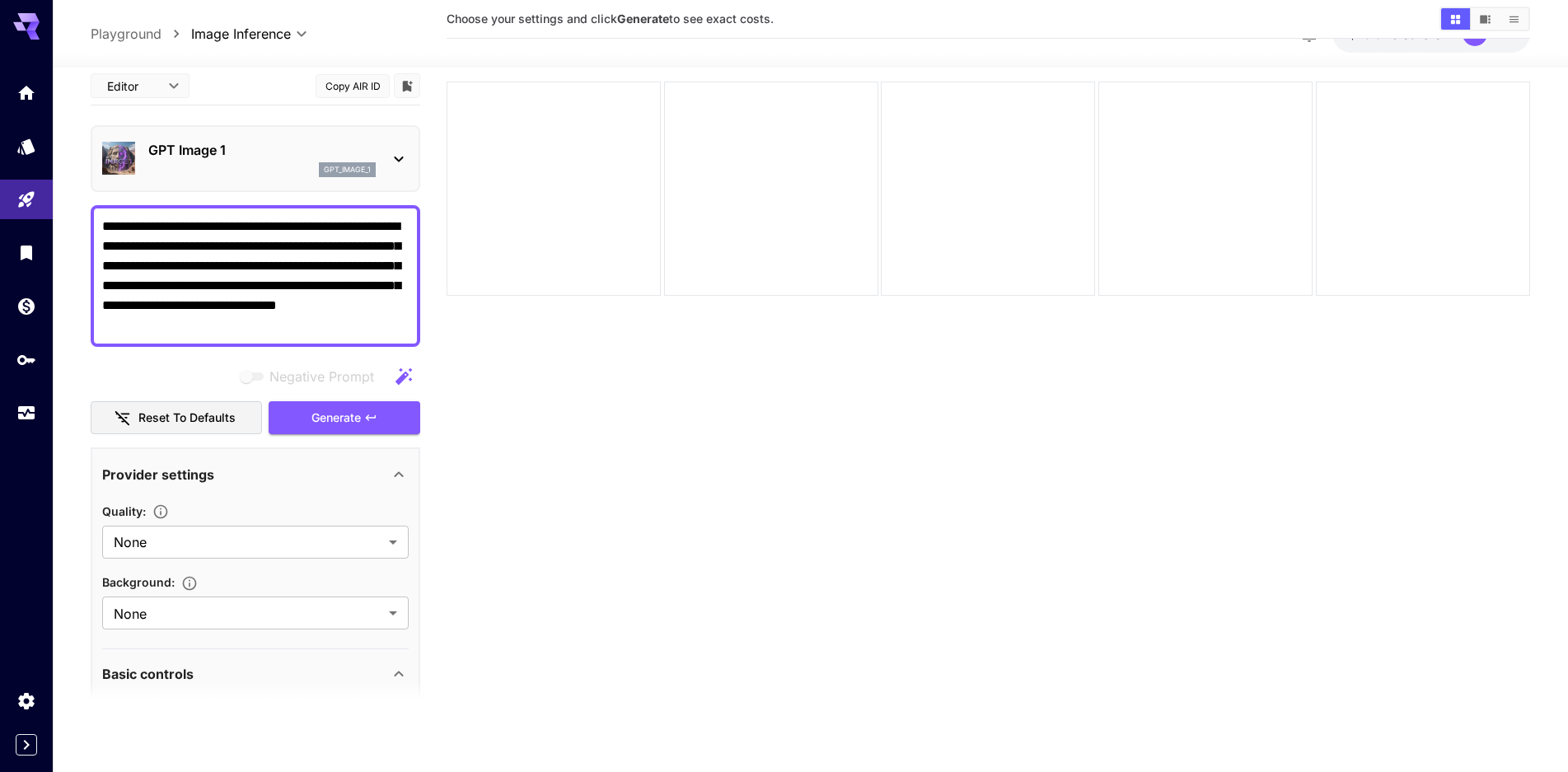 click on "**********" at bounding box center (255, 275) 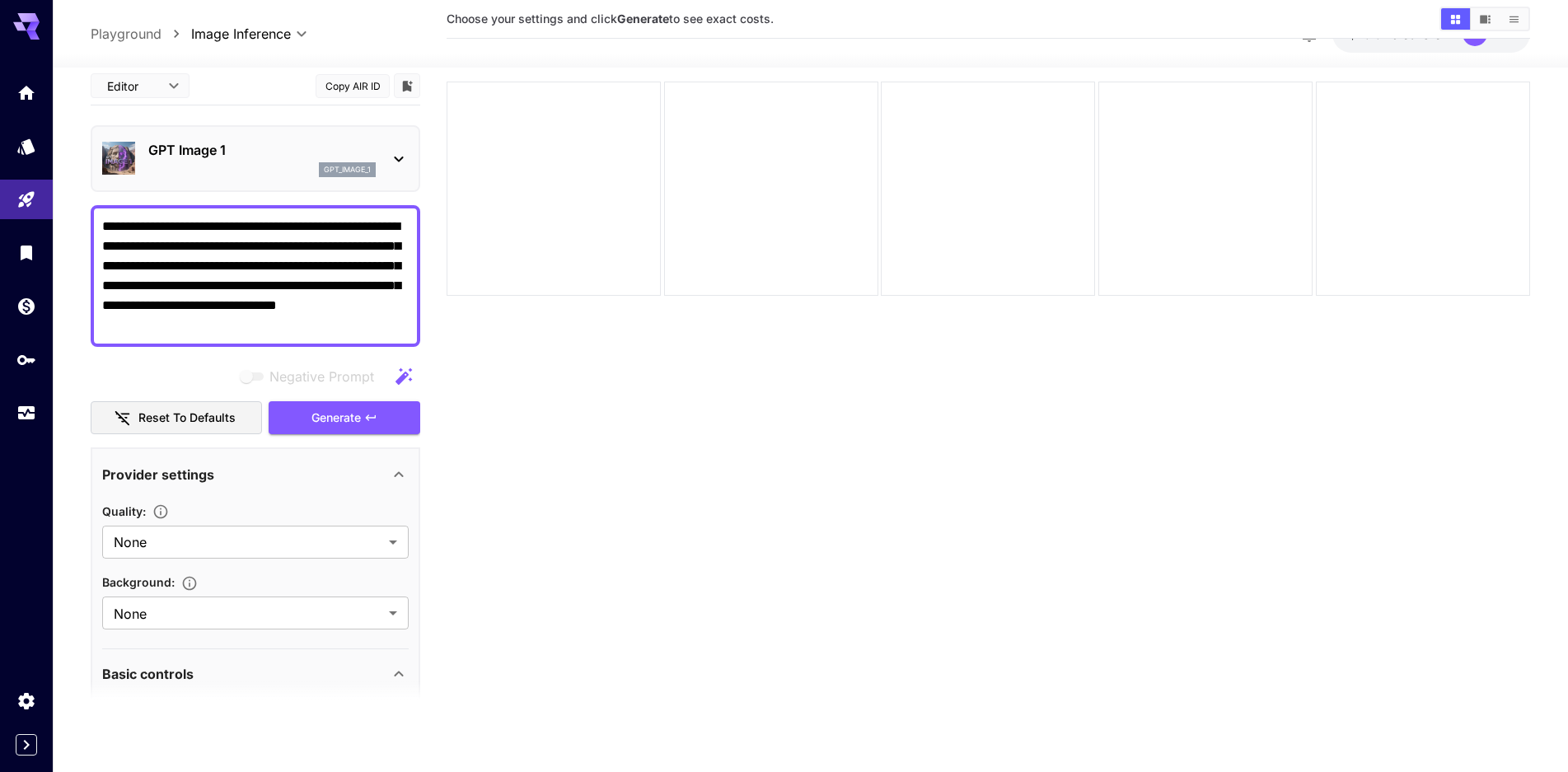 drag, startPoint x: 243, startPoint y: 329, endPoint x: 58, endPoint y: 139, distance: 265.18861 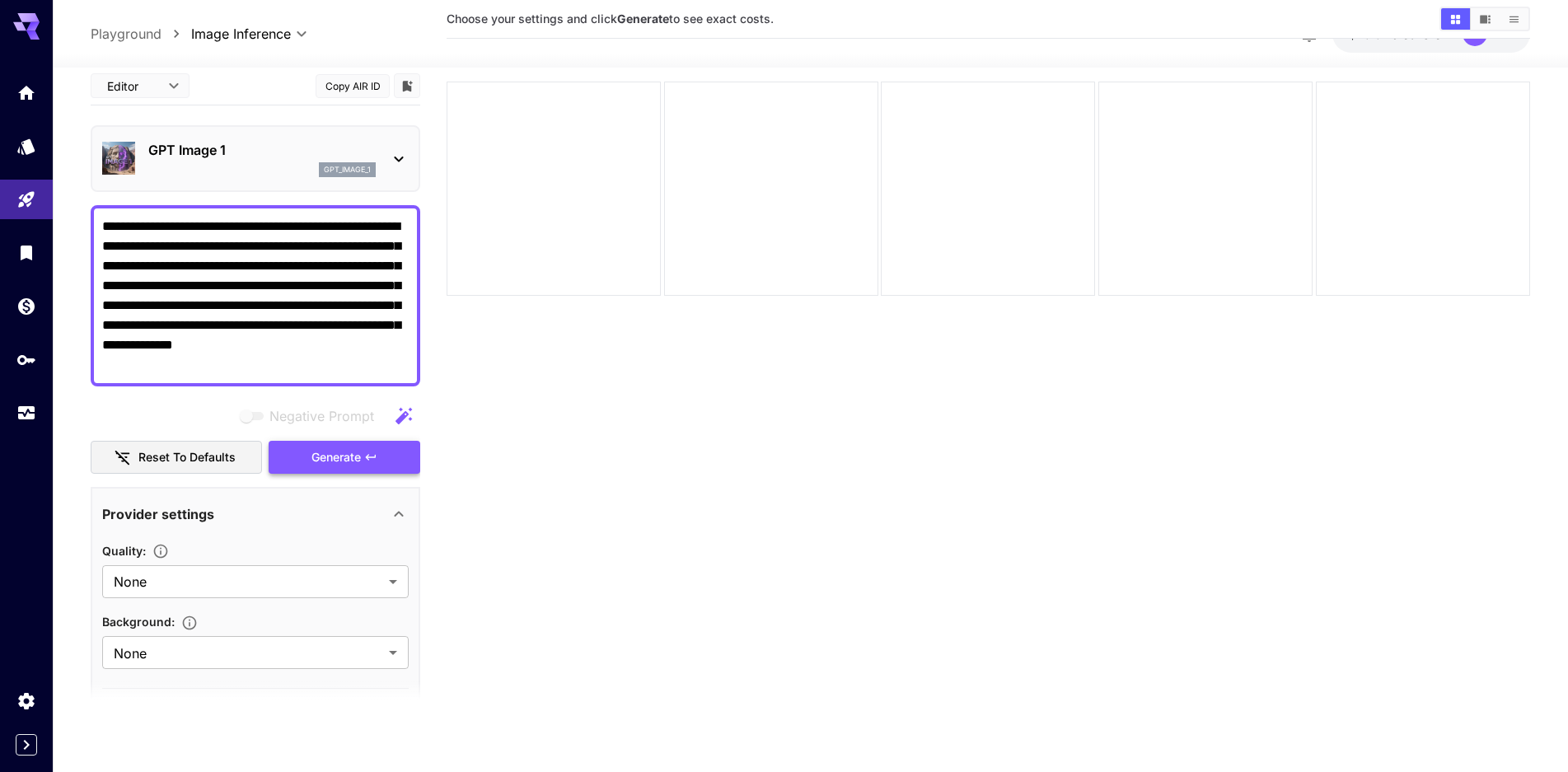 click on "Generate" at bounding box center [336, 456] 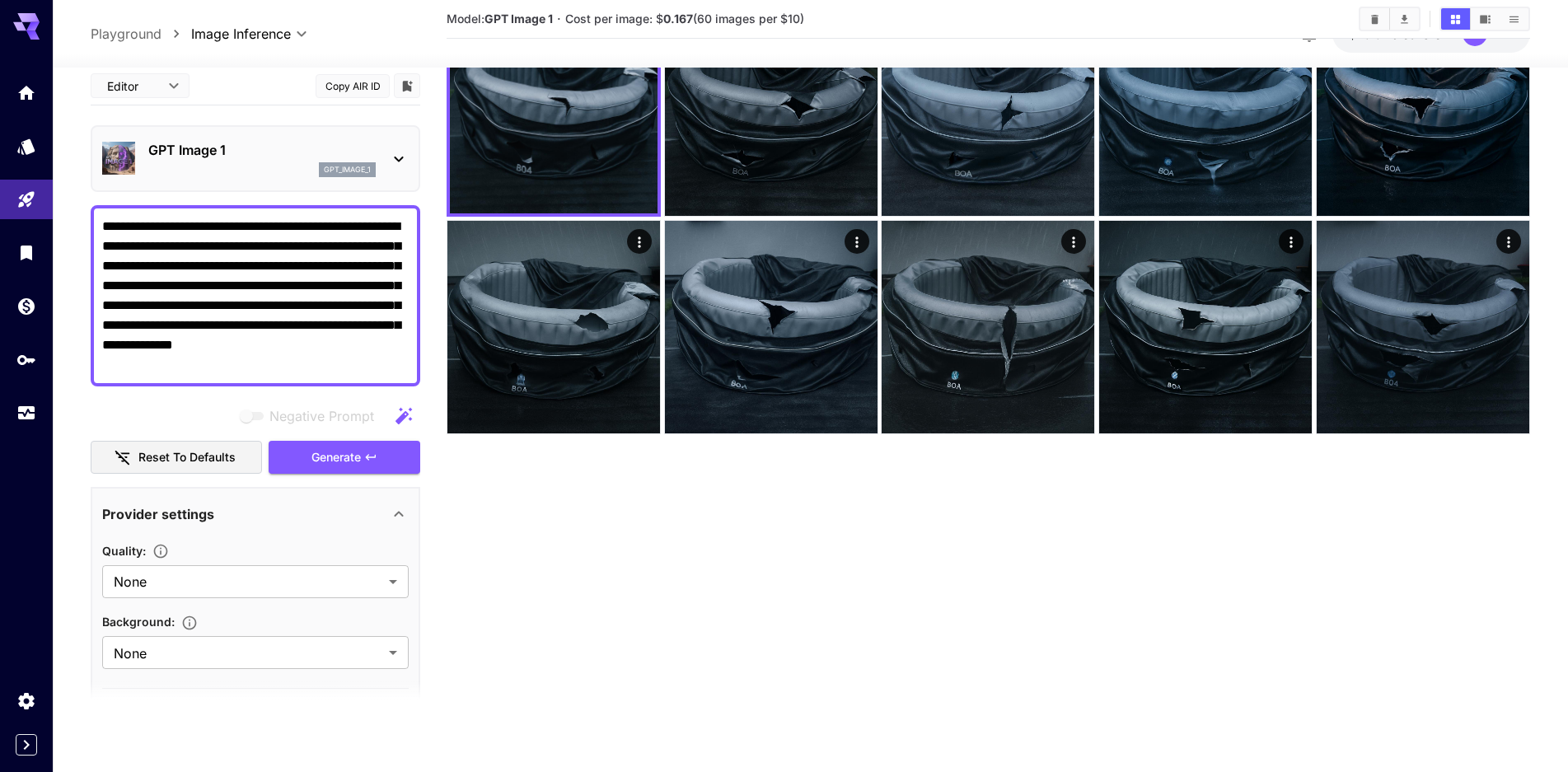 drag, startPoint x: 141, startPoint y: 344, endPoint x: 303, endPoint y: 342, distance: 162.01235 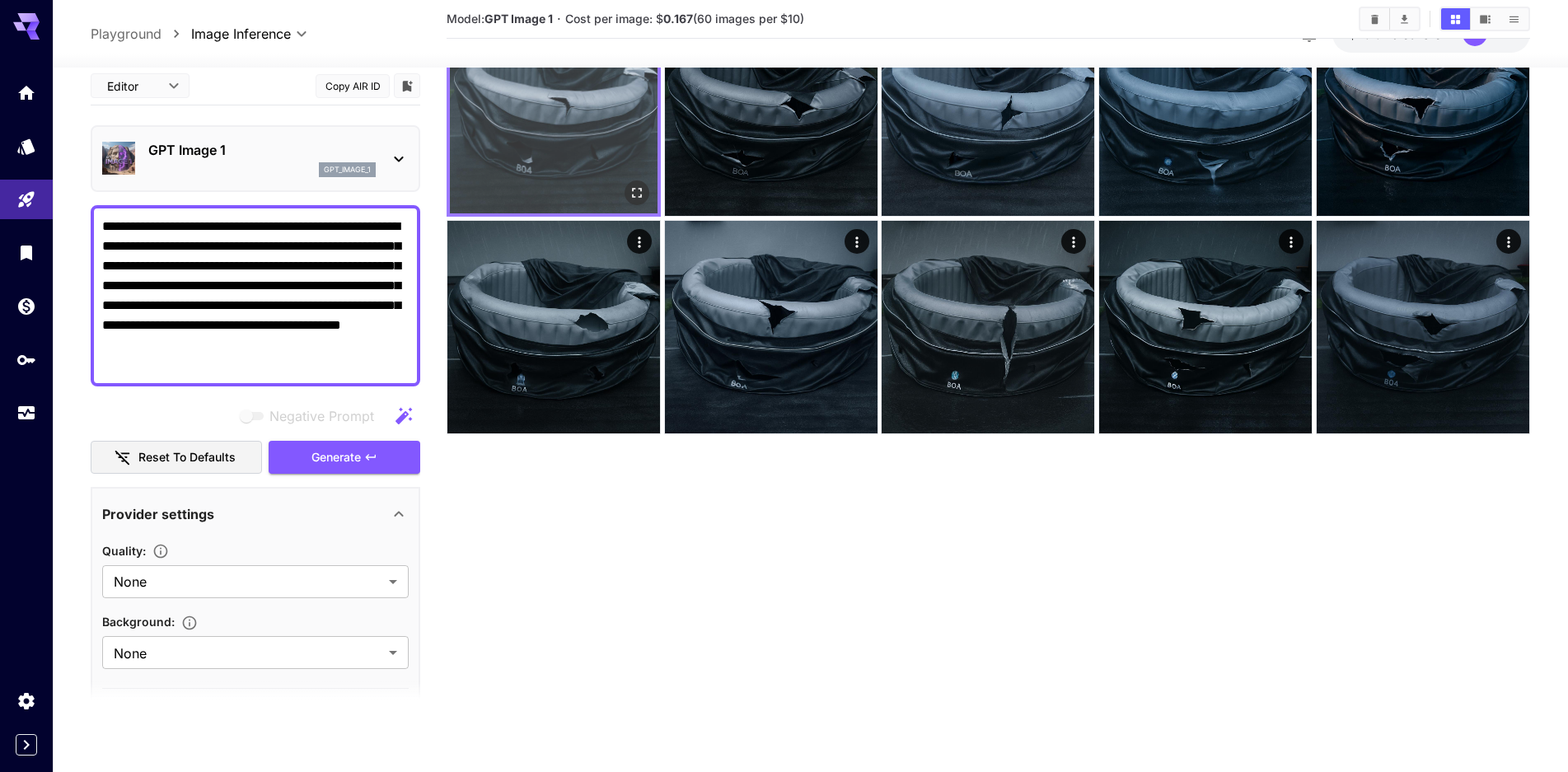 type on "**********" 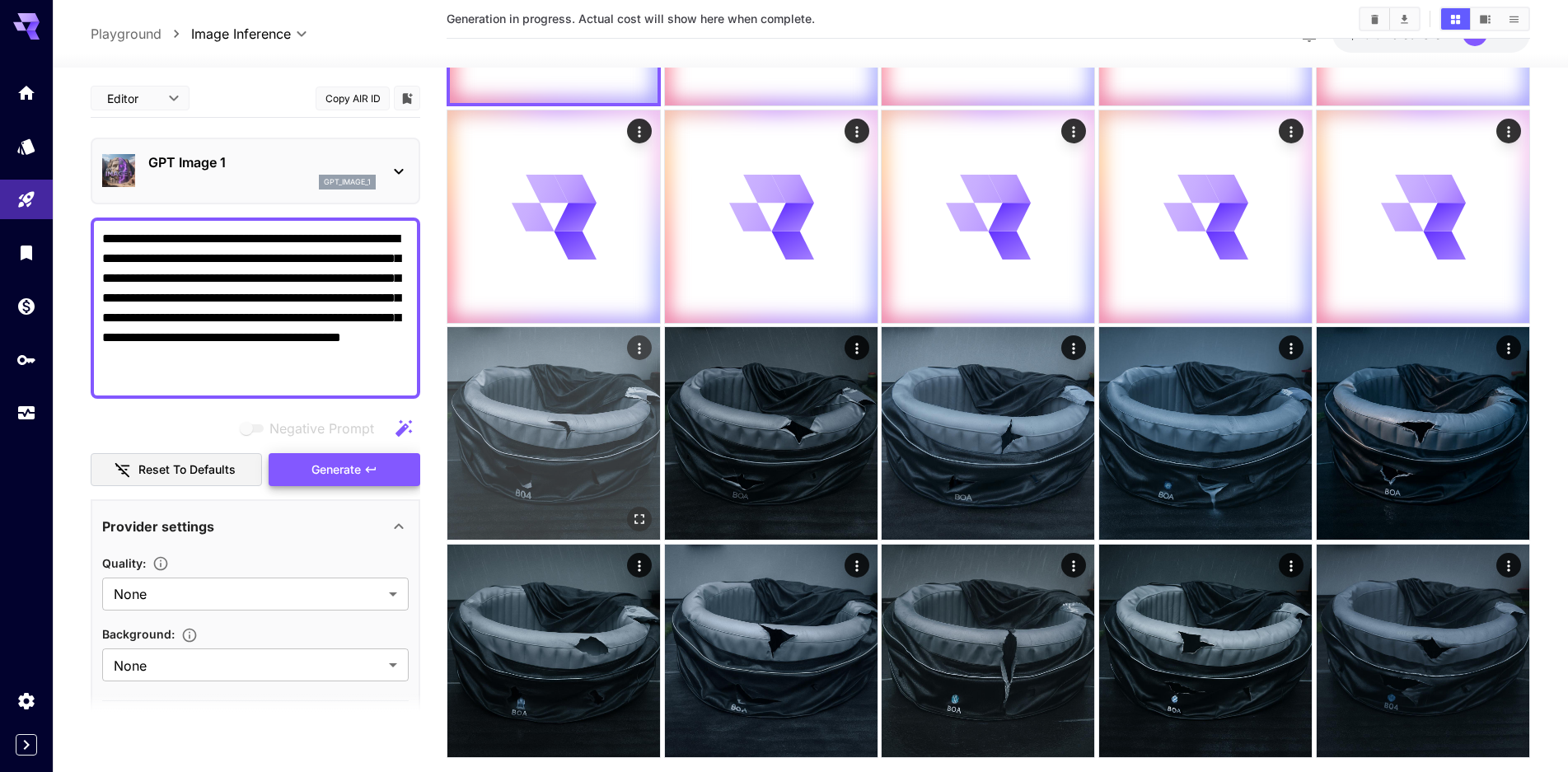 scroll, scrollTop: 276, scrollLeft: 0, axis: vertical 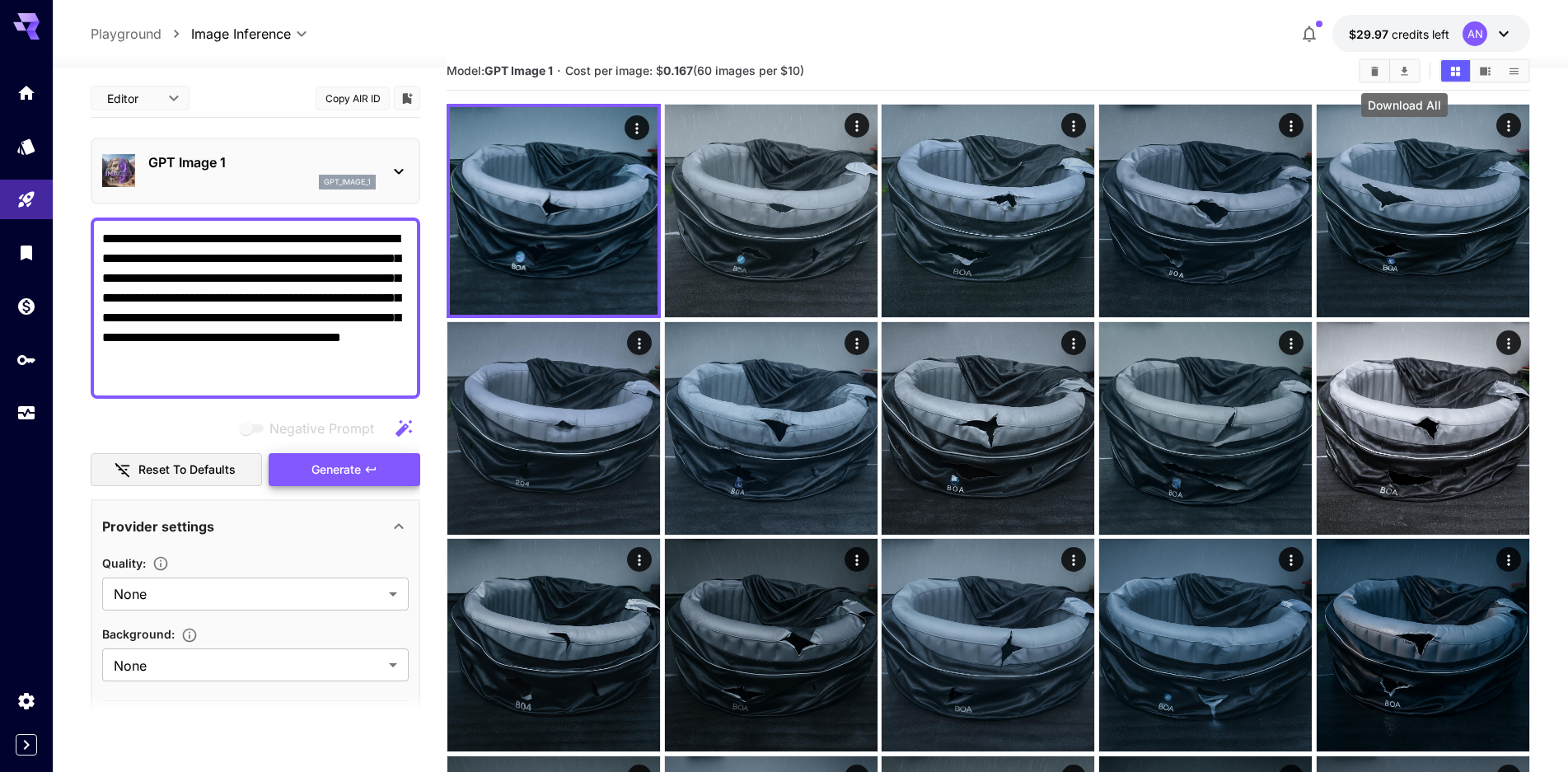 click 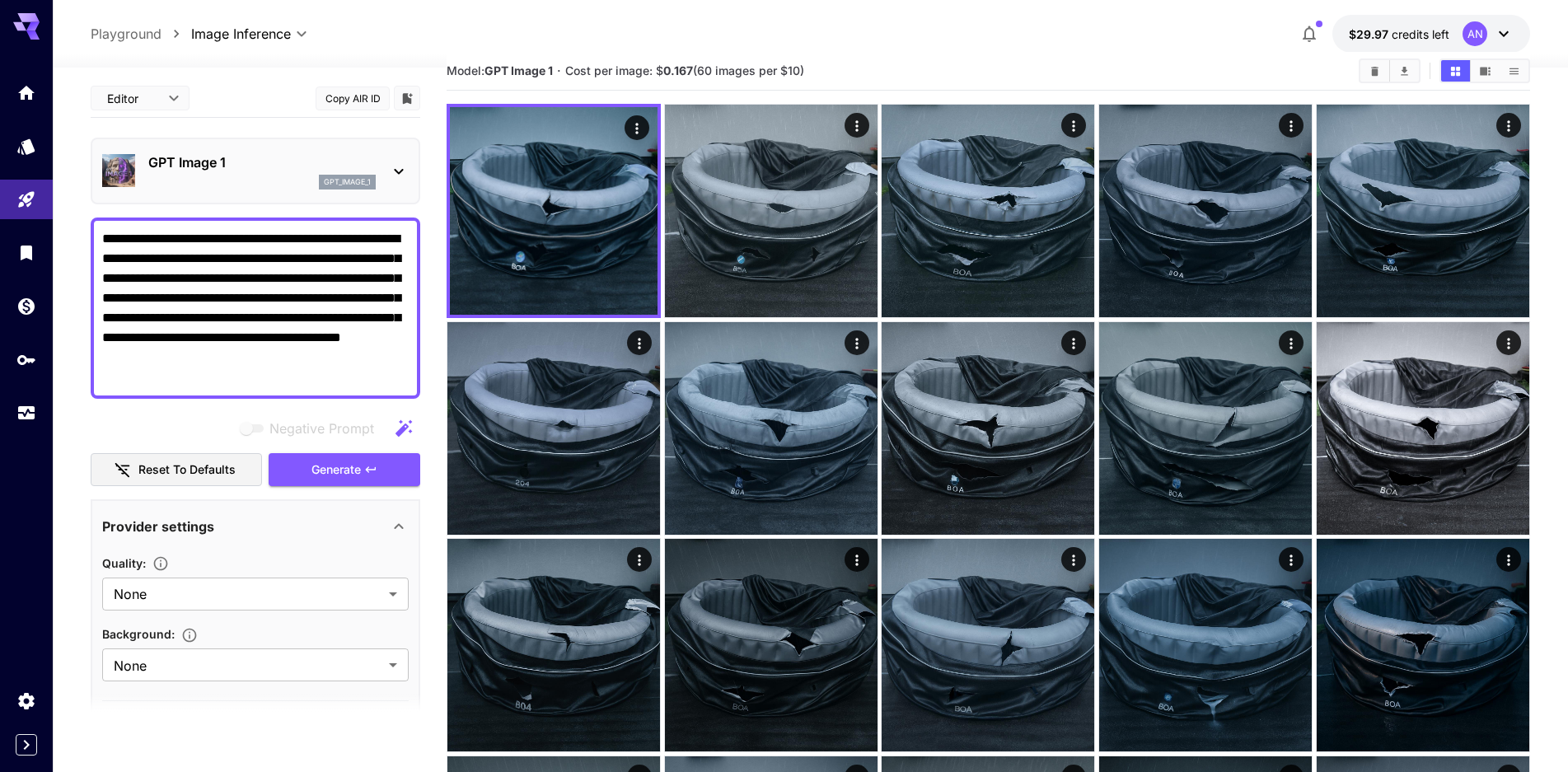 click on "**********" at bounding box center [255, 308] 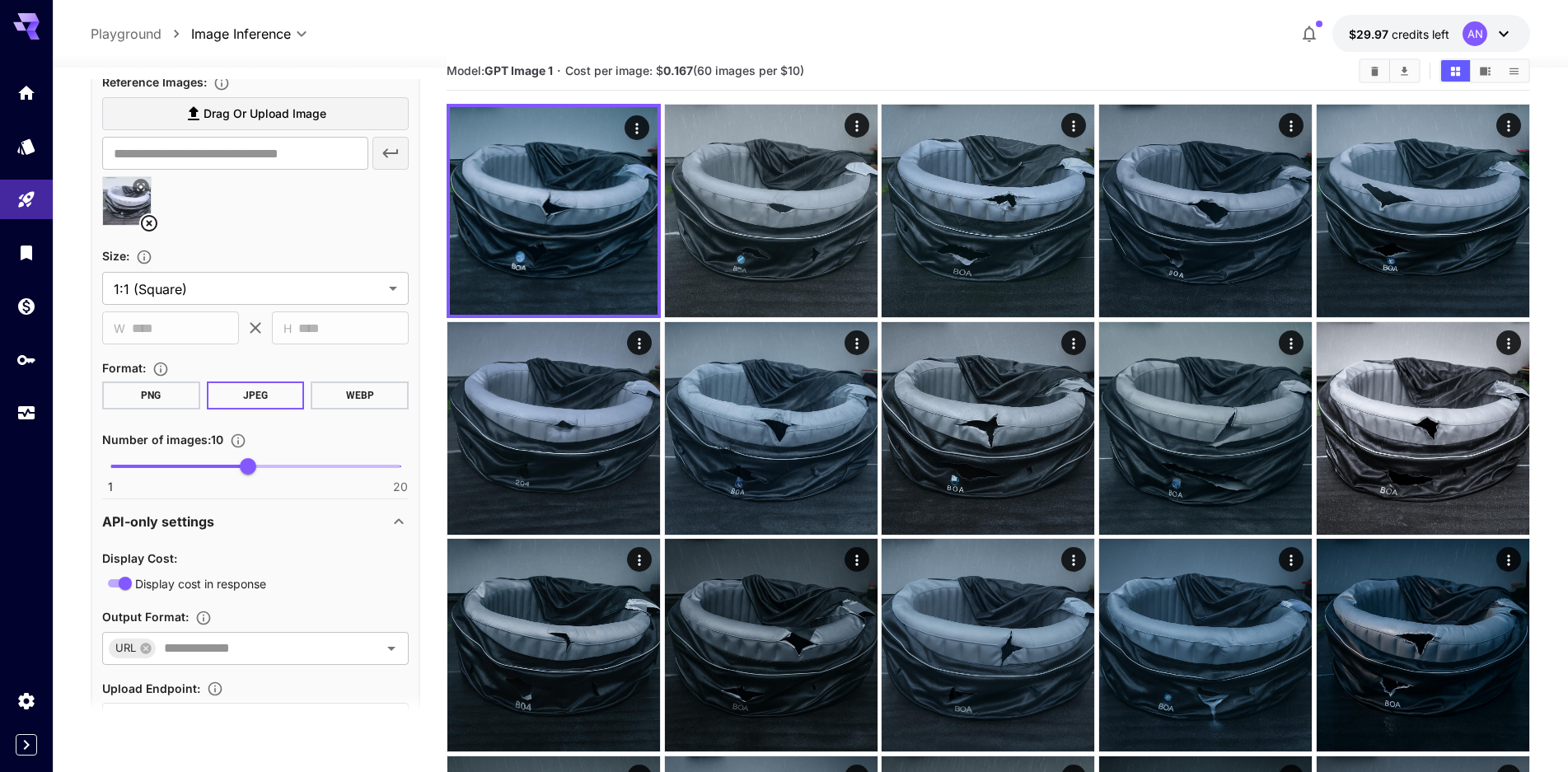 scroll, scrollTop: 742, scrollLeft: 0, axis: vertical 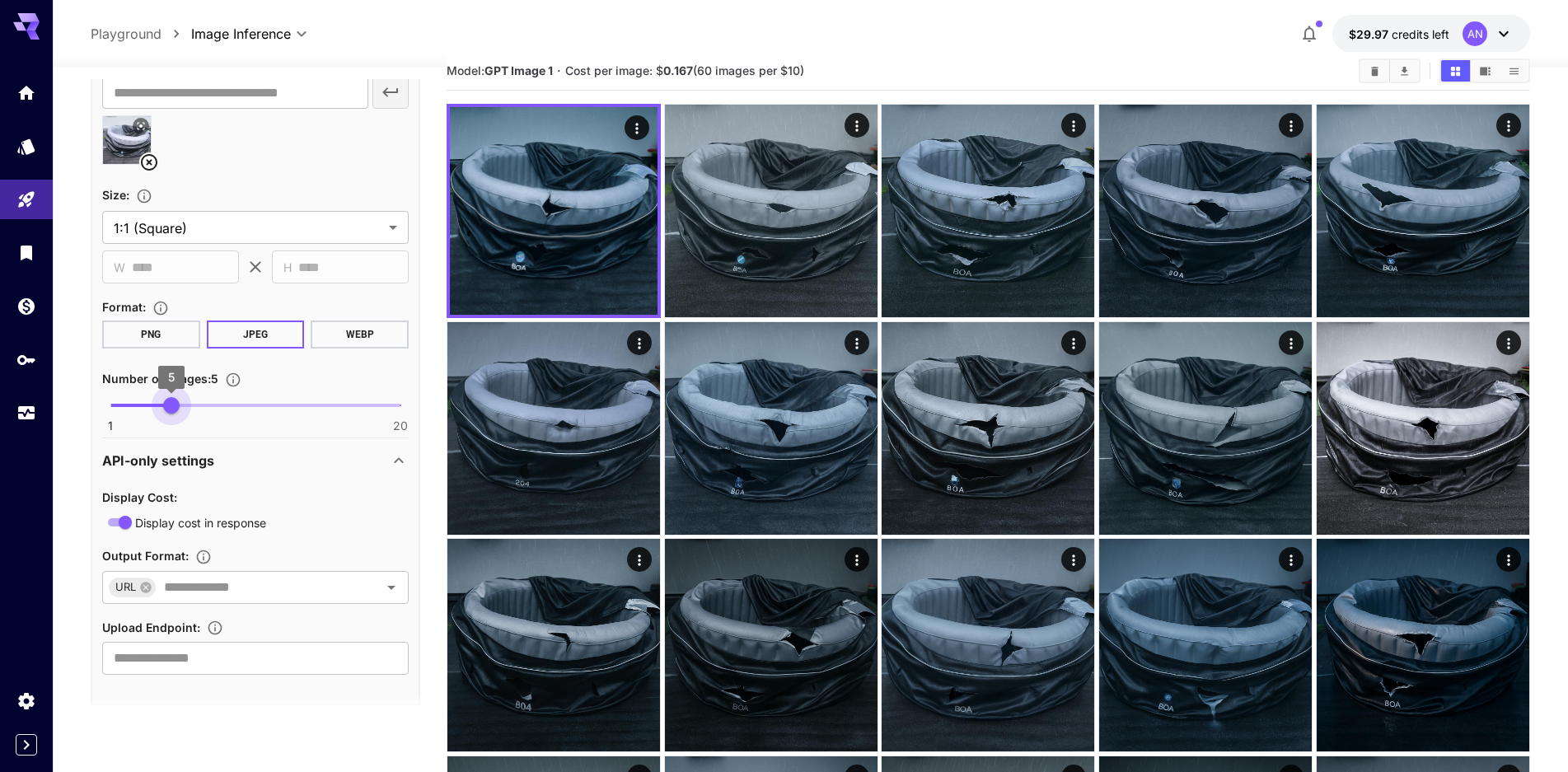 type on "*" 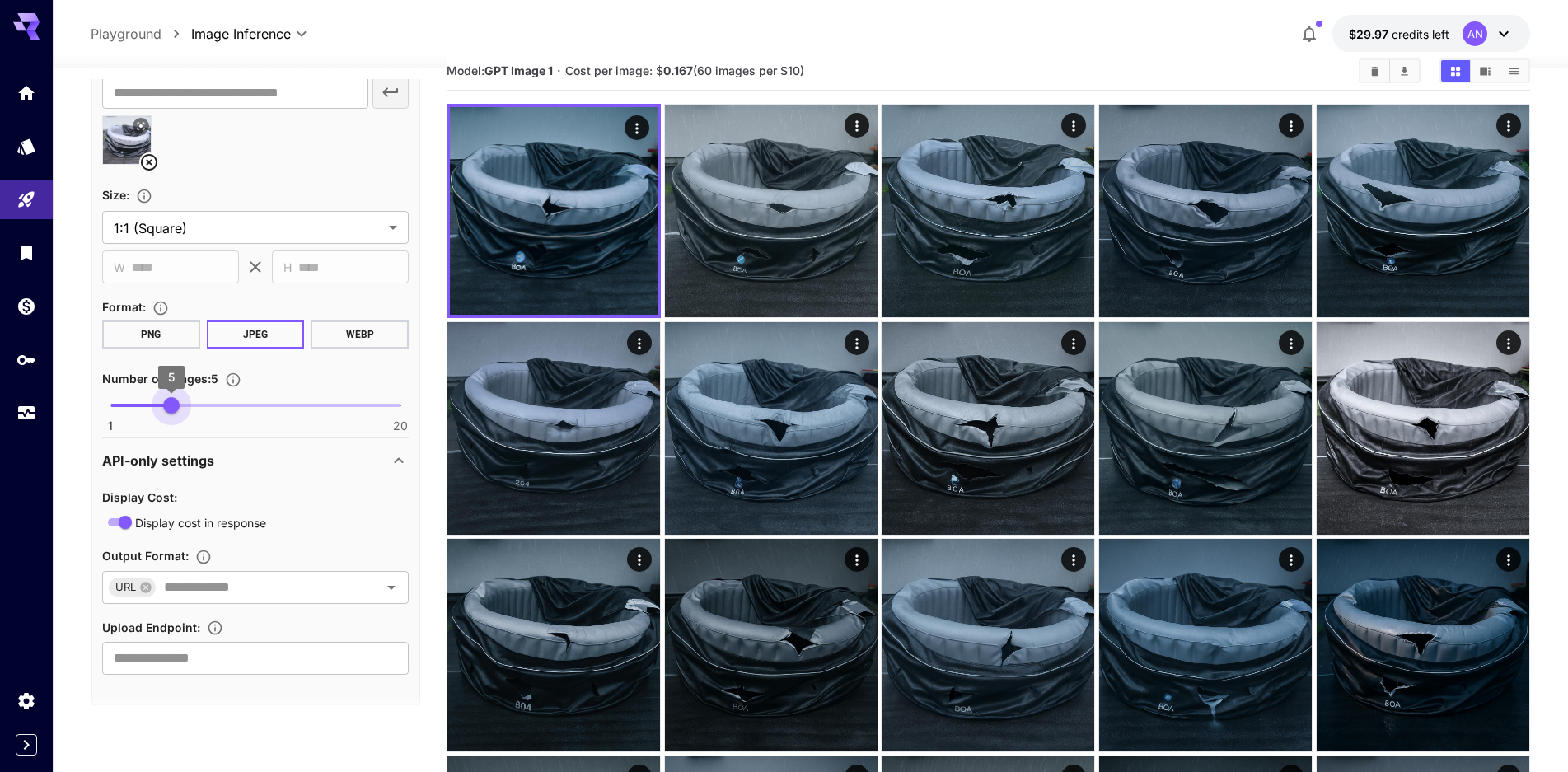 click on "5" at bounding box center (171, 405) 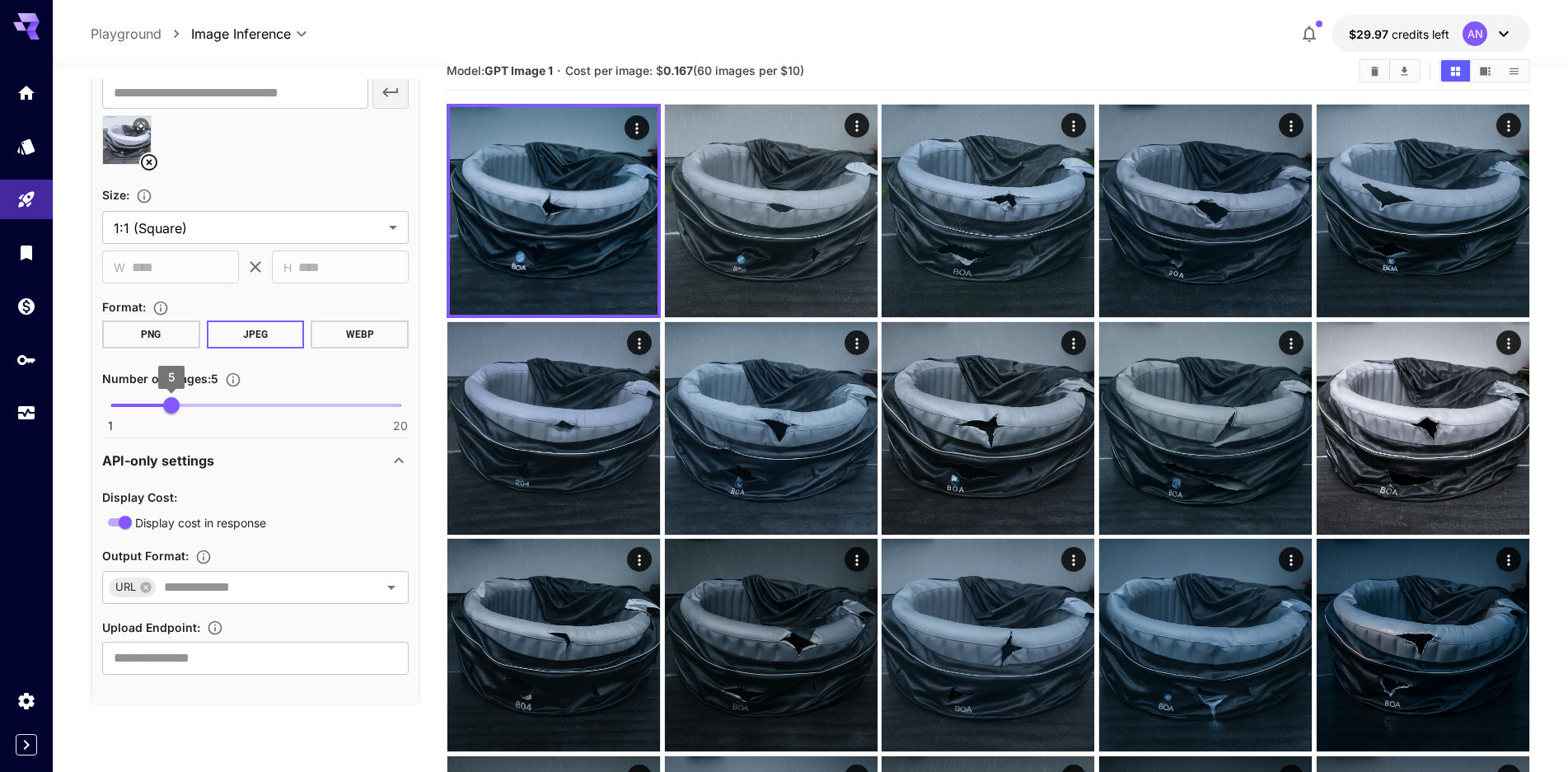 click 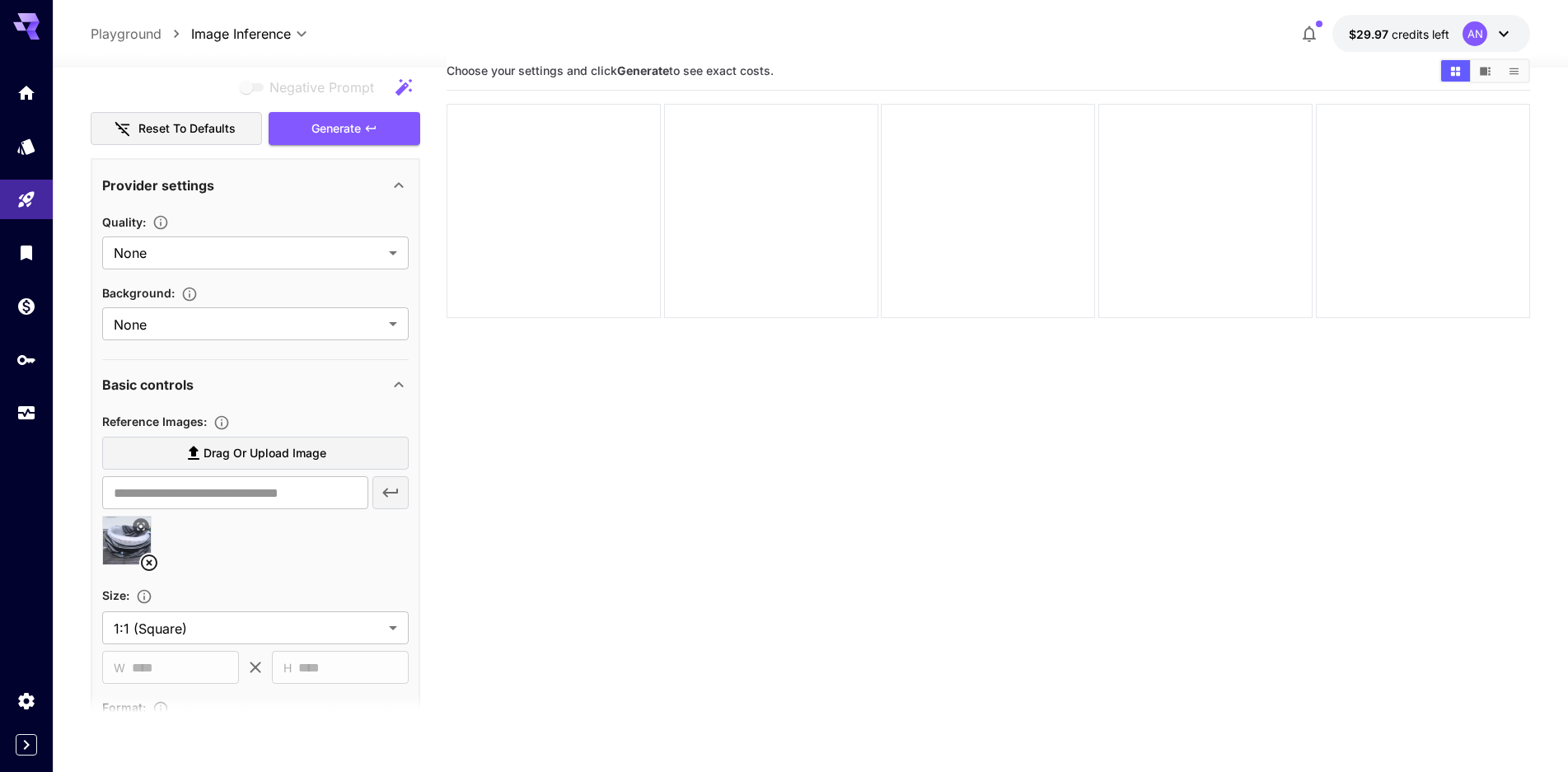 scroll, scrollTop: 94, scrollLeft: 0, axis: vertical 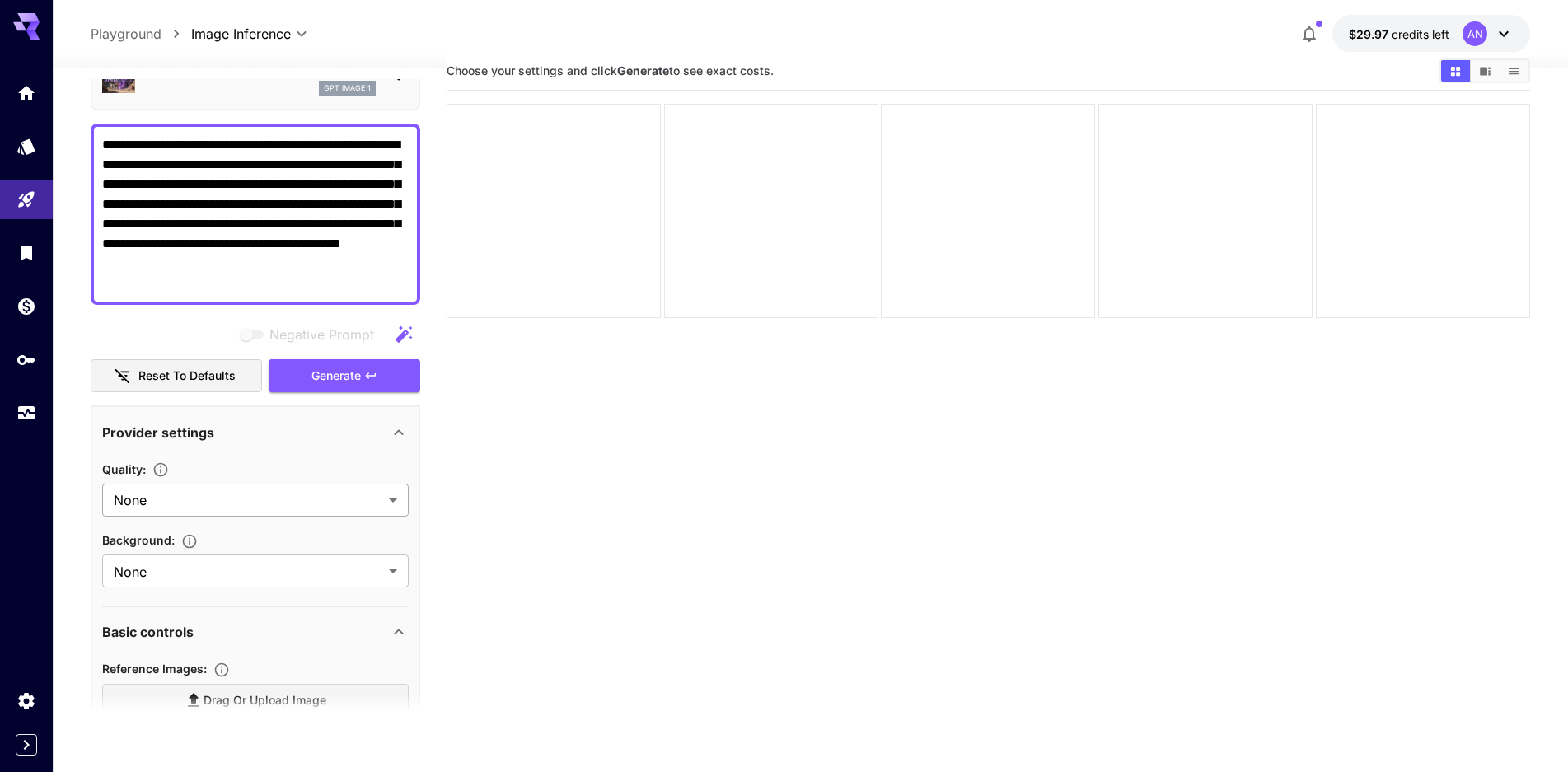 click on "**********" at bounding box center [784, 422] 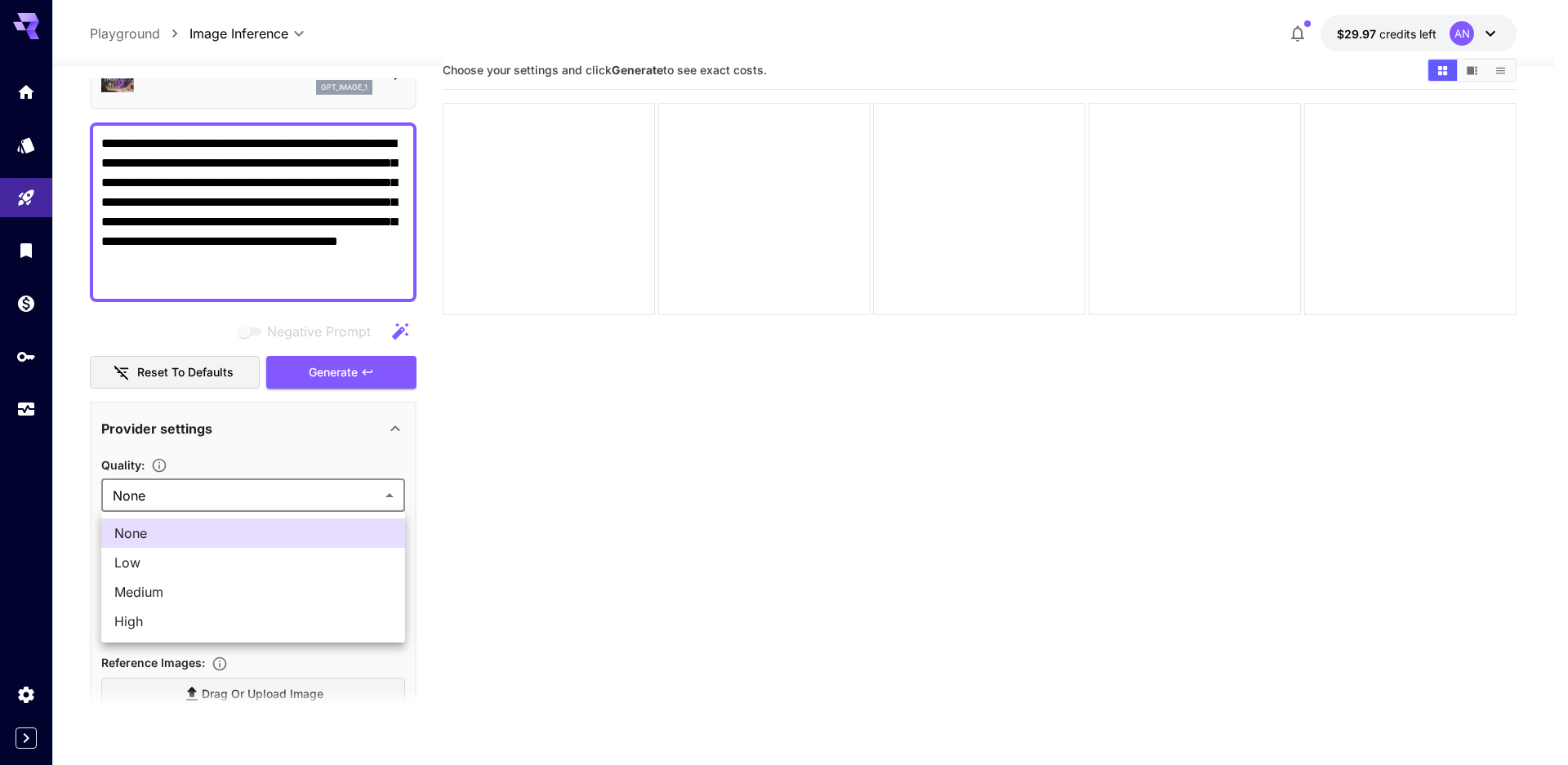 click at bounding box center [784, 382] 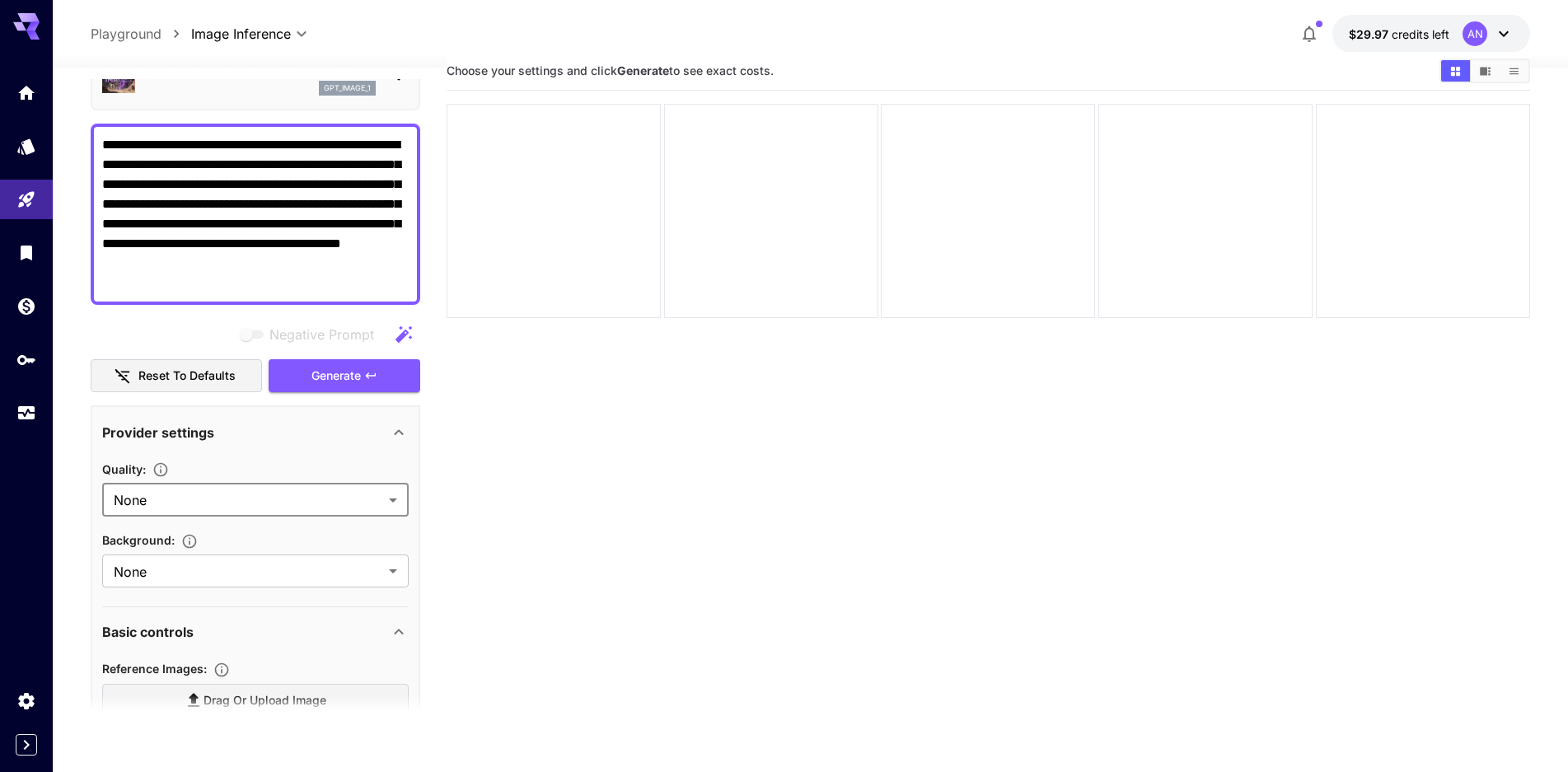 click on "Choose your settings and click  Generate  to see exact costs." at bounding box center (988, 437) 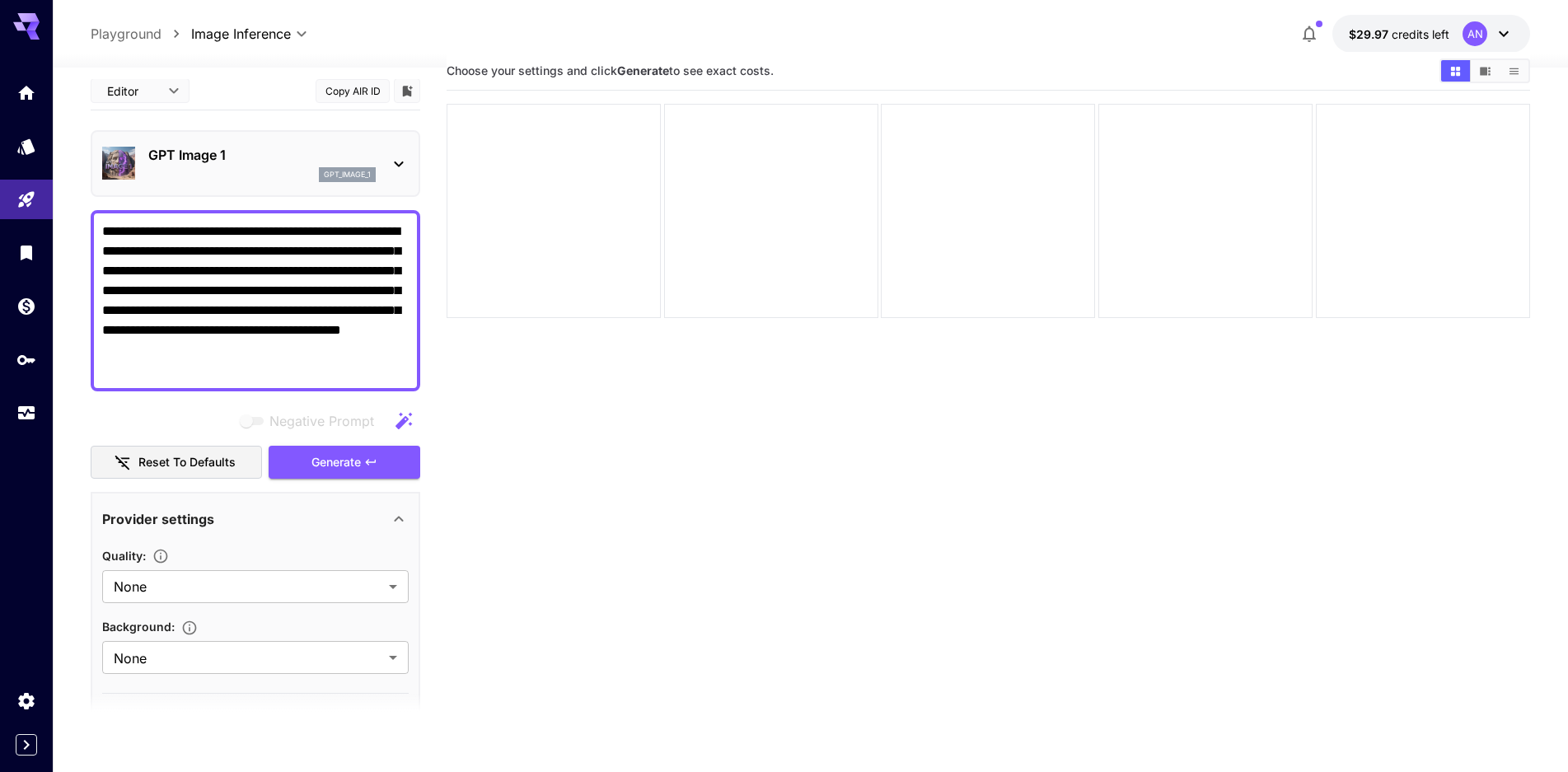 scroll, scrollTop: 0, scrollLeft: 0, axis: both 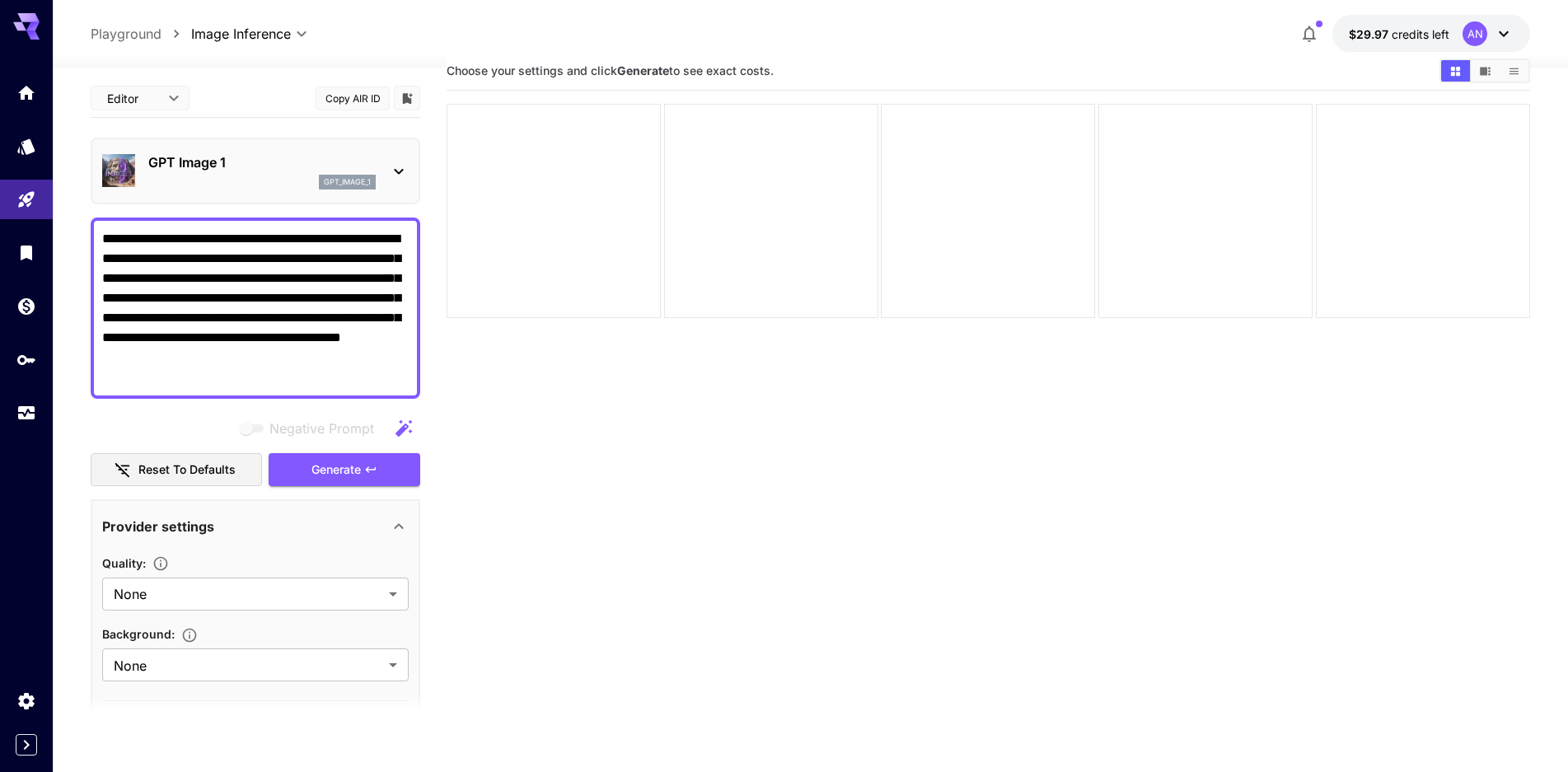 drag, startPoint x: 349, startPoint y: 362, endPoint x: 117, endPoint y: 194, distance: 286.44022 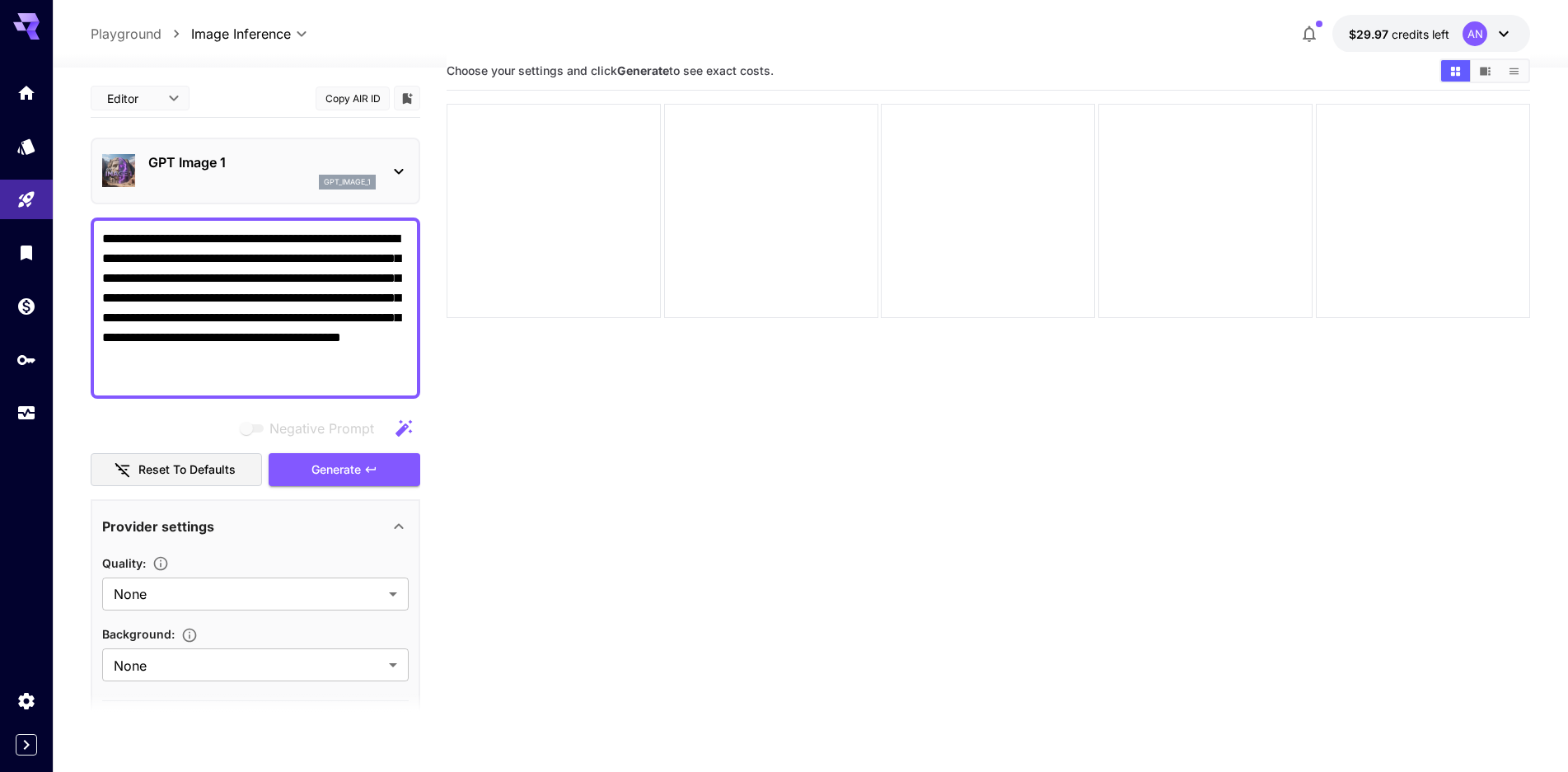 paste on "**********" 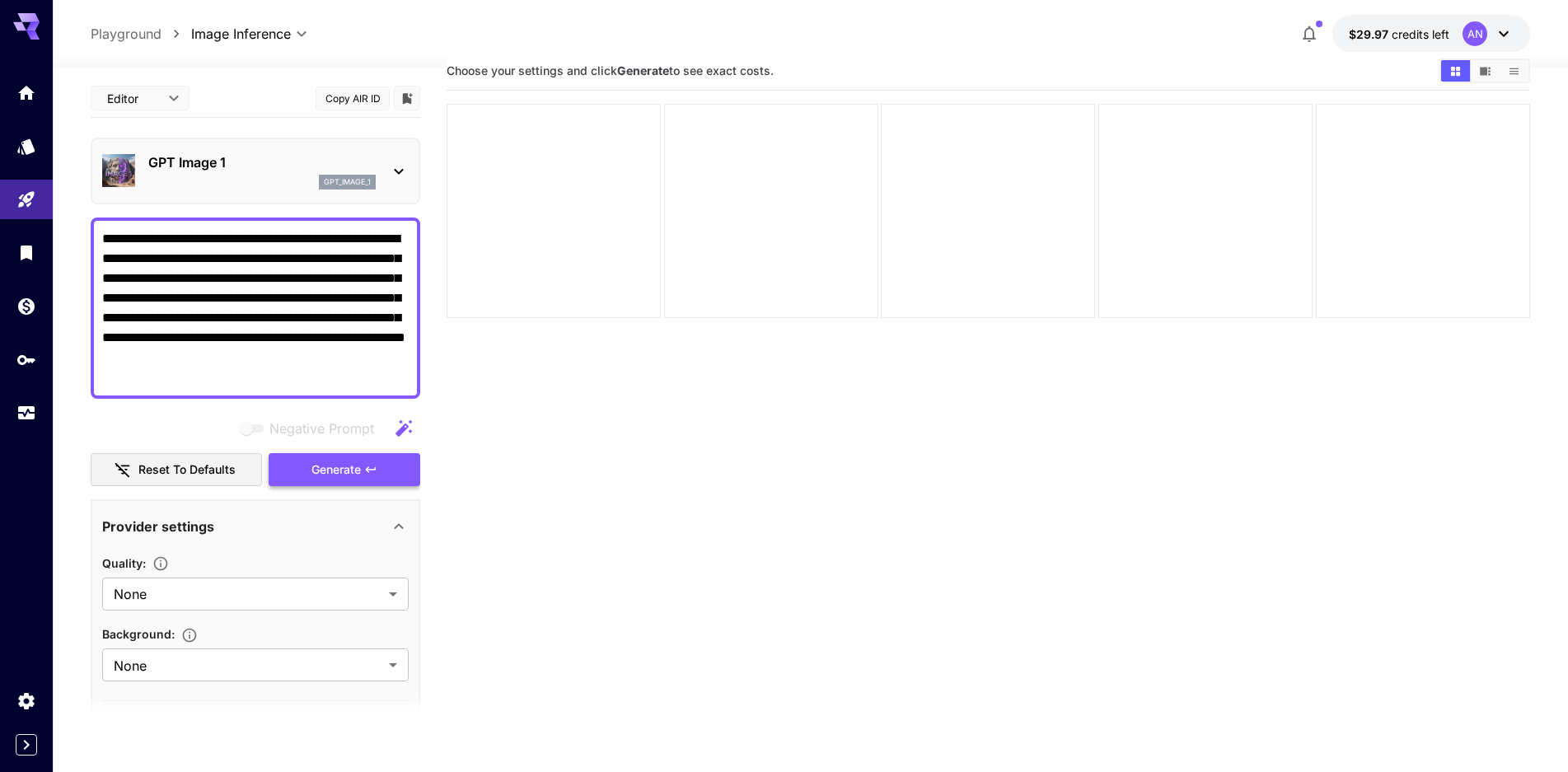 drag, startPoint x: 331, startPoint y: 475, endPoint x: 343, endPoint y: 484, distance: 15 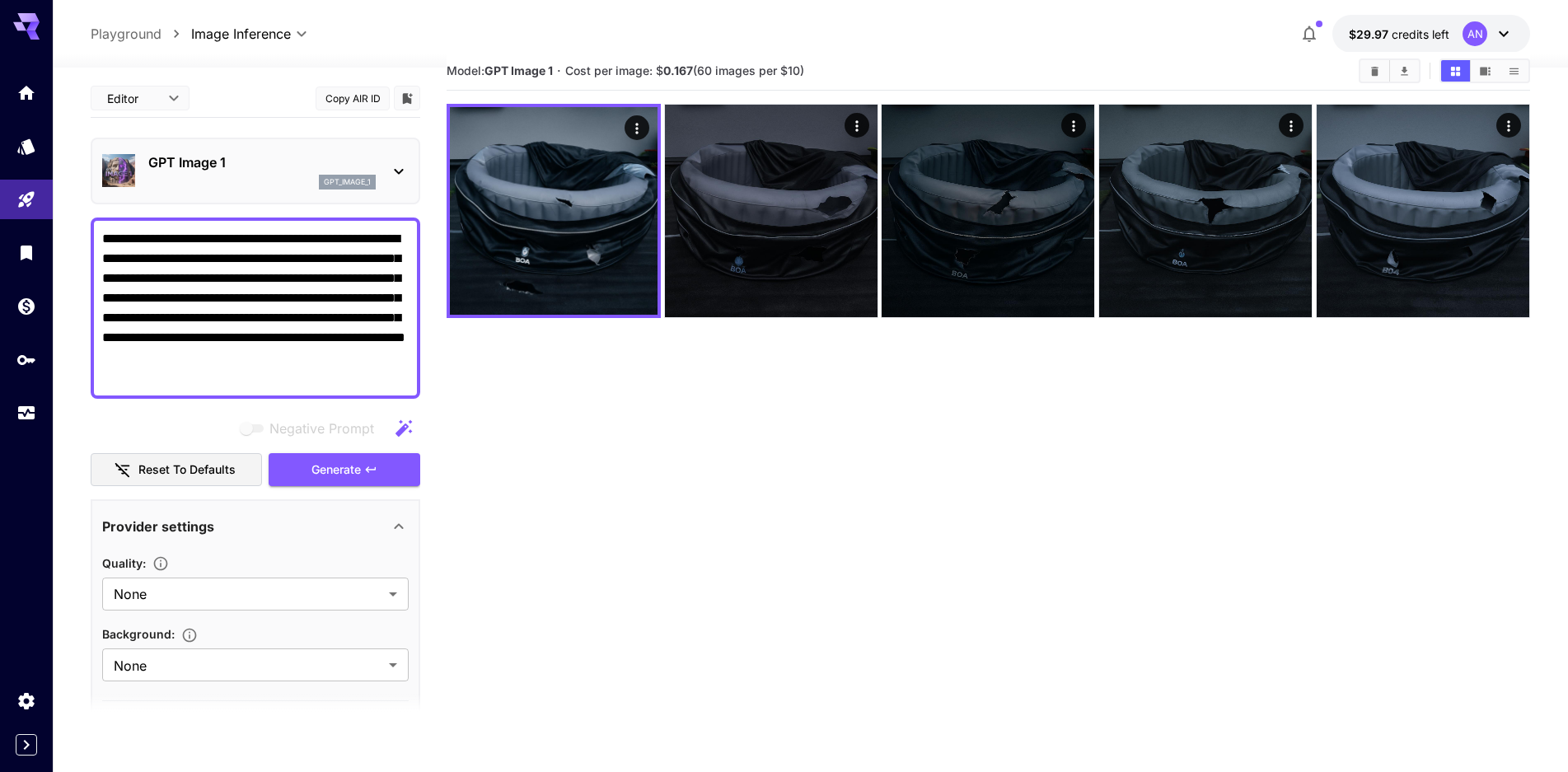 drag, startPoint x: 339, startPoint y: 378, endPoint x: 71, endPoint y: 129, distance: 365.821 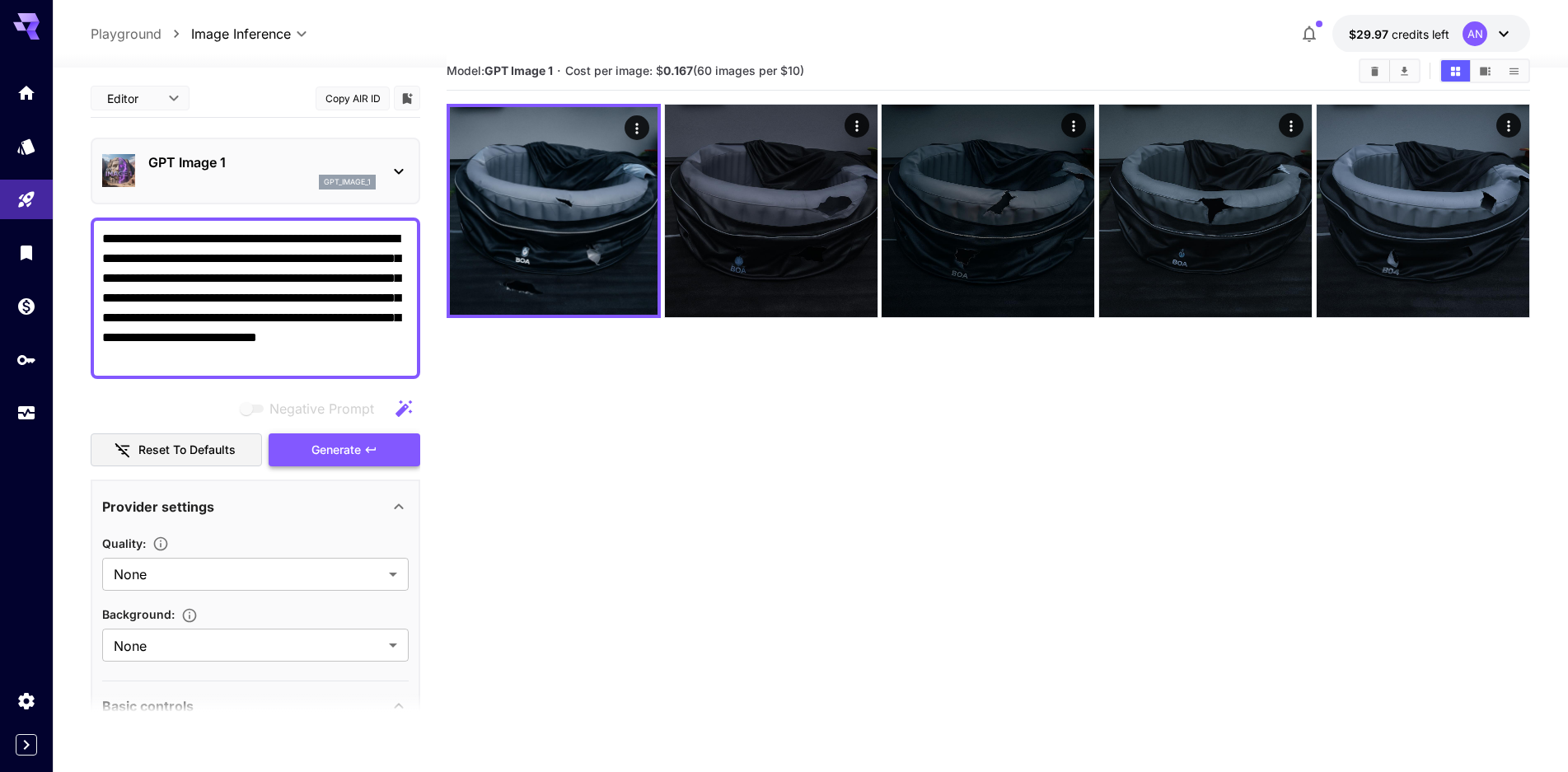 type on "**********" 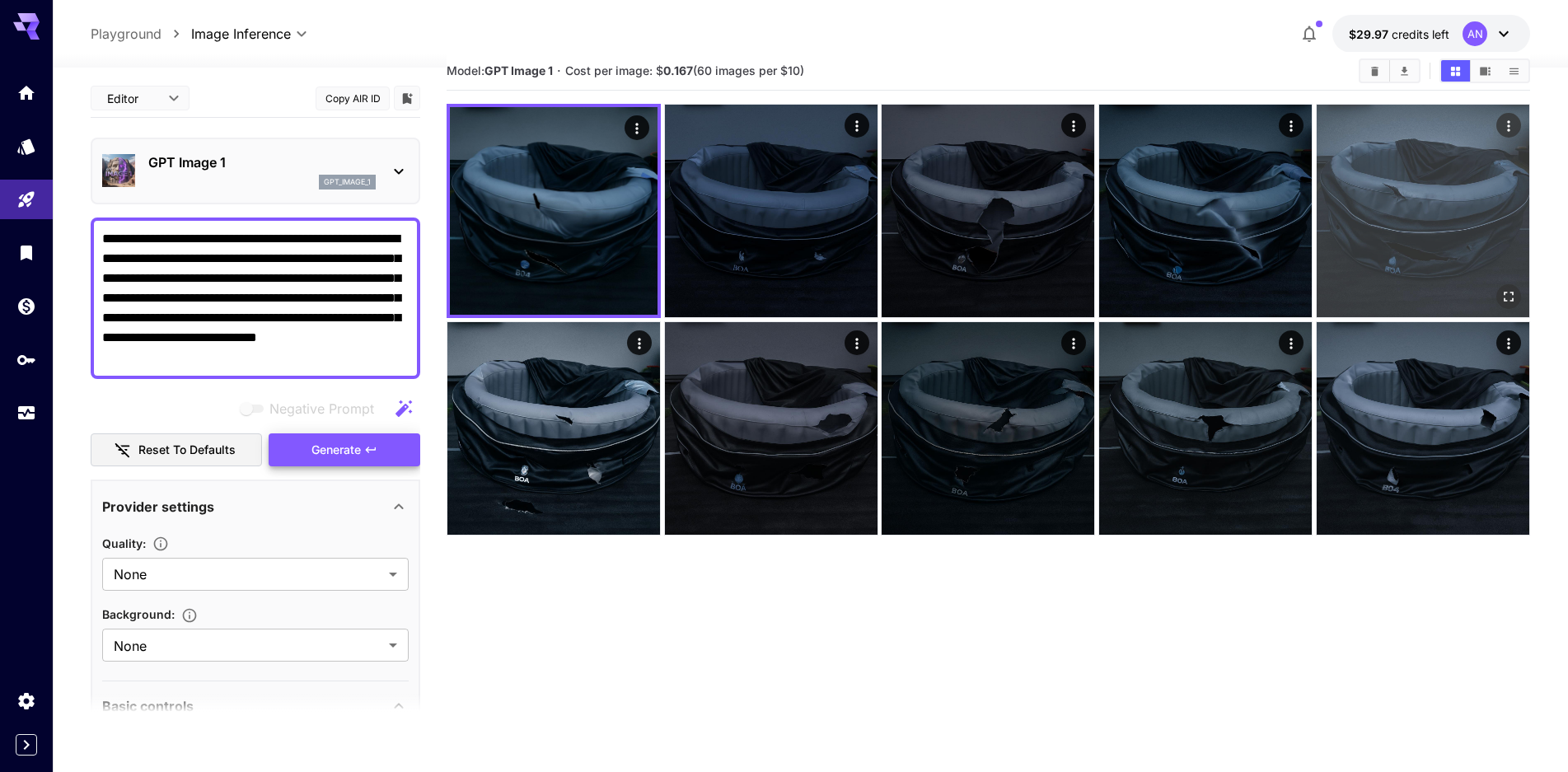 drag, startPoint x: 1406, startPoint y: 72, endPoint x: 1358, endPoint y: 140, distance: 83.234608 